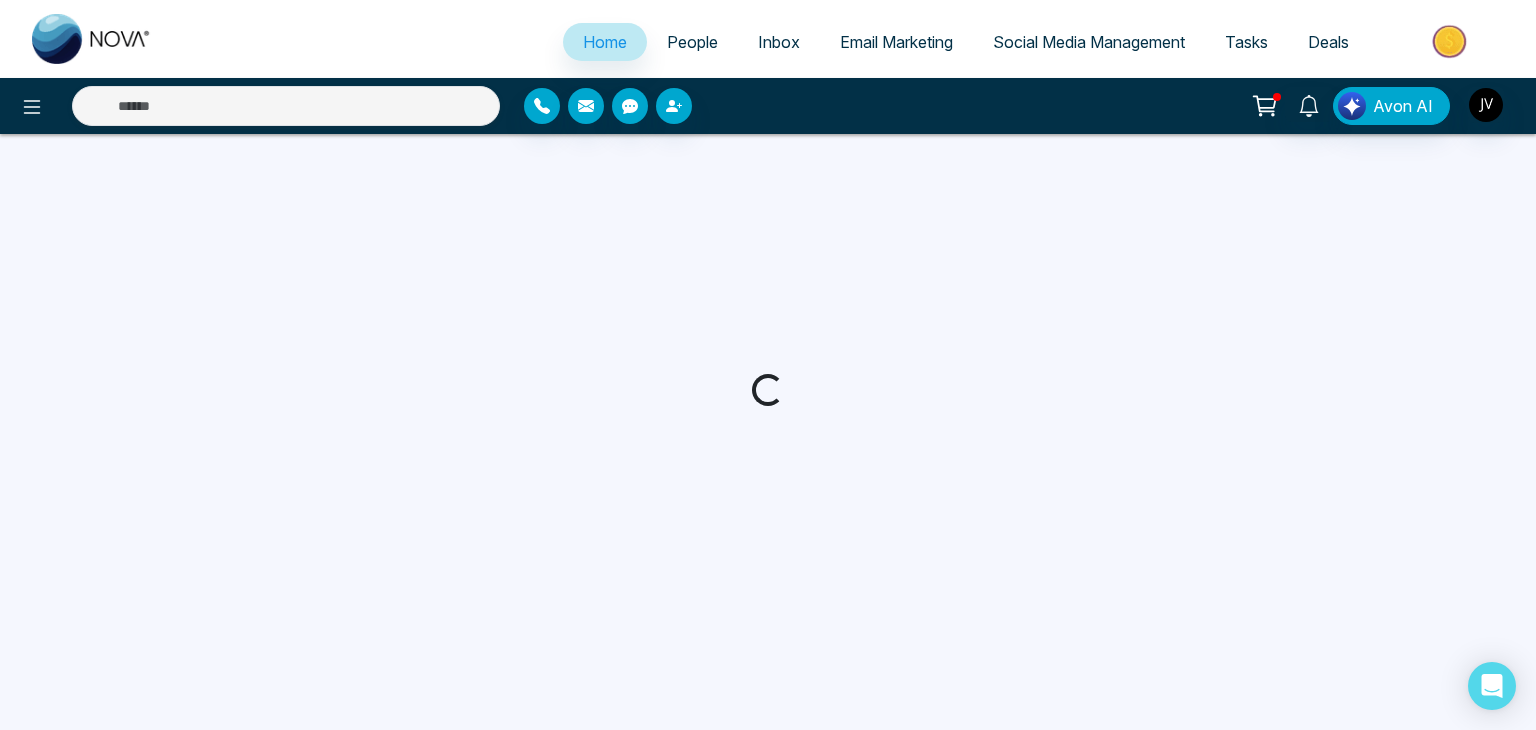 scroll, scrollTop: 0, scrollLeft: 0, axis: both 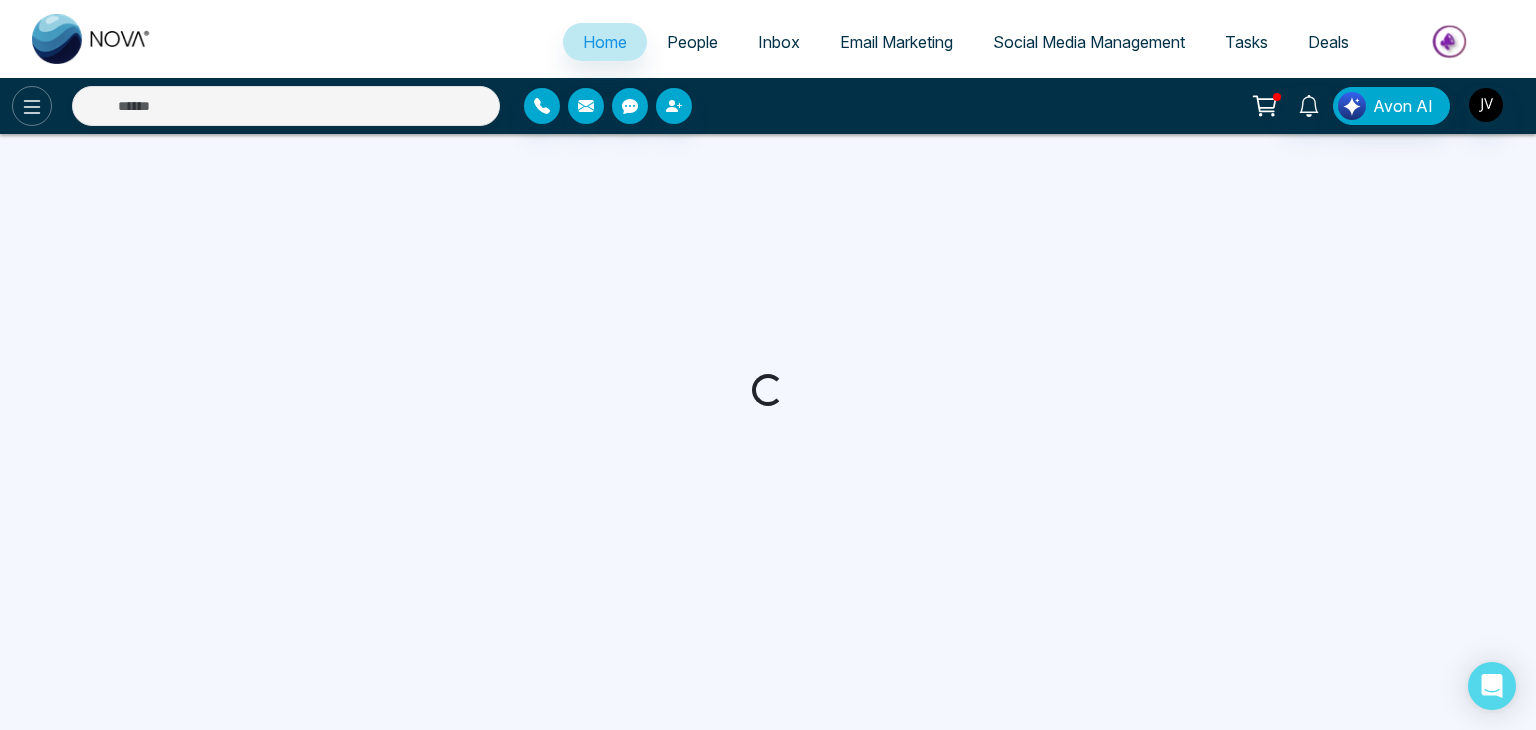 select on "*" 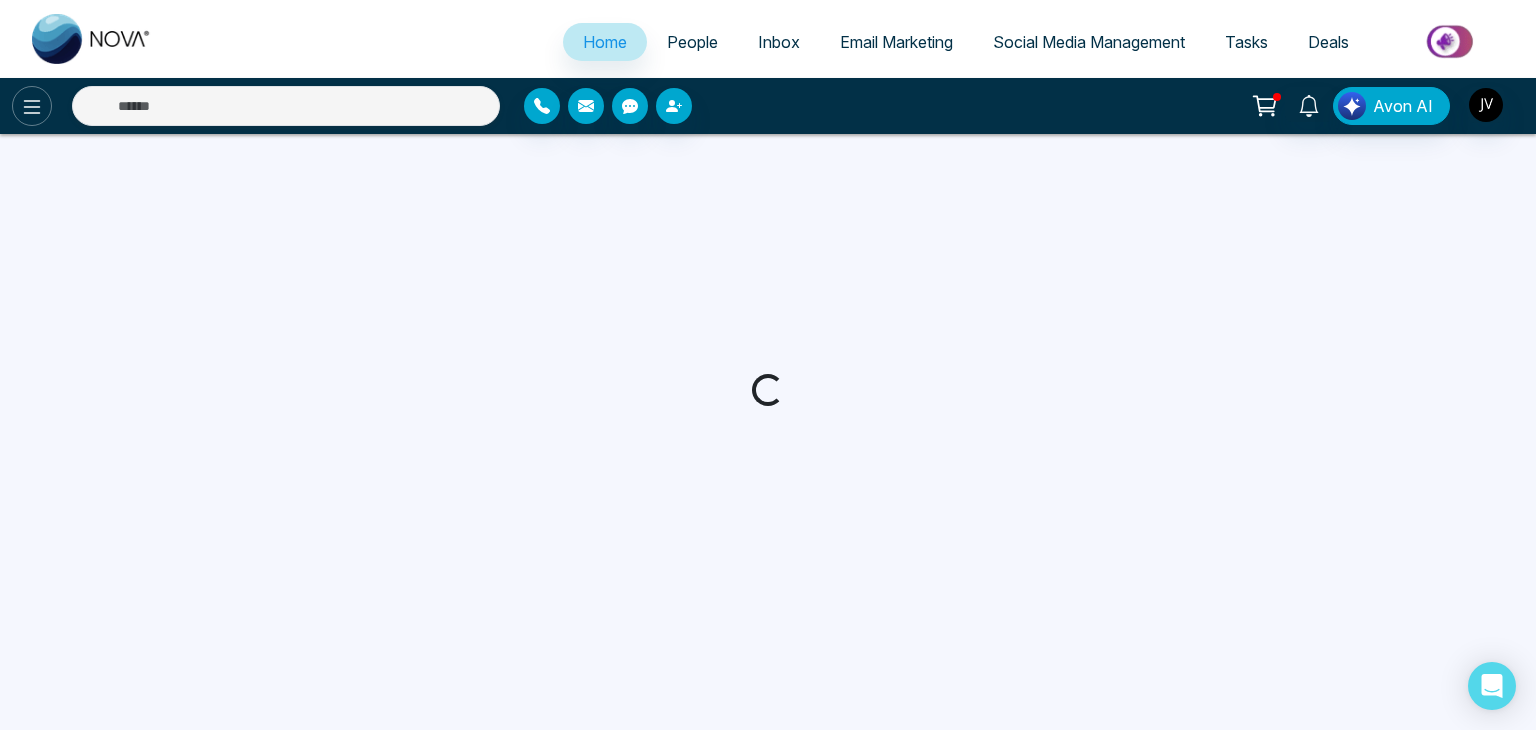 select on "*" 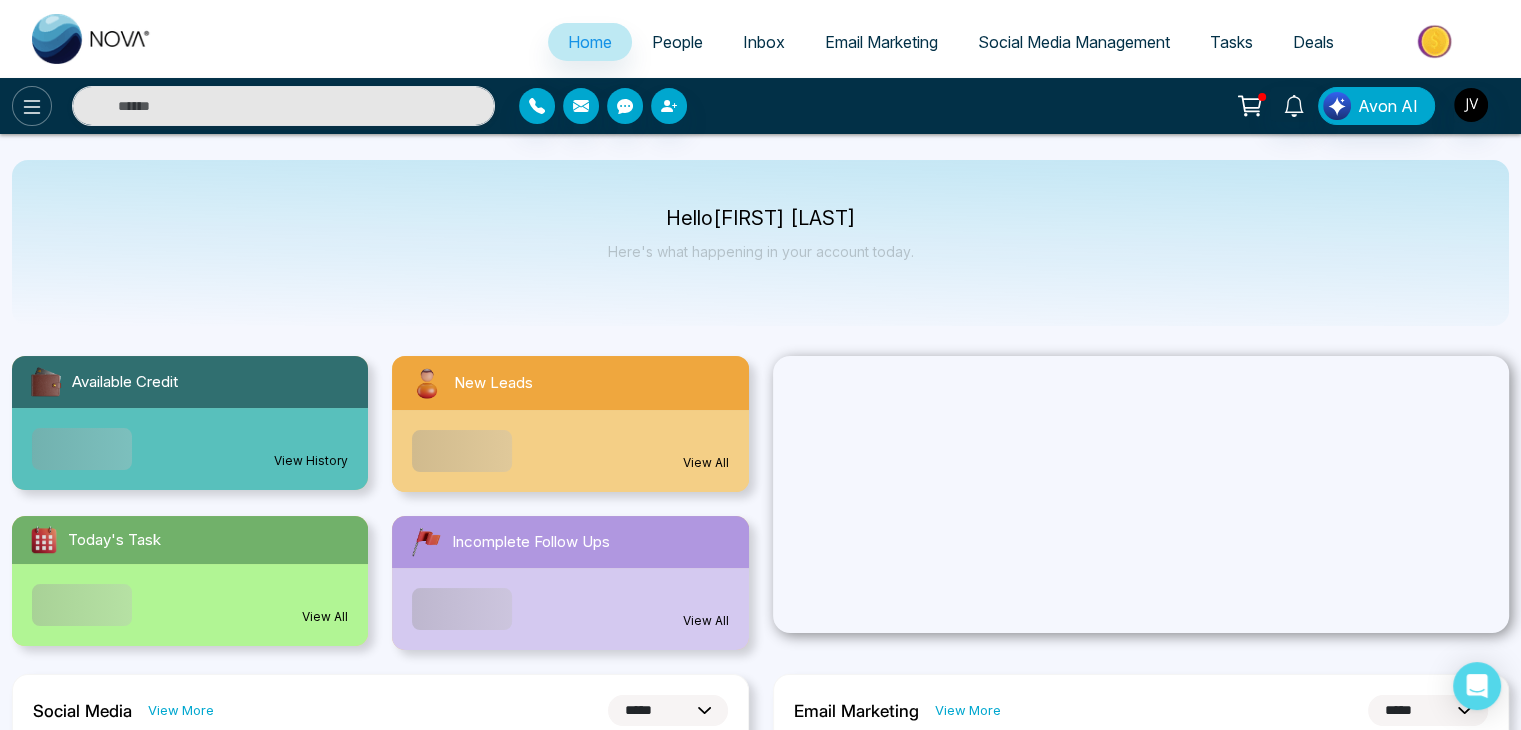 click at bounding box center (32, 106) 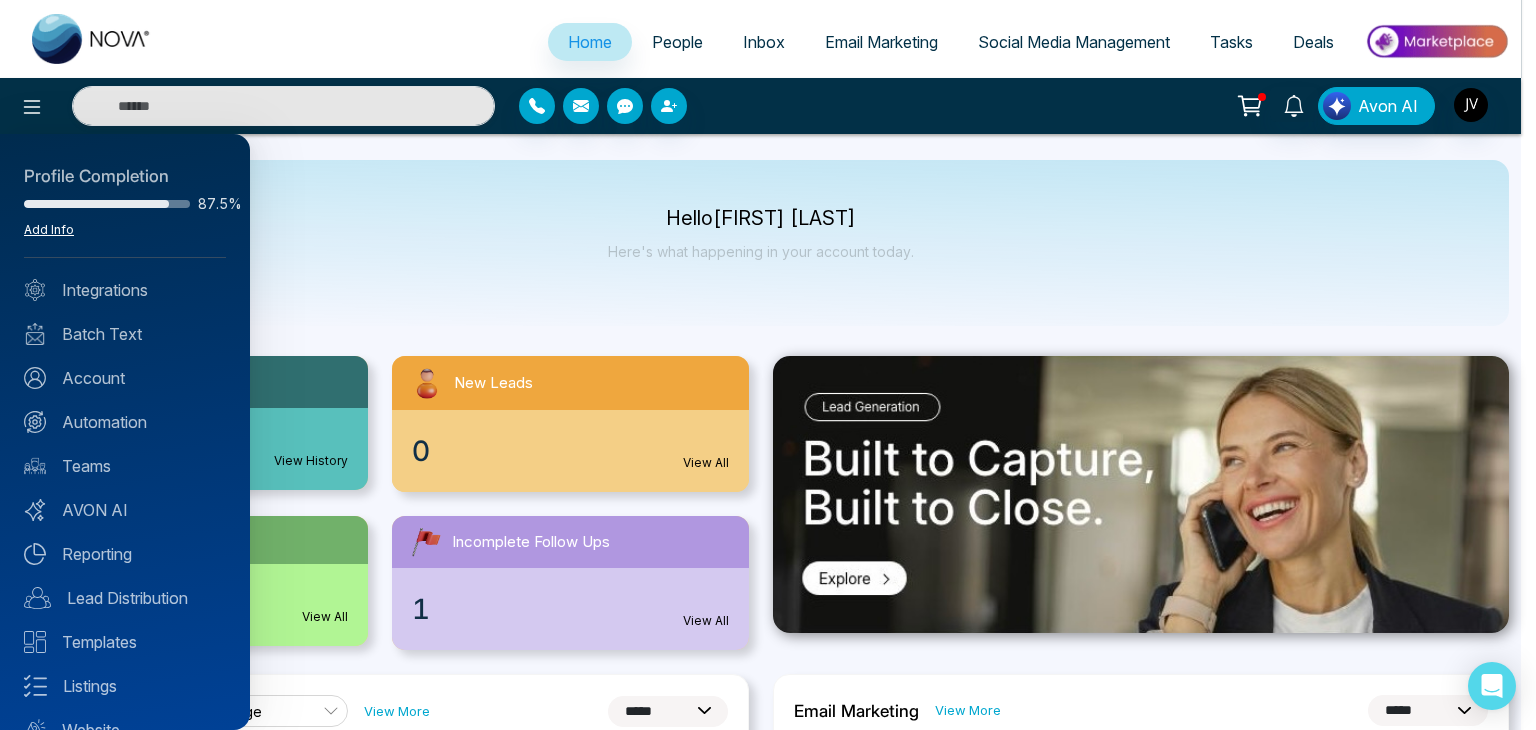 click on "Add Info" at bounding box center (49, 229) 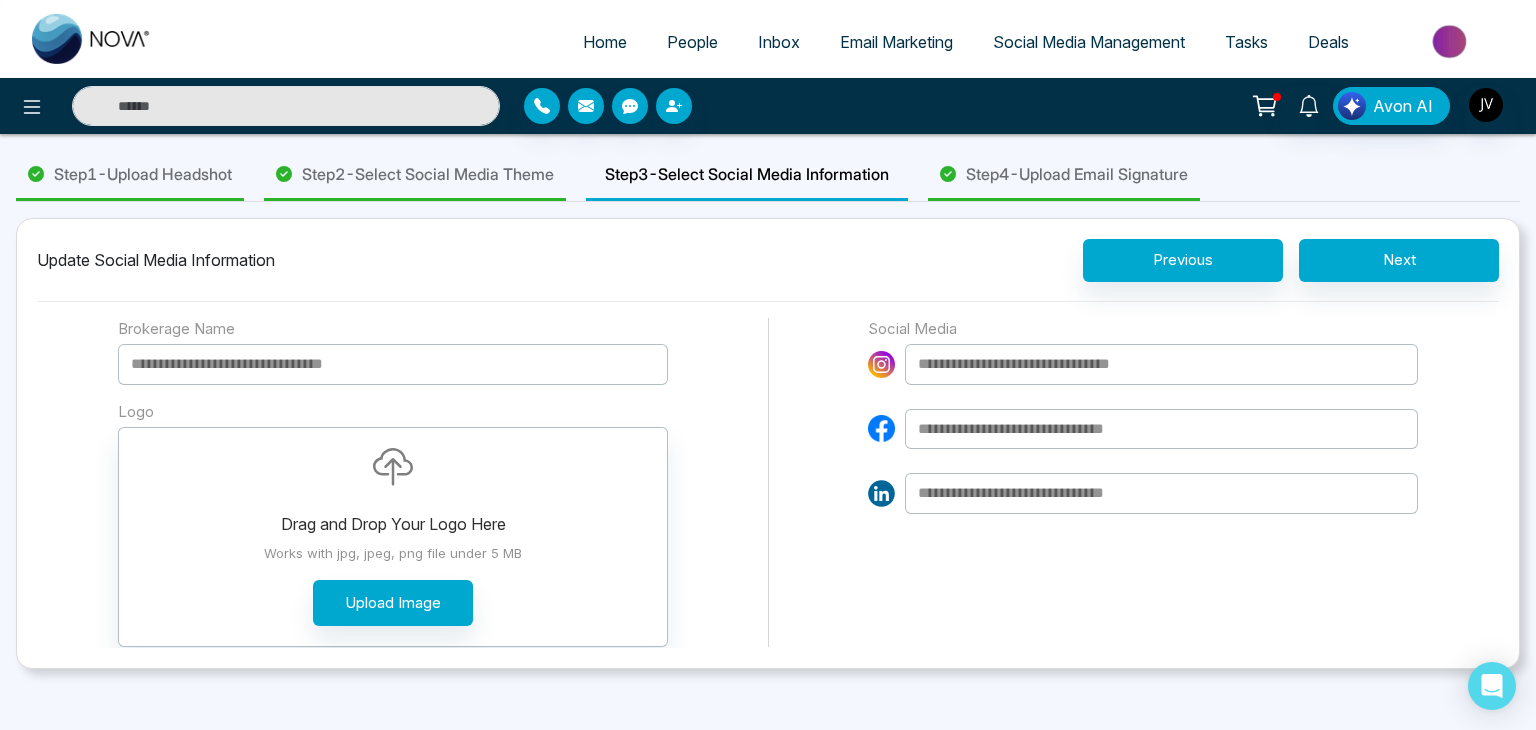 click on "Step  3  -  Select Social Media Information" at bounding box center [747, 174] 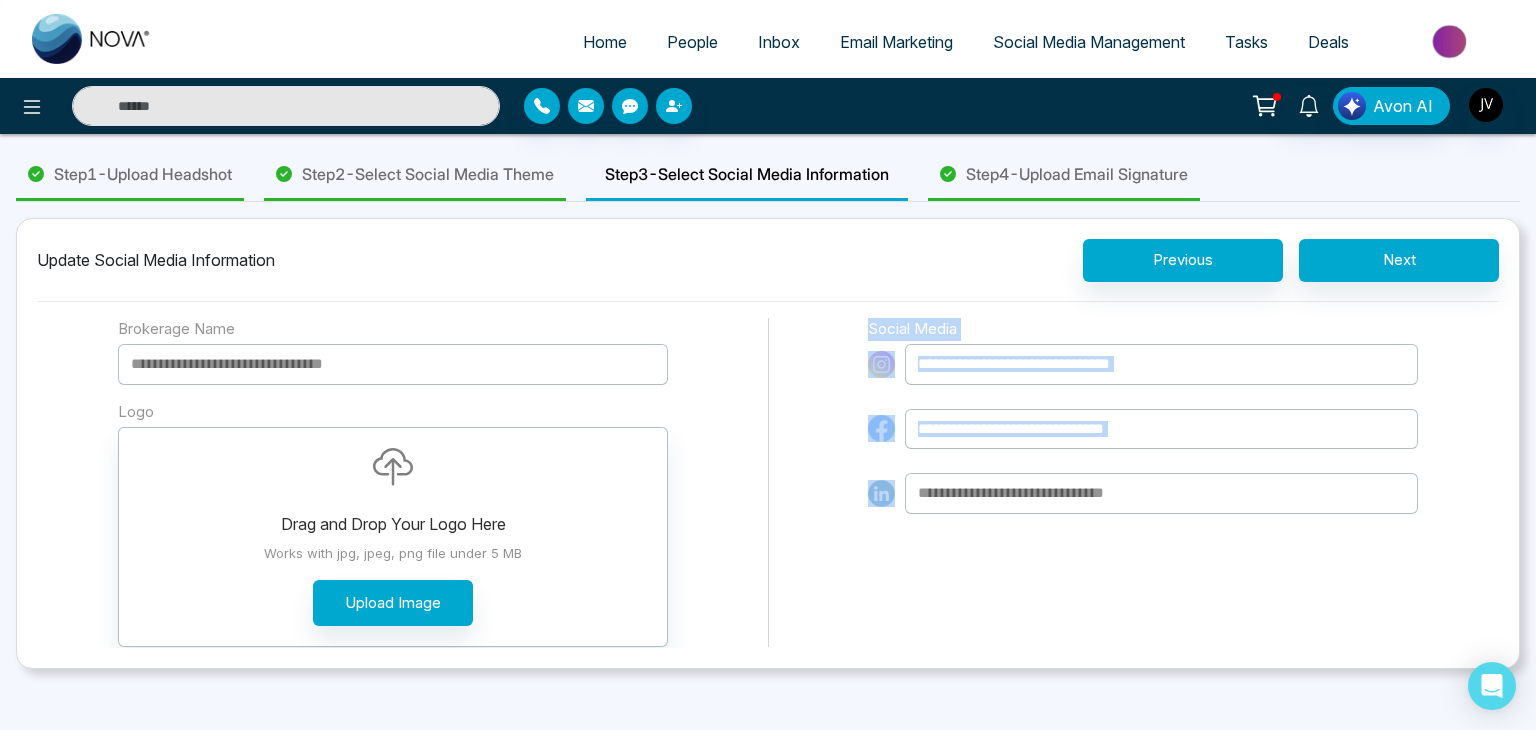drag, startPoint x: 814, startPoint y: 317, endPoint x: 1164, endPoint y: 584, distance: 440.21472 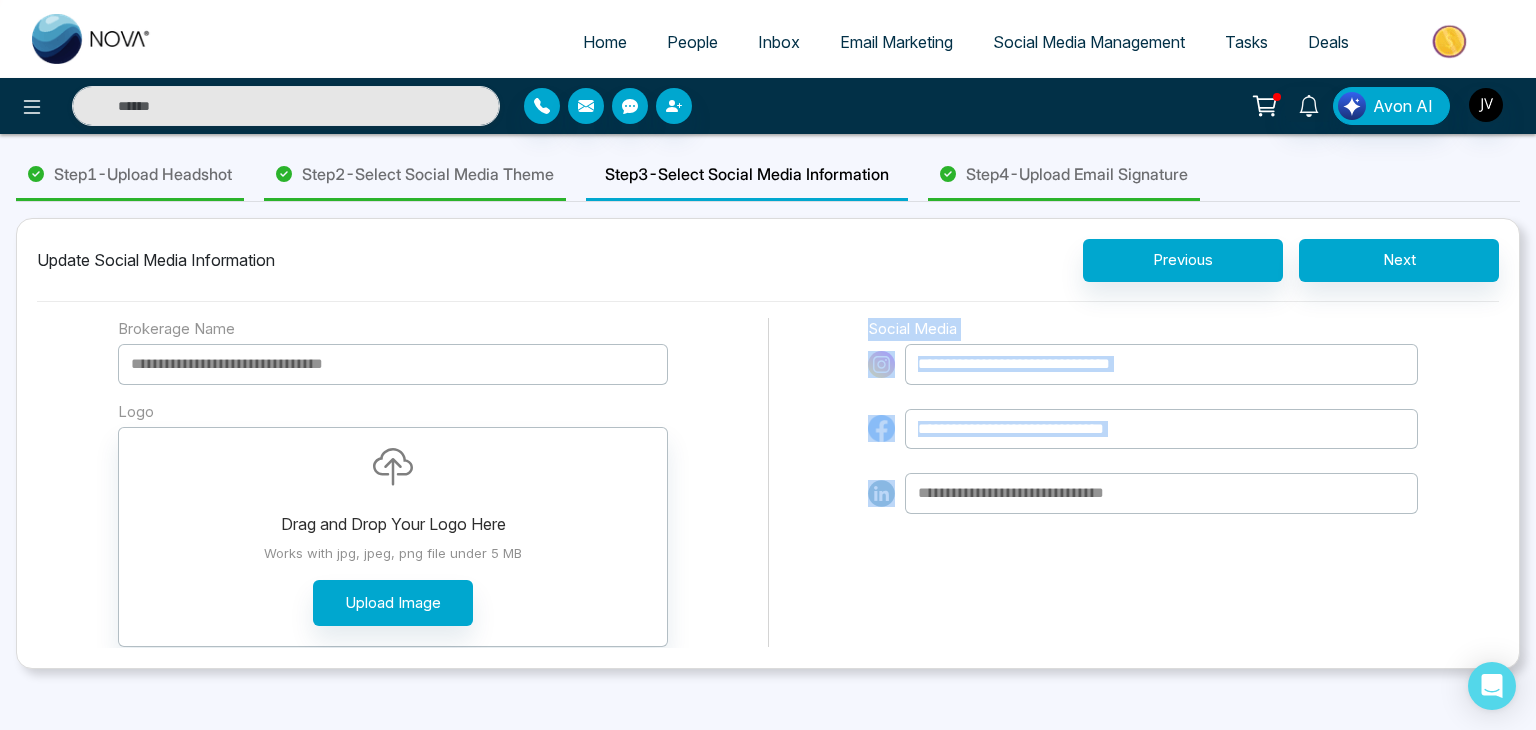 click on "Brokerage Name Logo Drag and Drop Your Logo Here Works with jpg, jpeg, png file under 5 MB Upload Image Social Media" at bounding box center (768, 483) 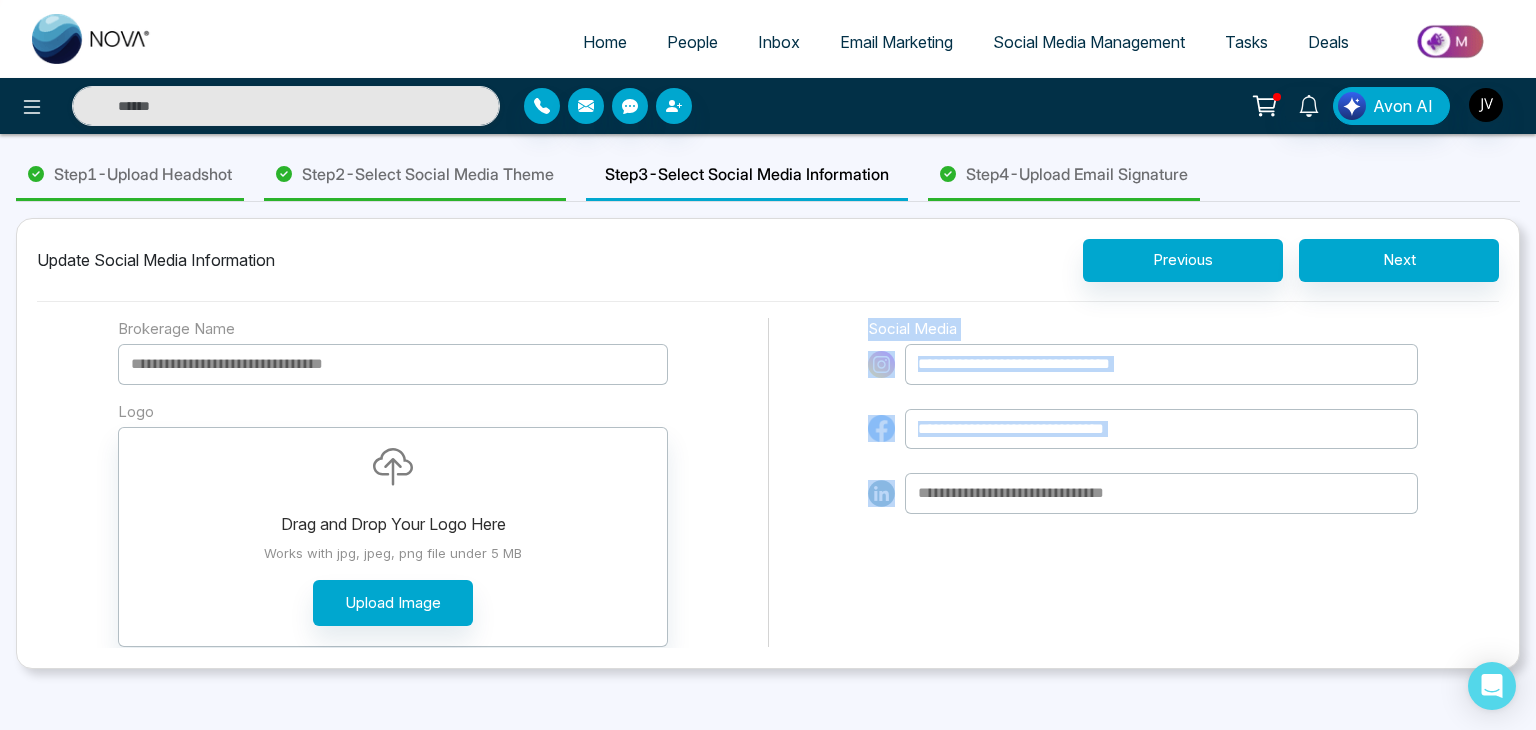 click on "Social Media" at bounding box center (1143, 483) 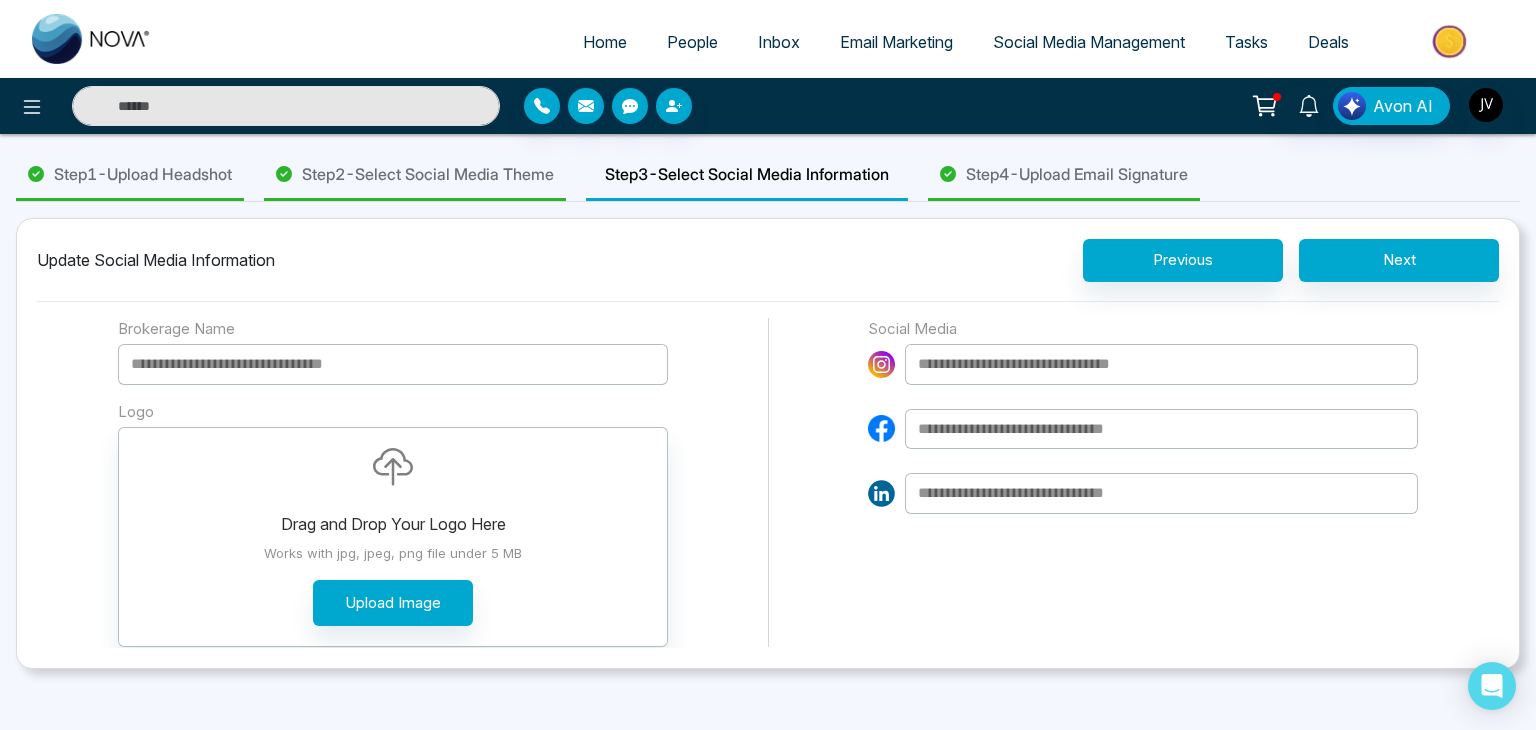 click on "Step  4  -  Upload Email Signature" at bounding box center (1077, 174) 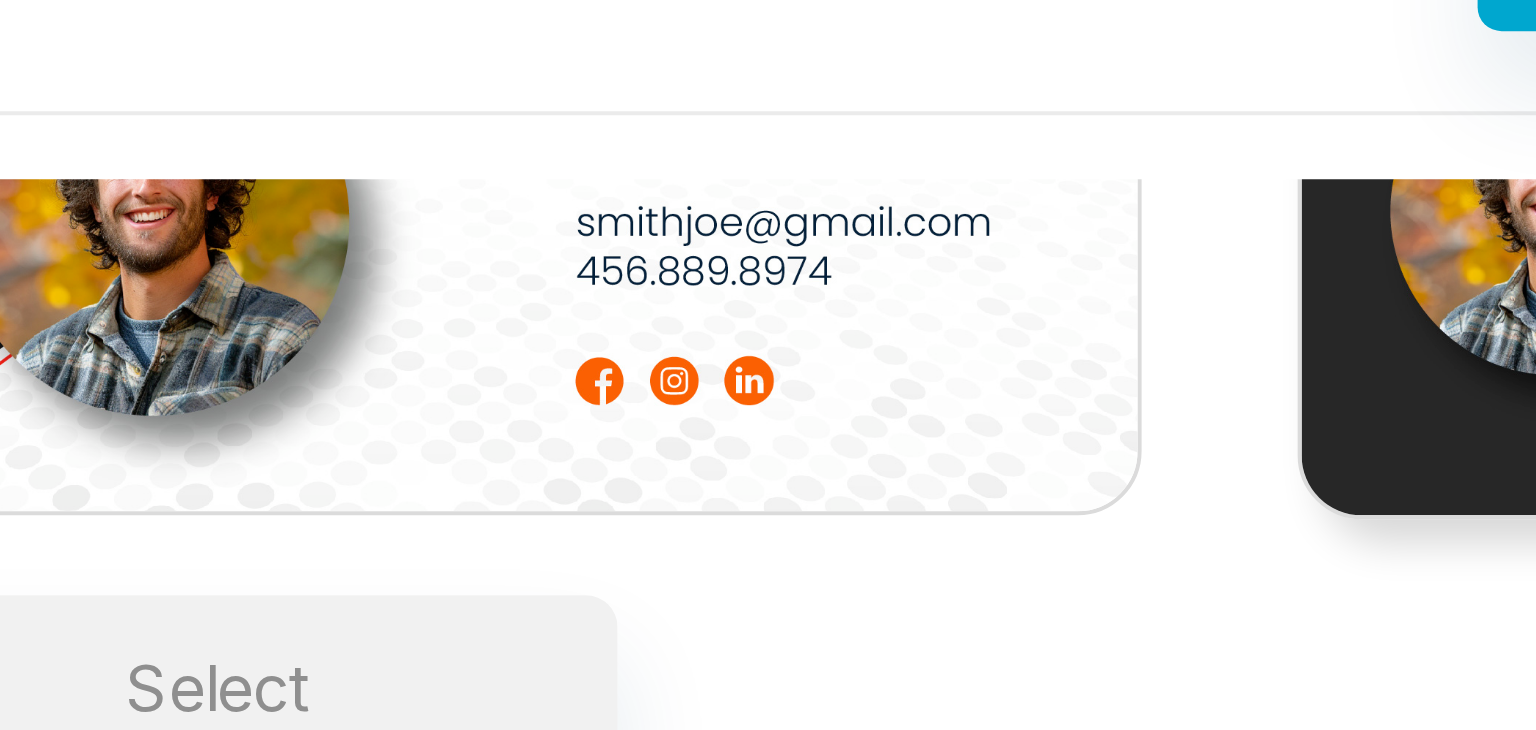 scroll, scrollTop: 80, scrollLeft: 0, axis: vertical 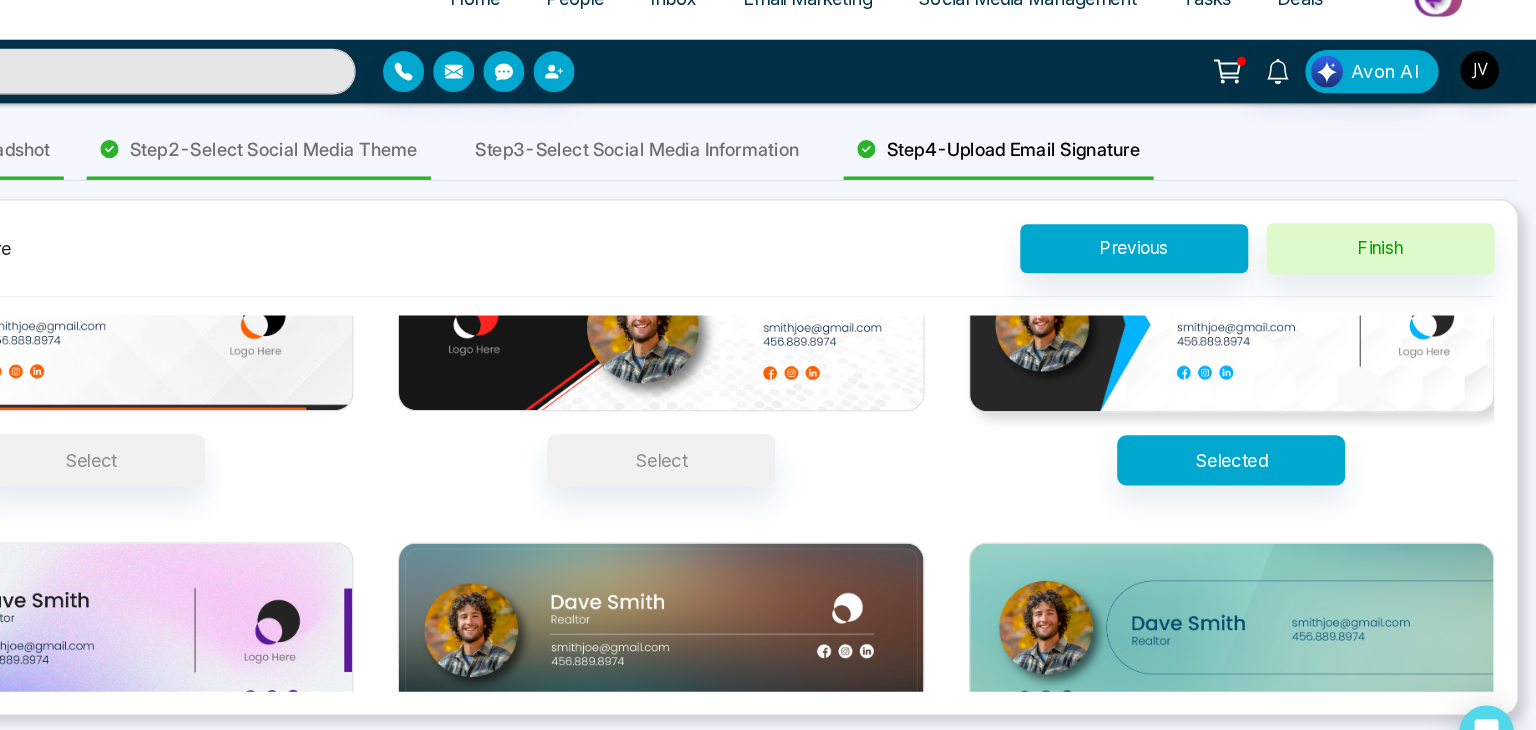 click on "Step  3  -  Select Social Media Information" at bounding box center [747, 174] 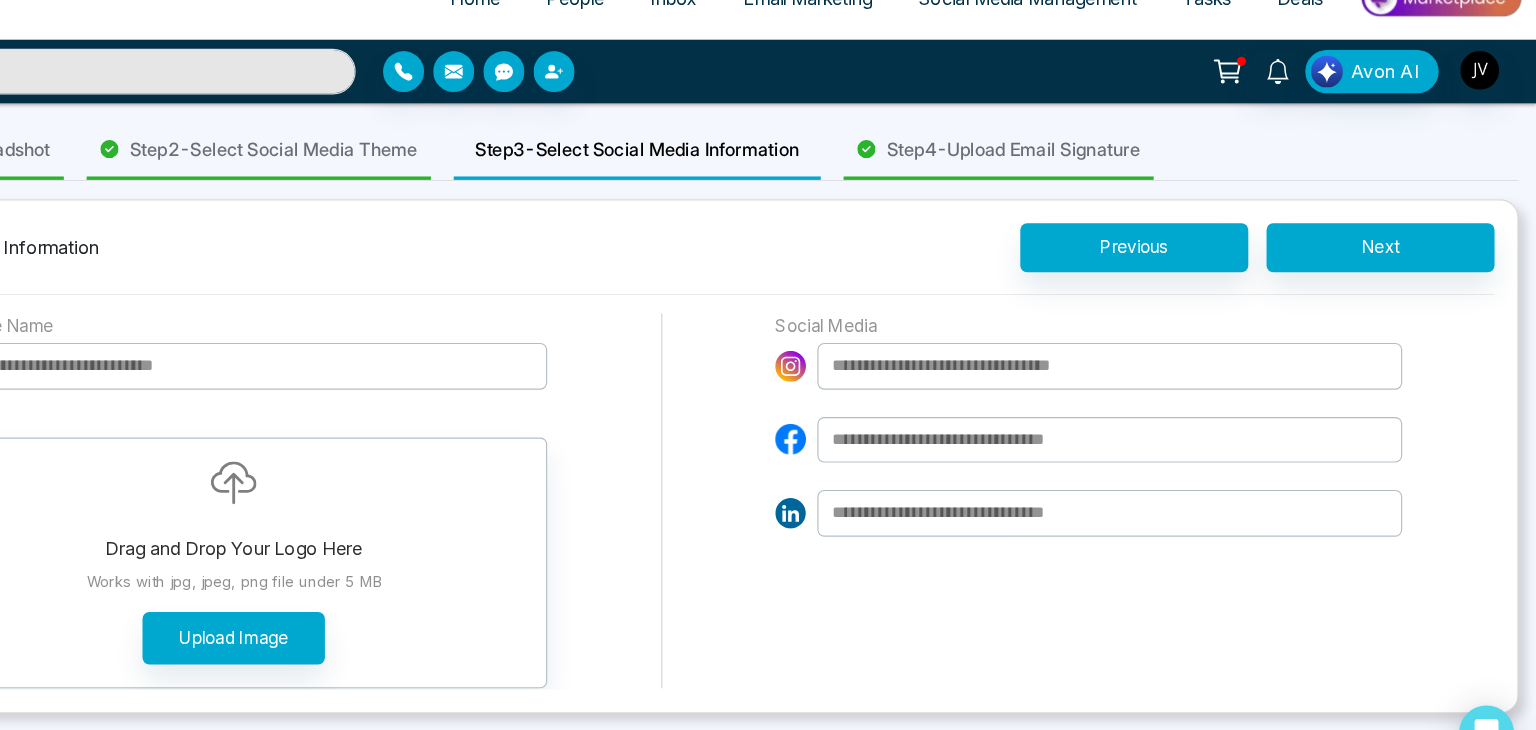 click at bounding box center (881, 493) 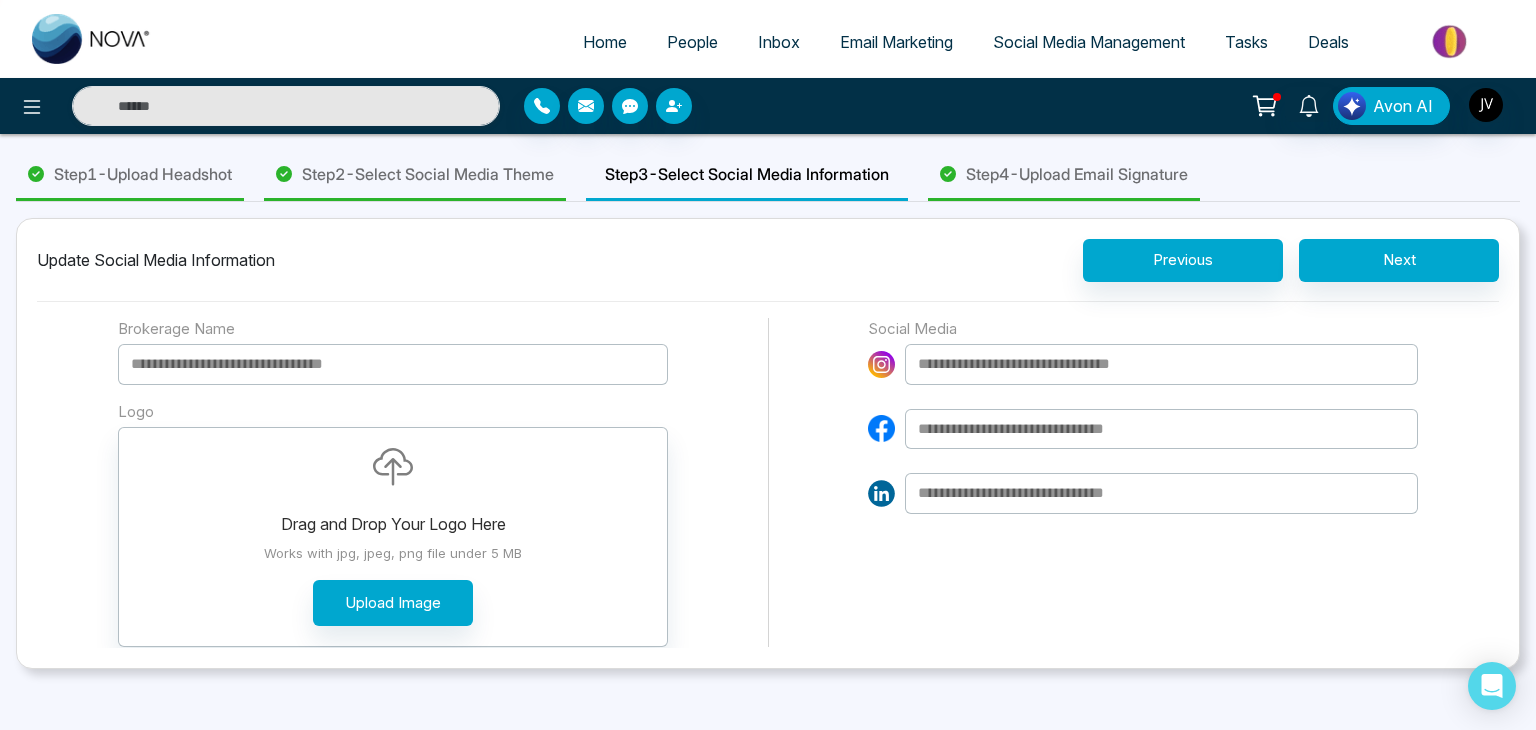 click on "Step  4  -  Upload Email Signature" at bounding box center [1077, 174] 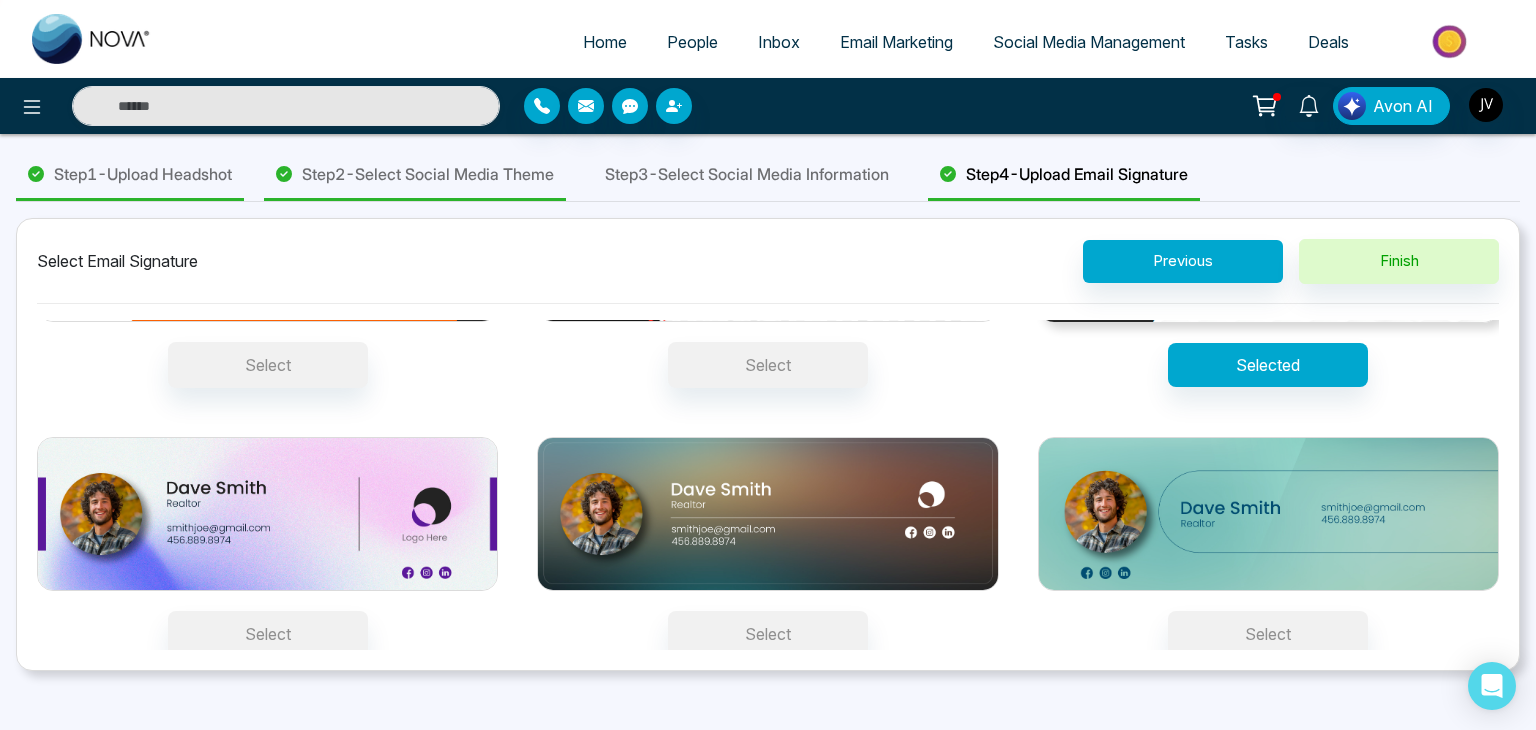 scroll, scrollTop: 162, scrollLeft: 0, axis: vertical 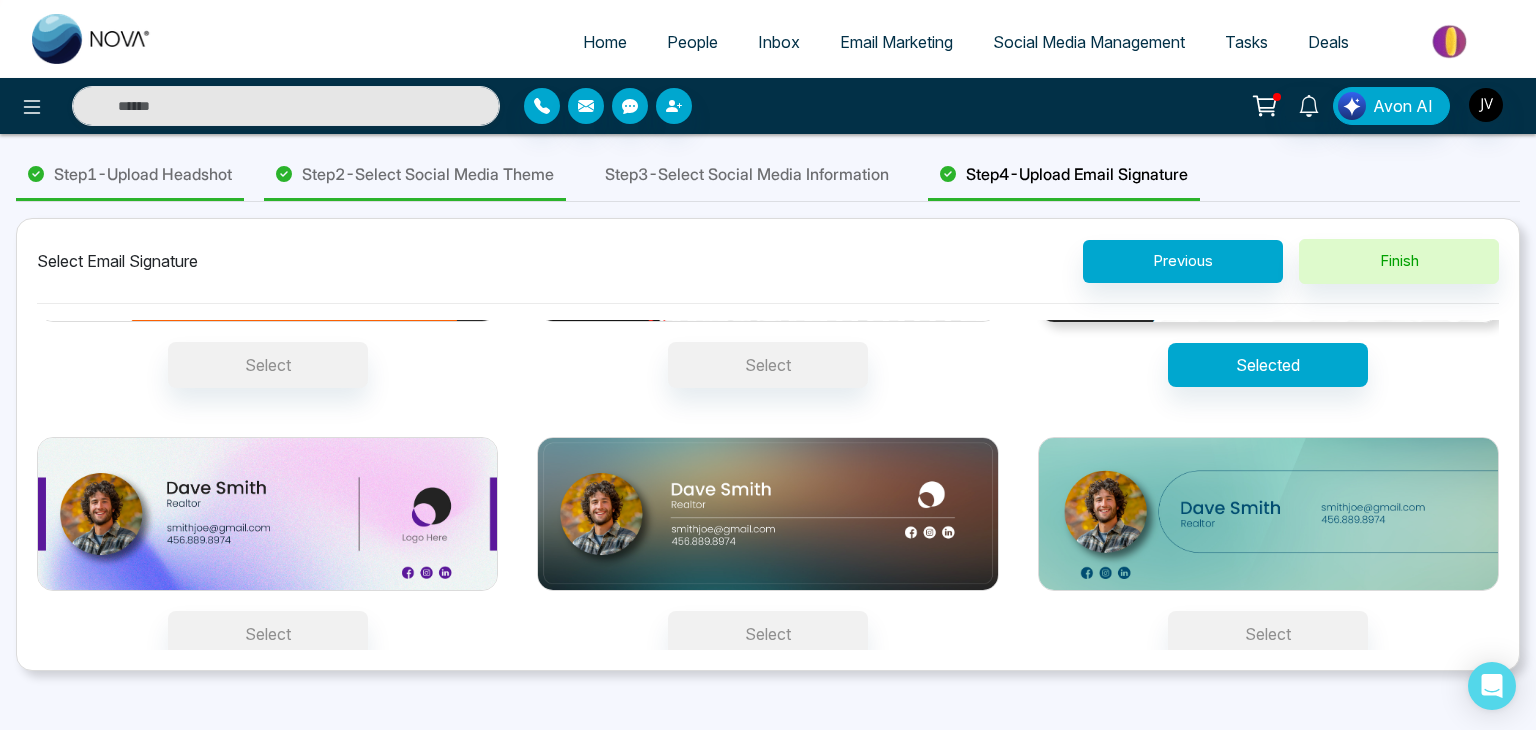 click on "Step  2  -  Select Social Media Theme" at bounding box center [428, 174] 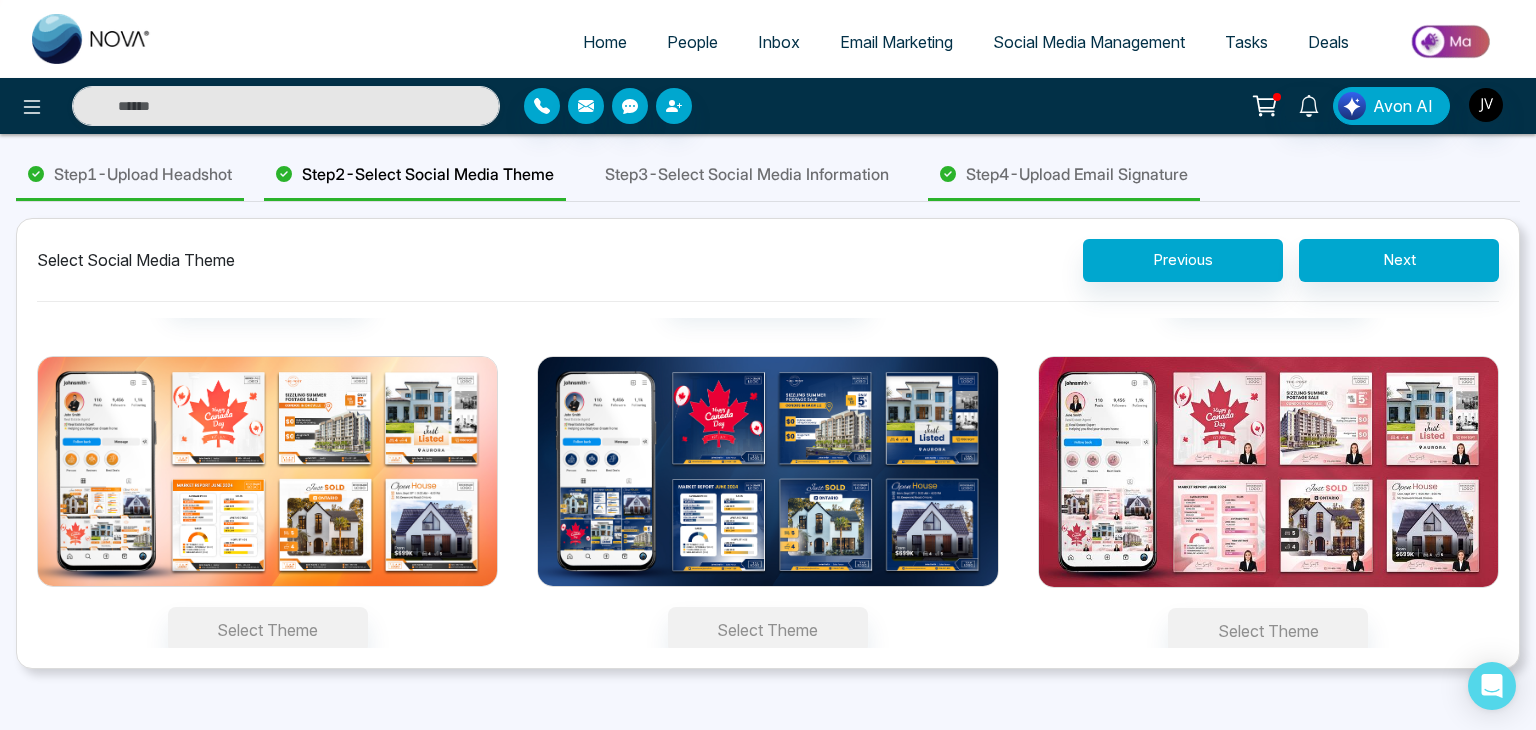 scroll, scrollTop: 0, scrollLeft: 0, axis: both 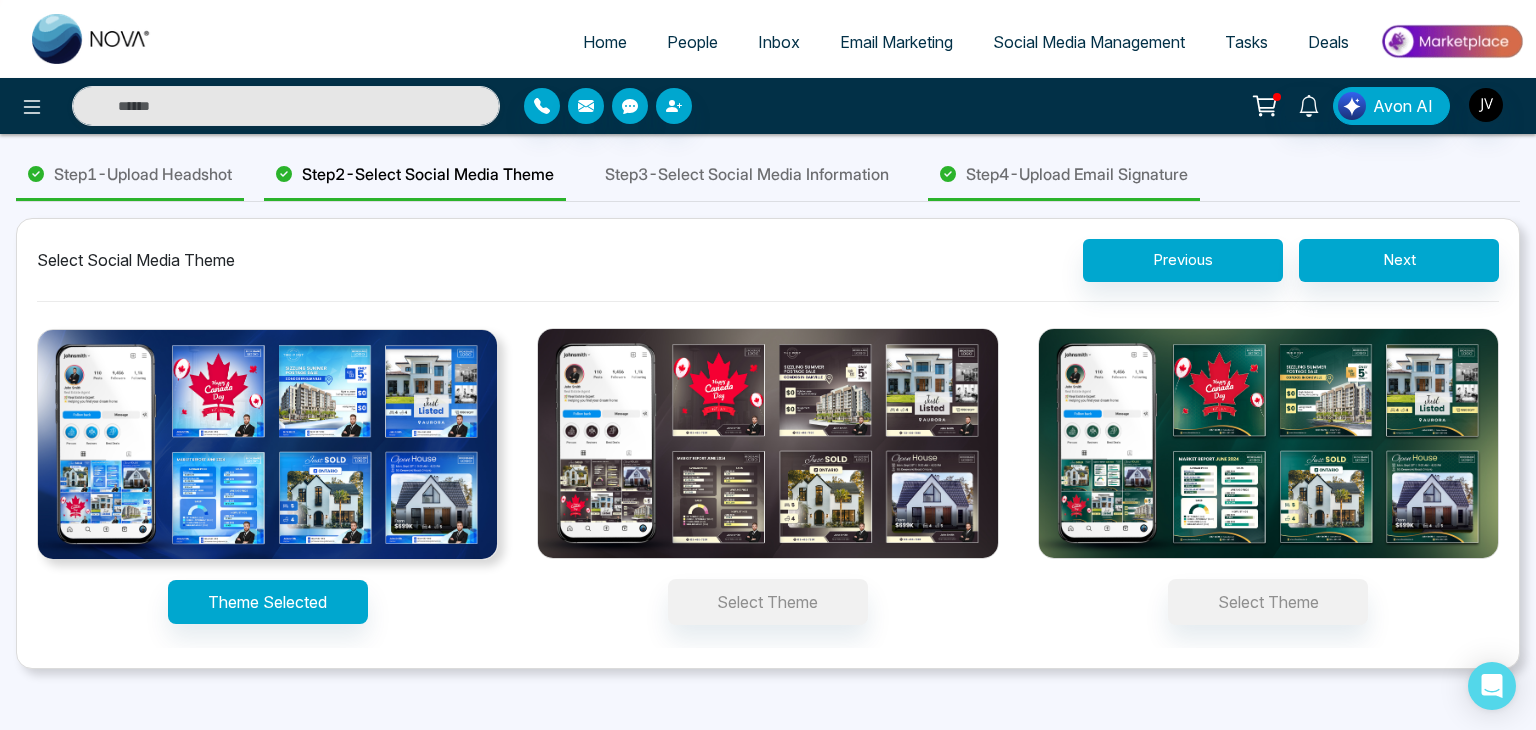 click on "Step  4  -  Upload Email Signature" at bounding box center (1077, 174) 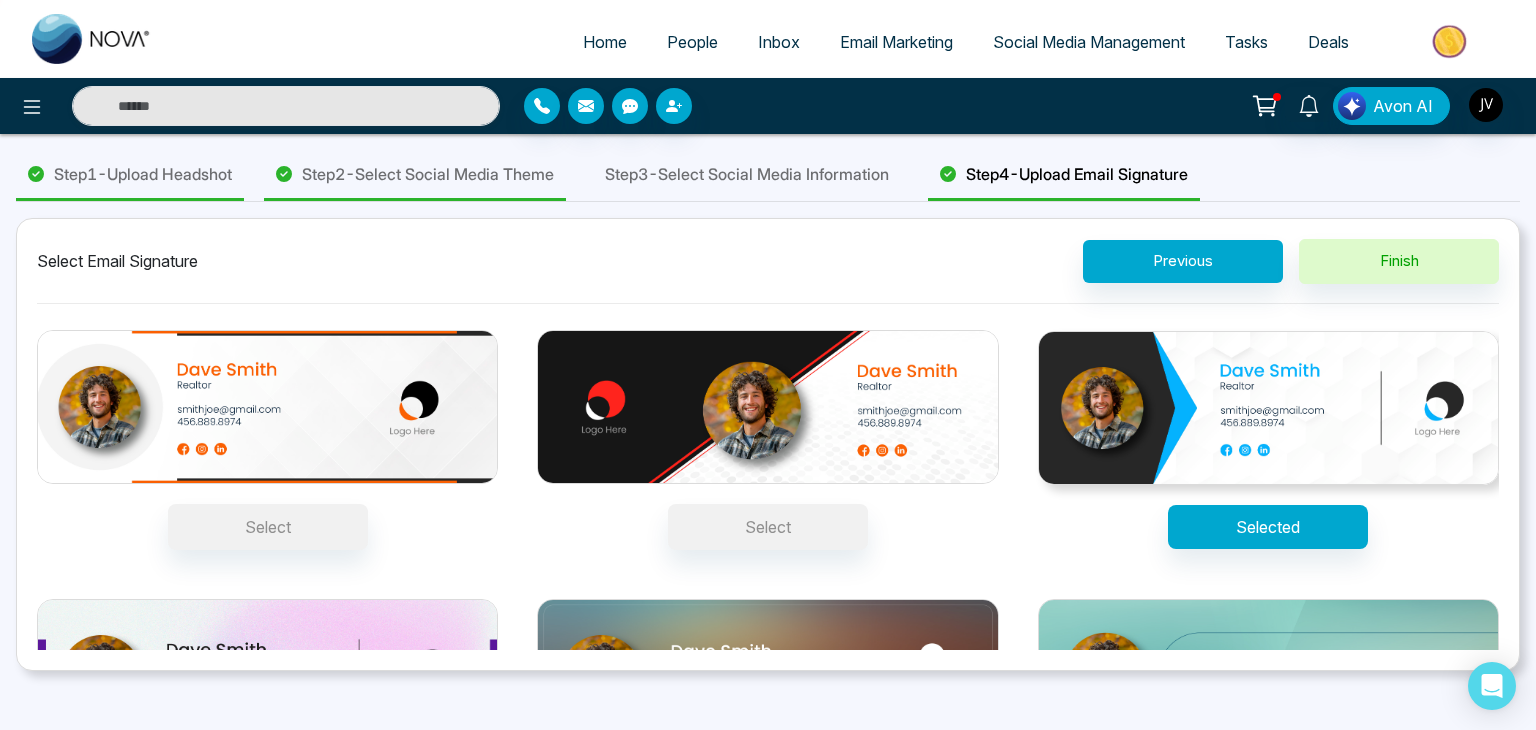 click on "Step  2  -  Select Social Media Theme" at bounding box center (428, 174) 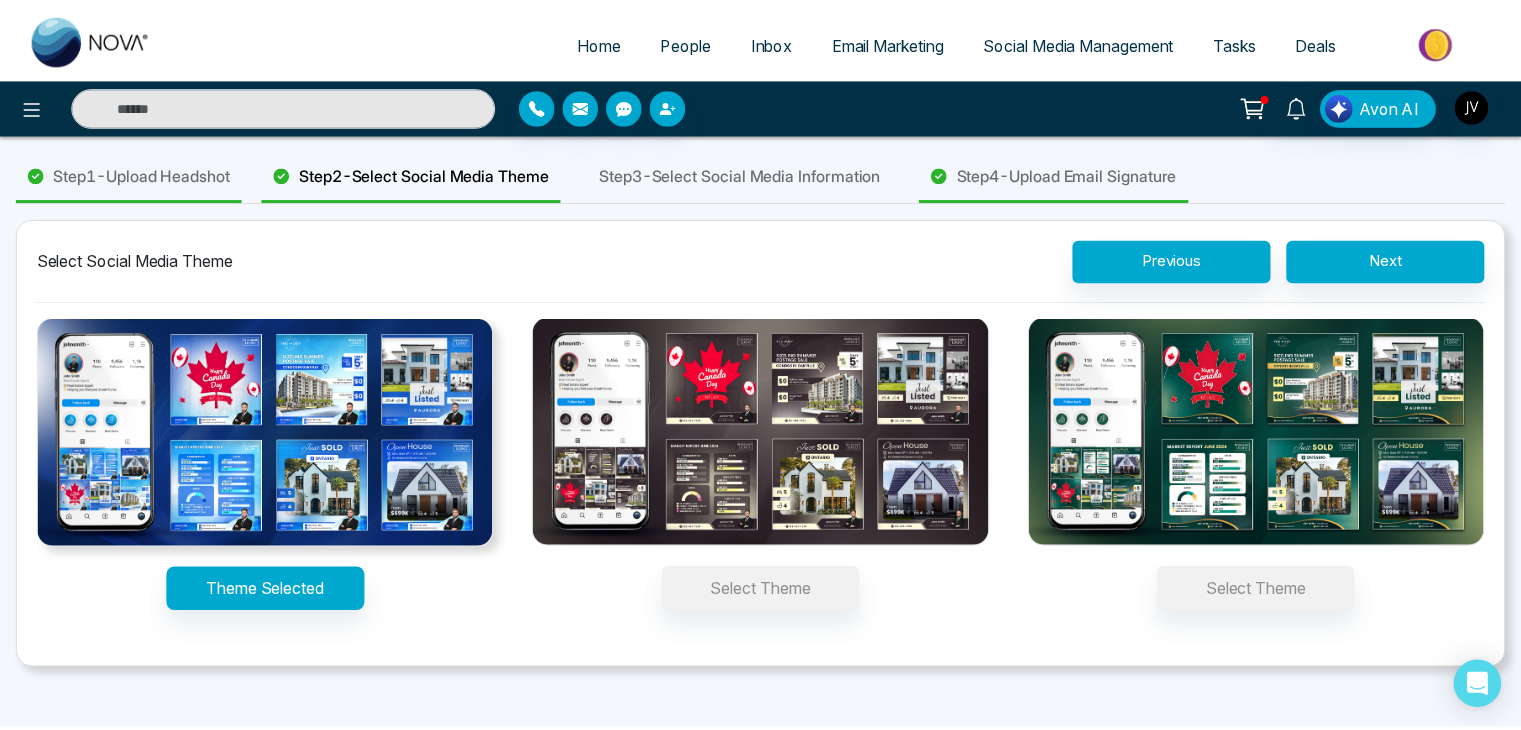 scroll, scrollTop: 12, scrollLeft: 0, axis: vertical 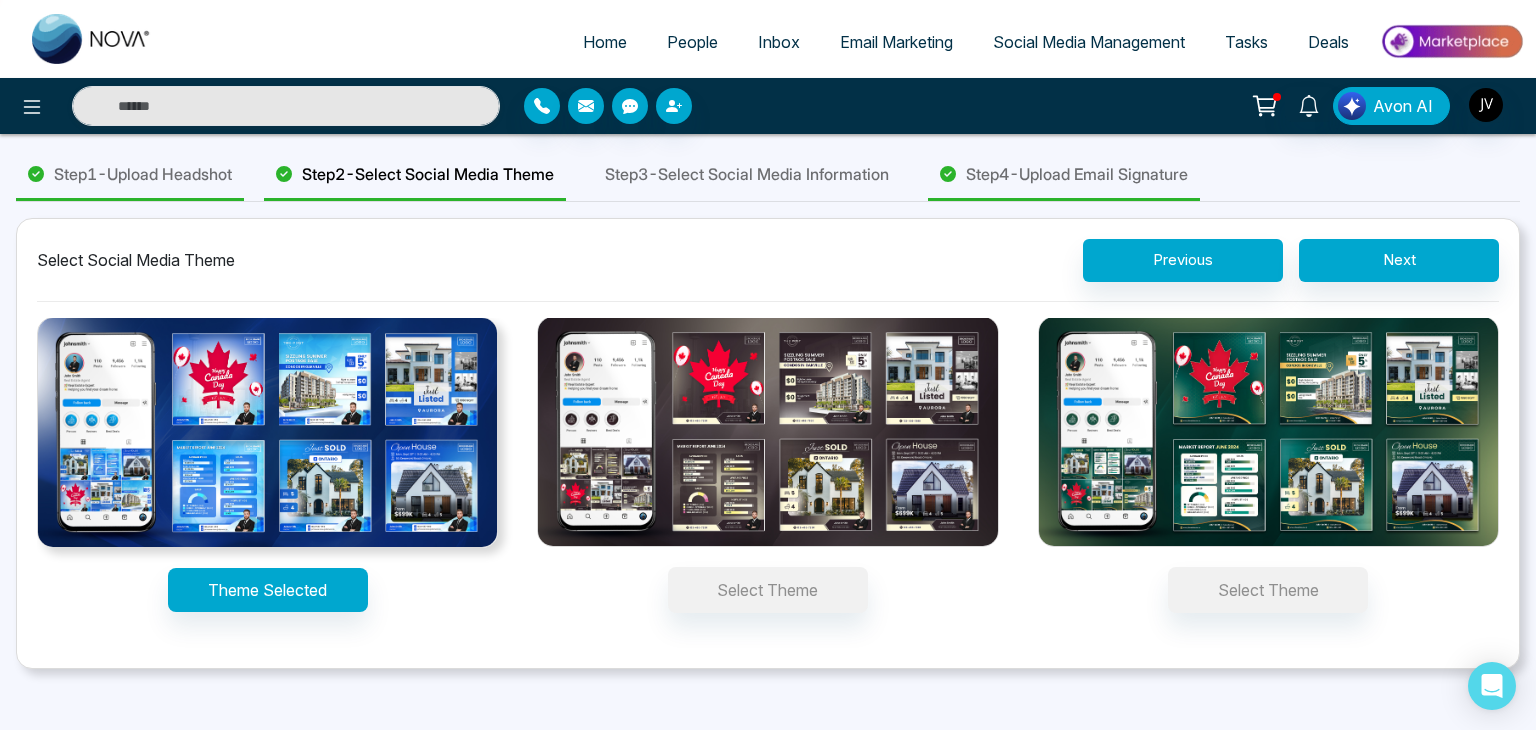 click on "Home People Inbox Email Marketing Social Media Management Tasks Deals" at bounding box center [768, 39] 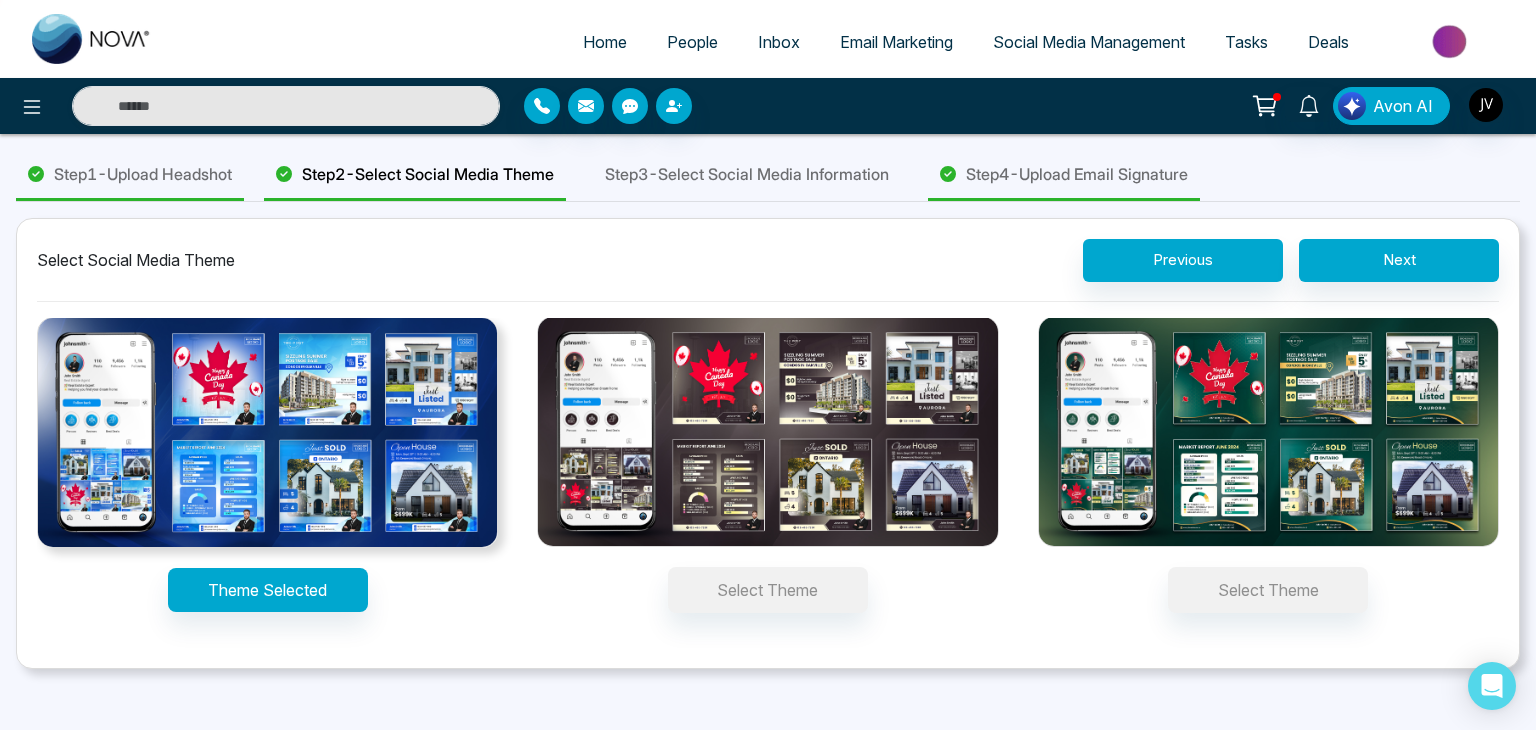click on "Social Media Management" at bounding box center [1089, 42] 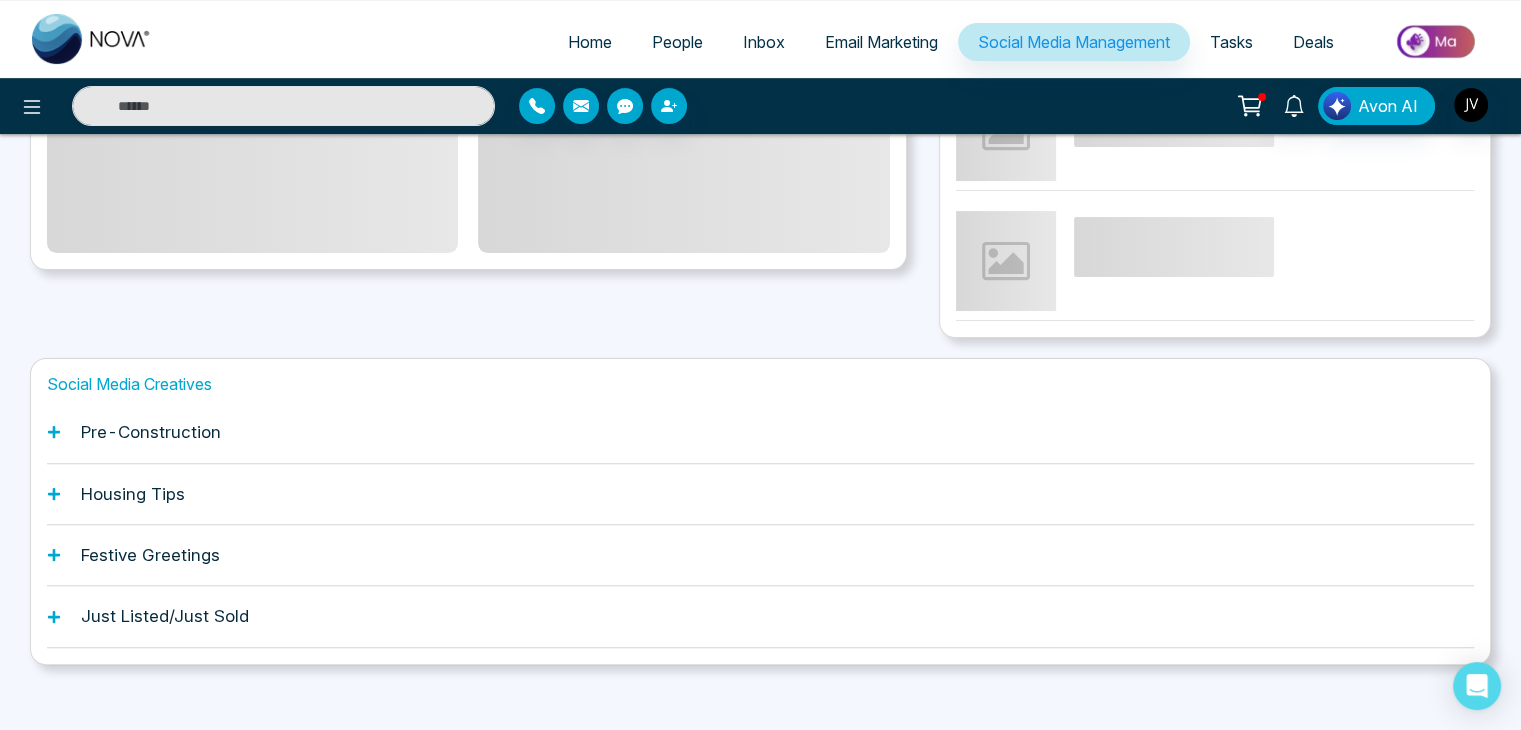 scroll, scrollTop: 560, scrollLeft: 0, axis: vertical 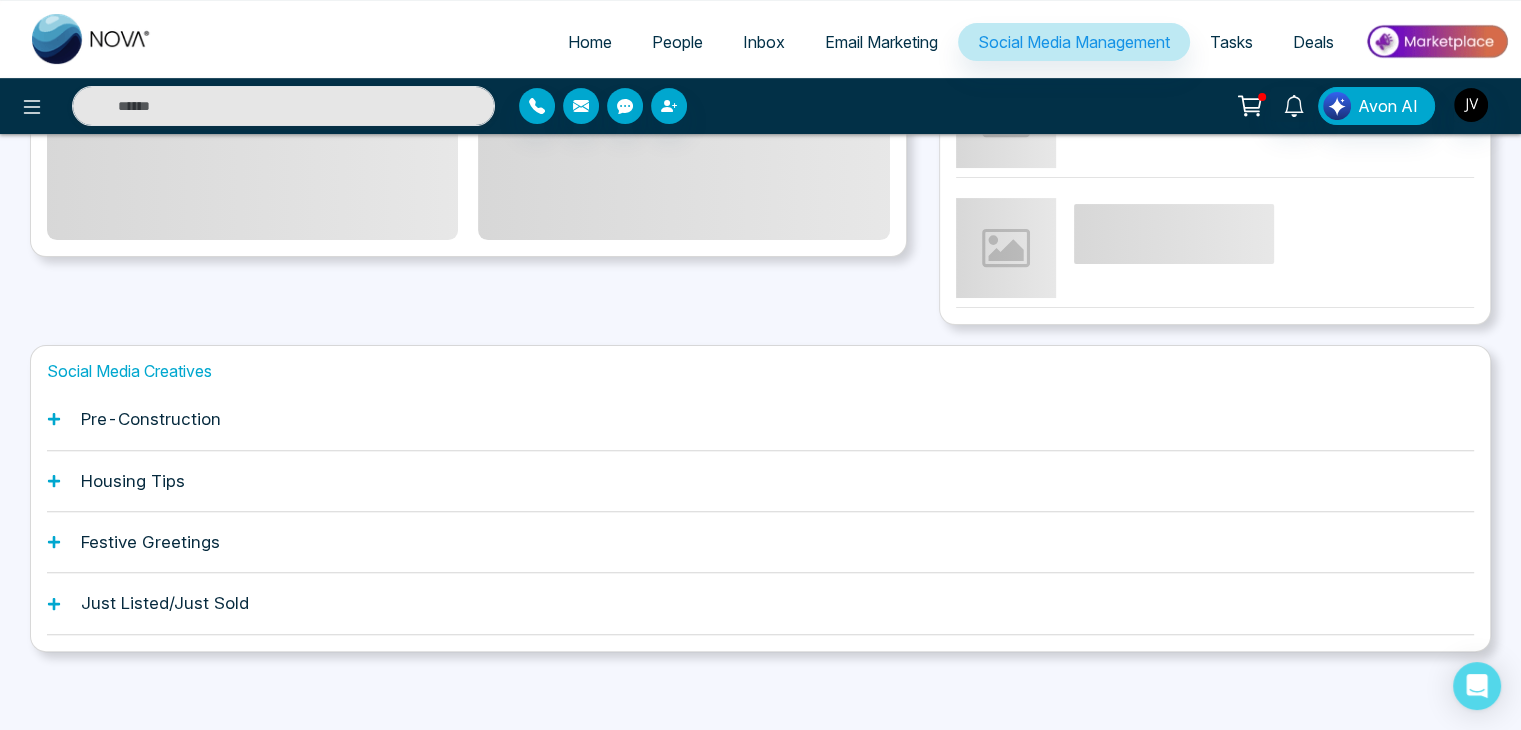 click on "Pre-Construction" at bounding box center [760, 419] 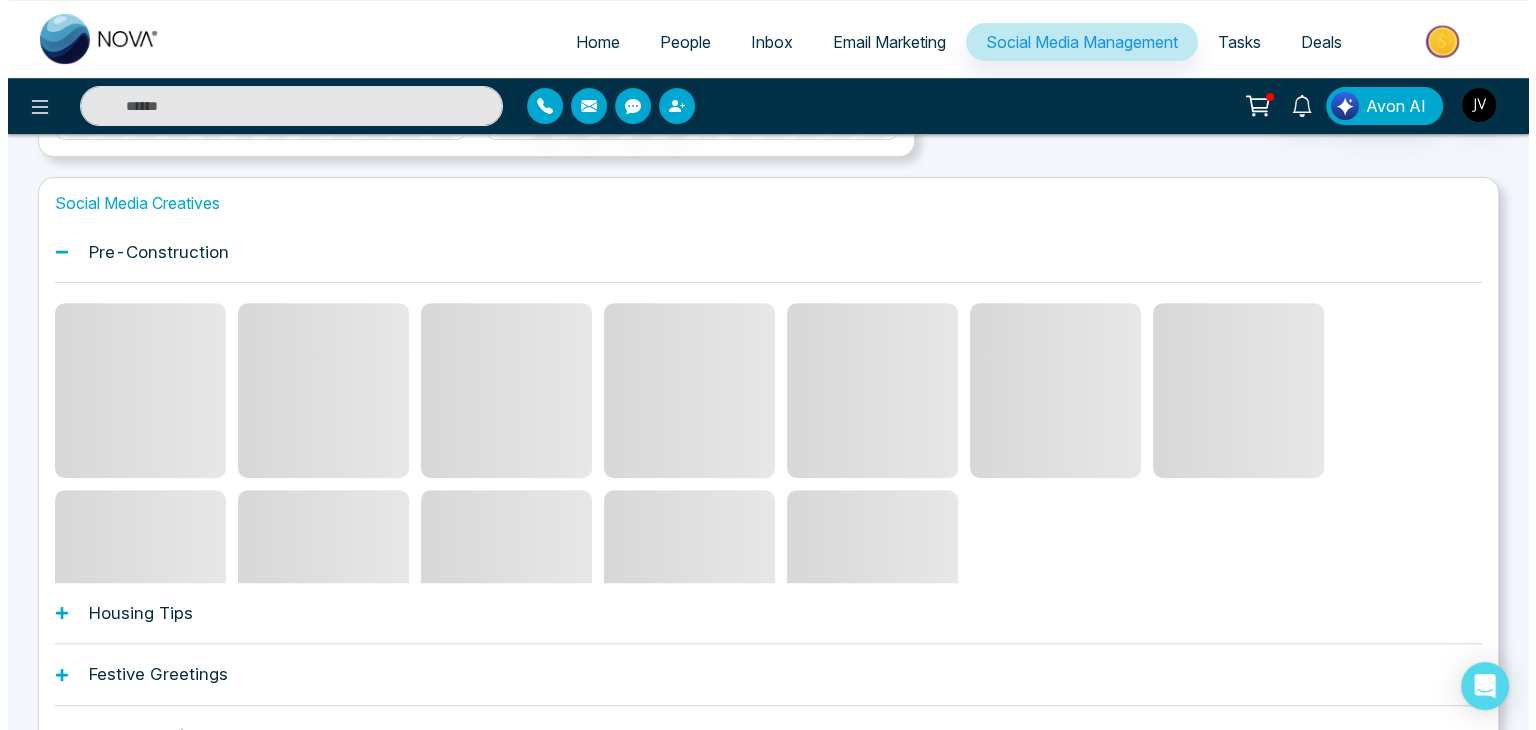 scroll, scrollTop: 664, scrollLeft: 0, axis: vertical 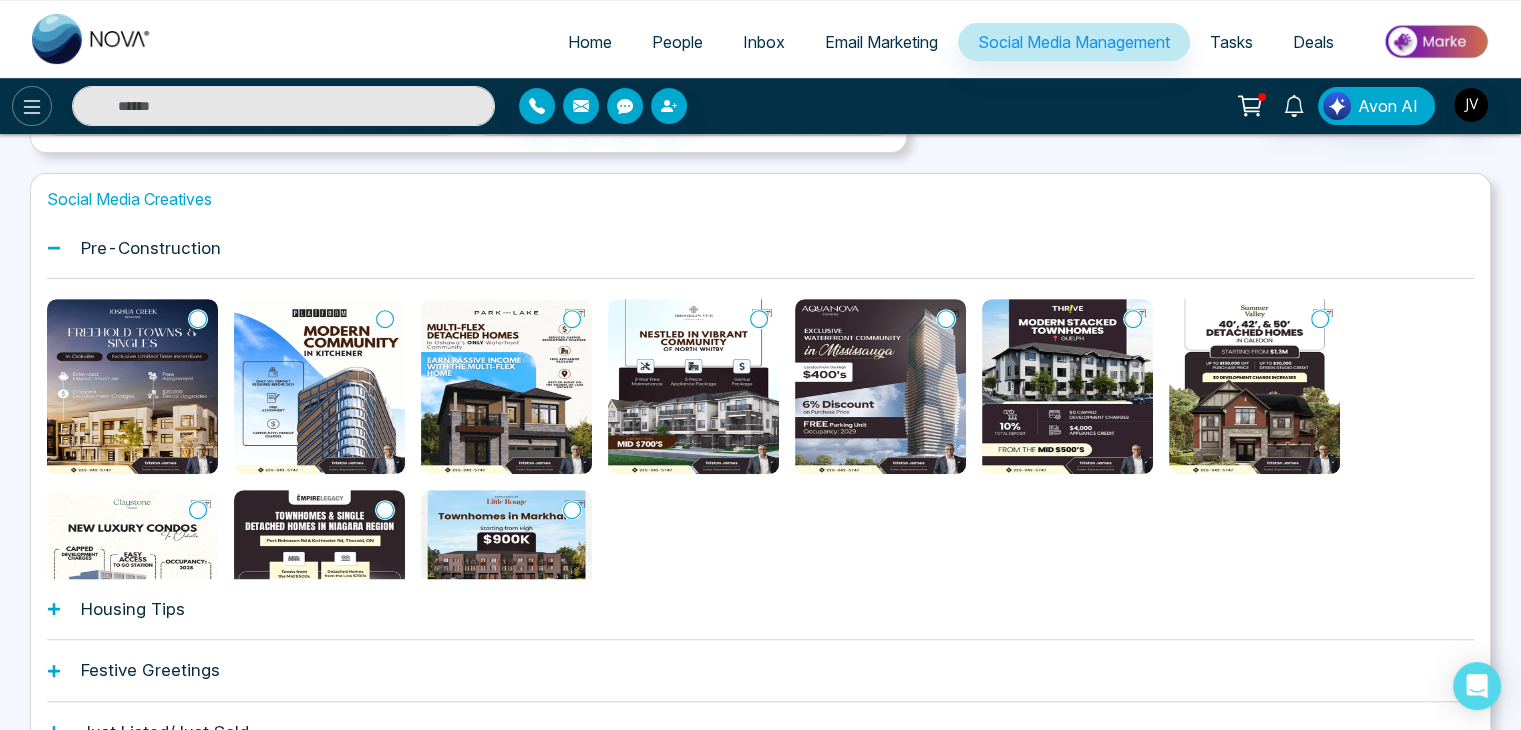 click at bounding box center [32, 106] 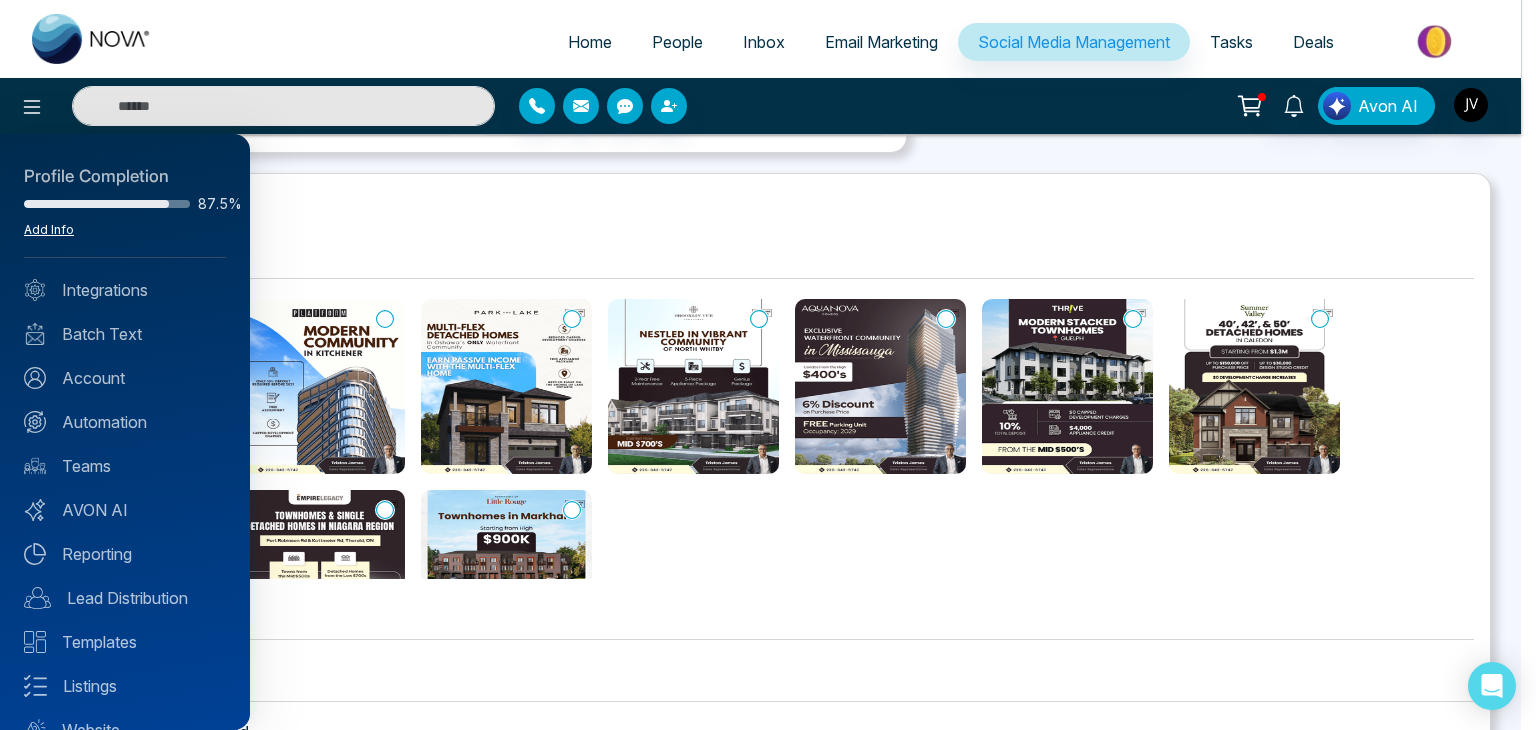 click on "Add Info" at bounding box center (49, 229) 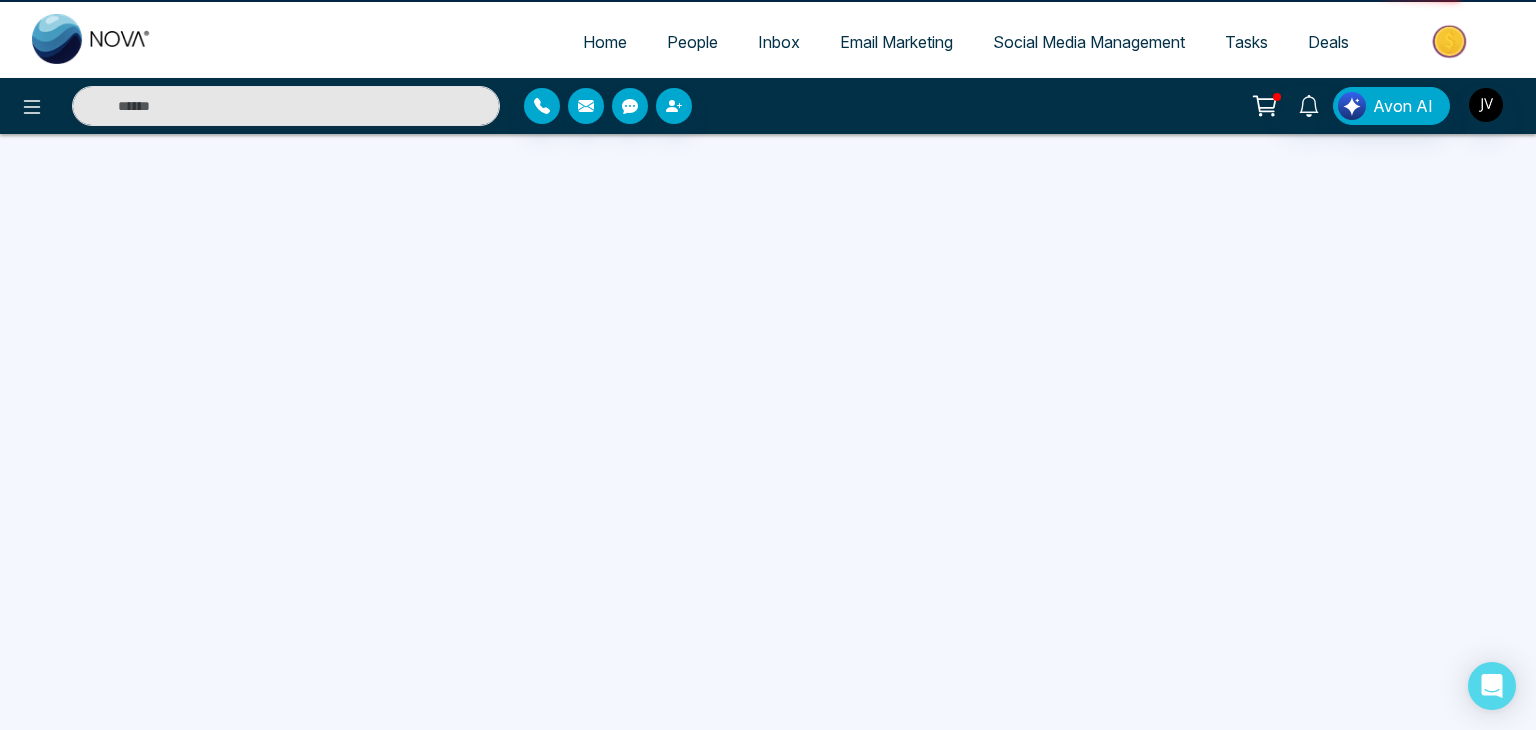 scroll, scrollTop: 0, scrollLeft: 0, axis: both 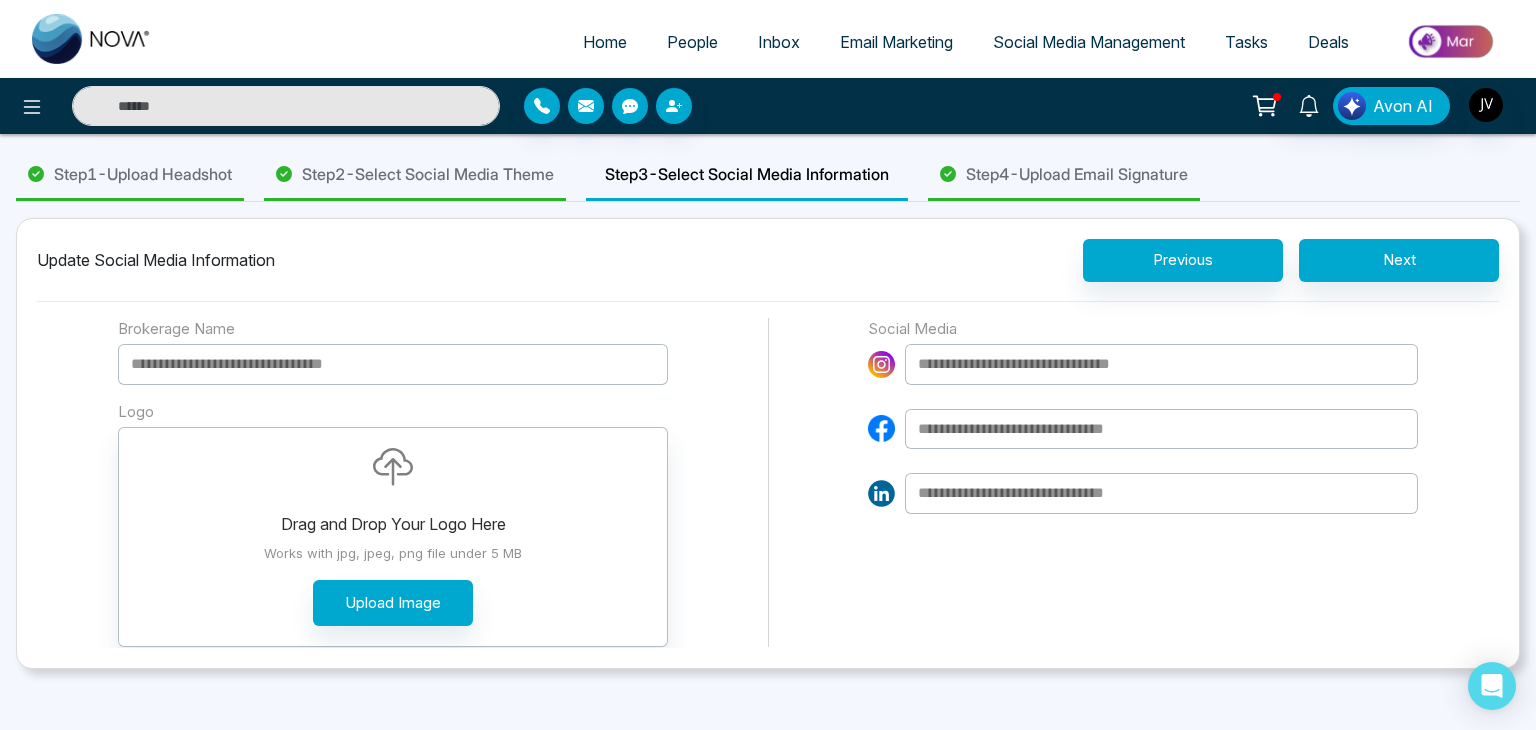 click on "Step  2  -  Select Social Media Theme" at bounding box center (428, 174) 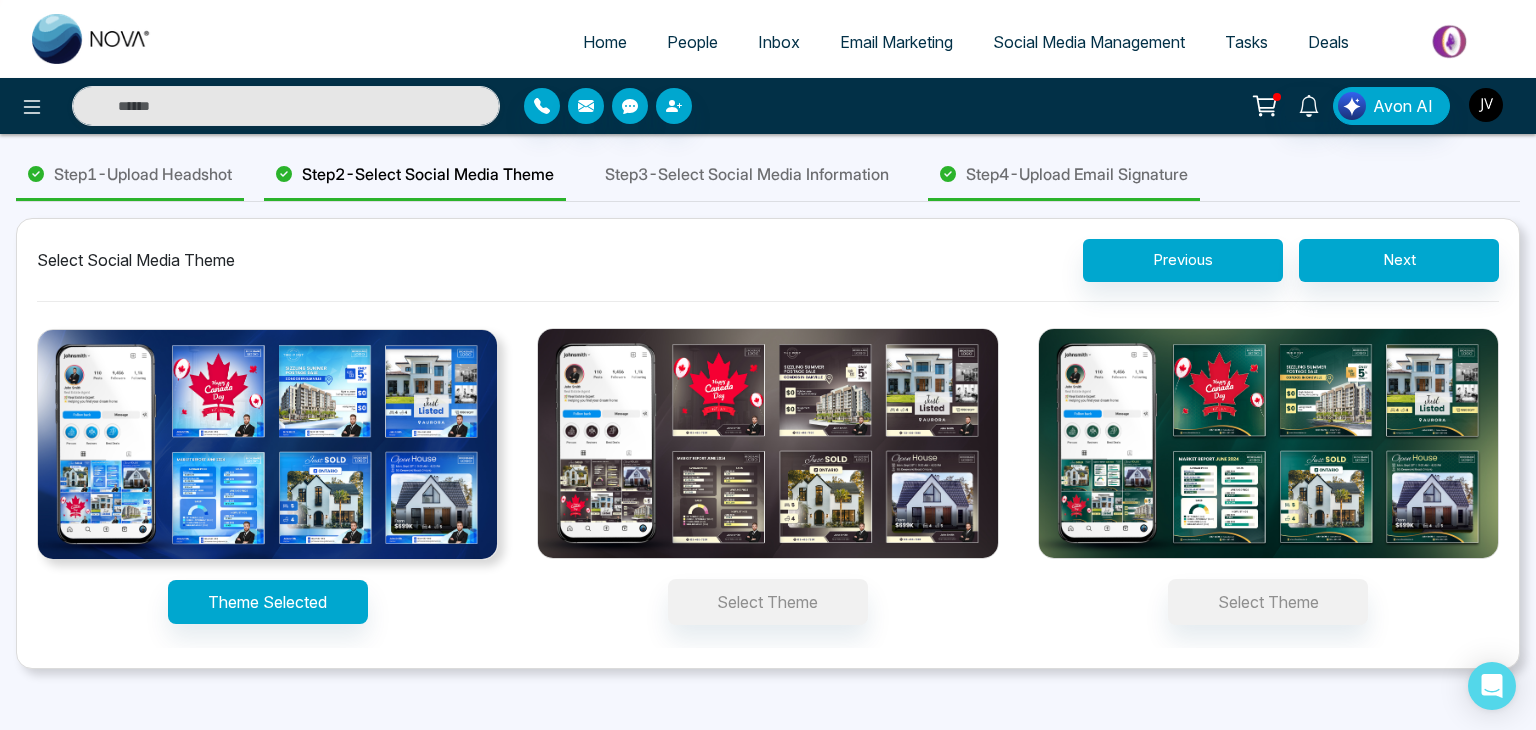 click at bounding box center (1486, 105) 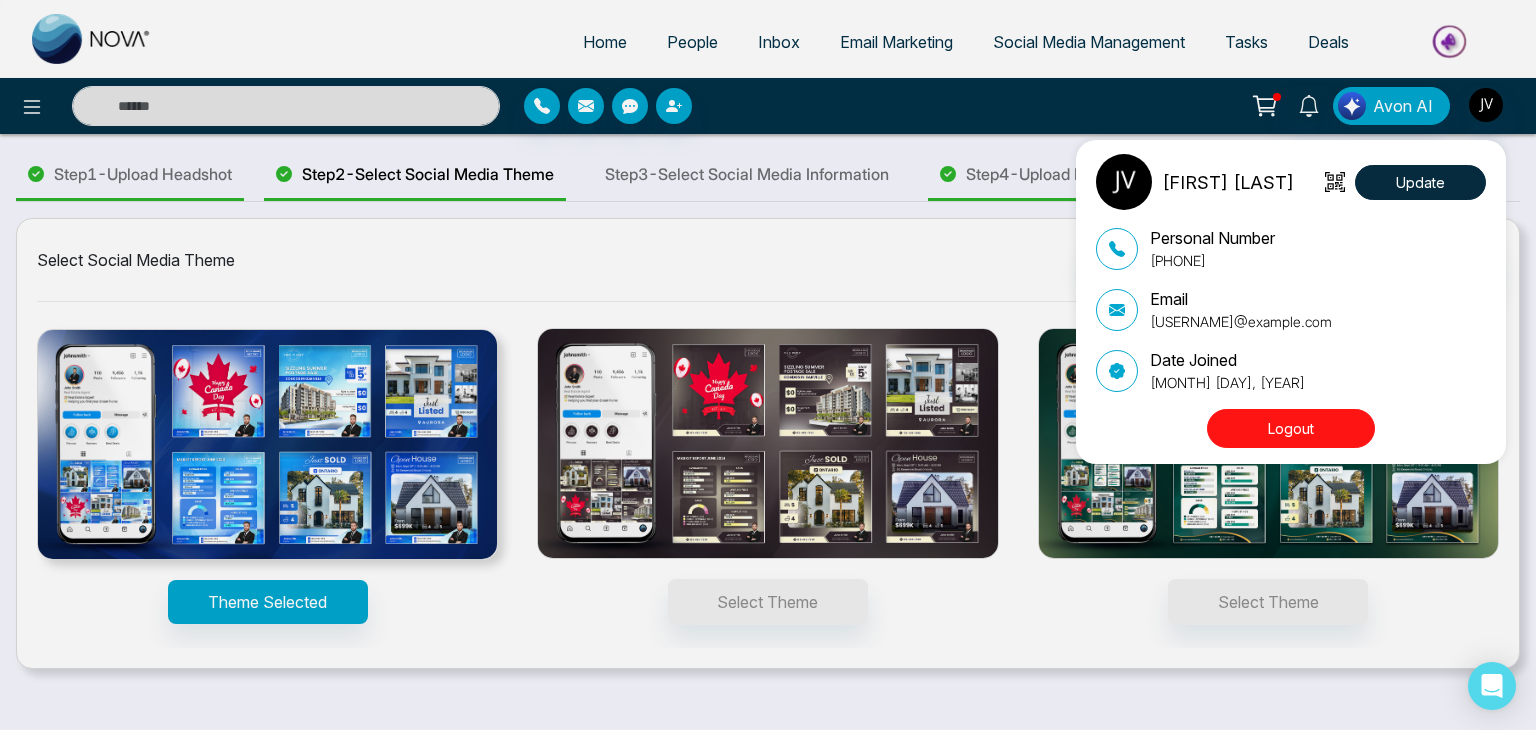 click on "Logout" at bounding box center [1291, 428] 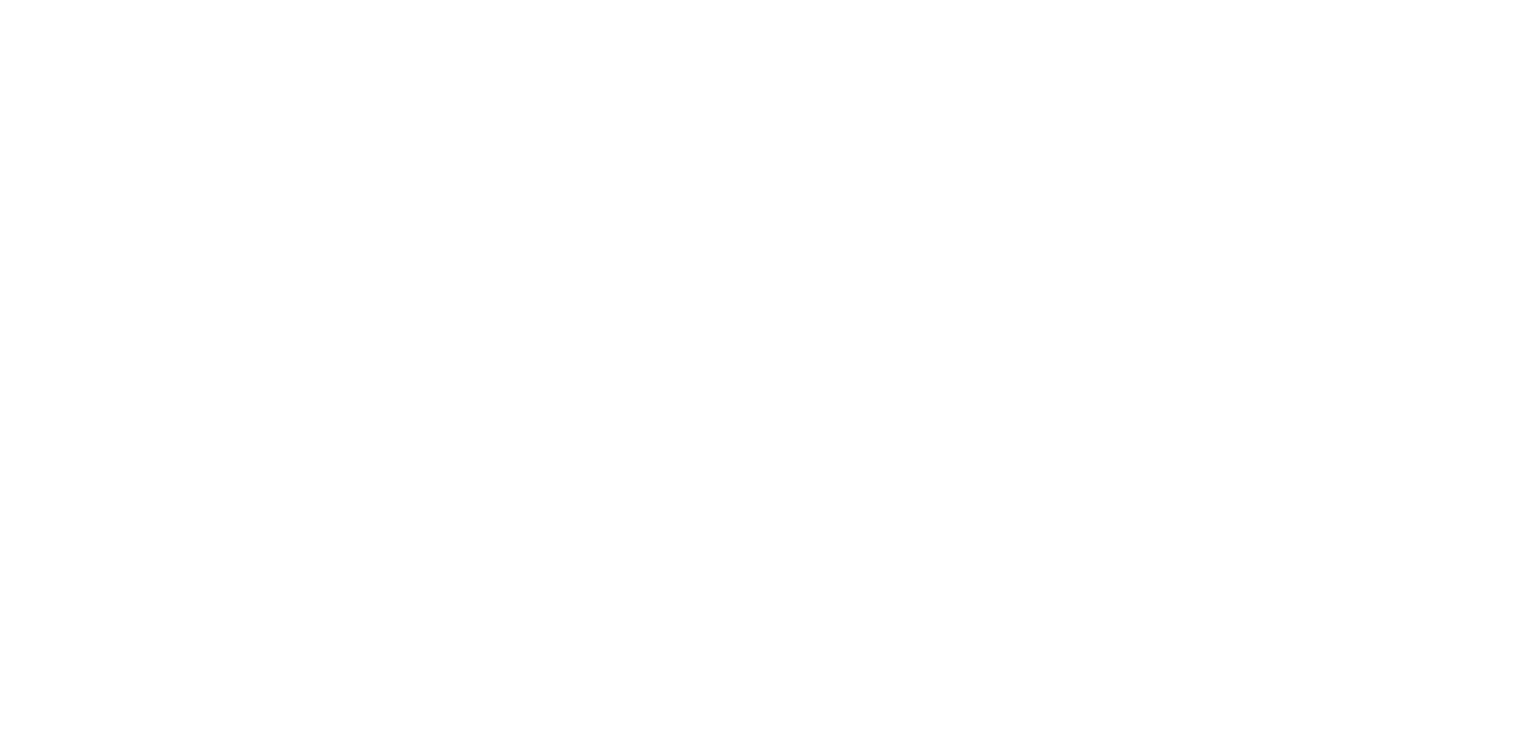 scroll, scrollTop: 0, scrollLeft: 0, axis: both 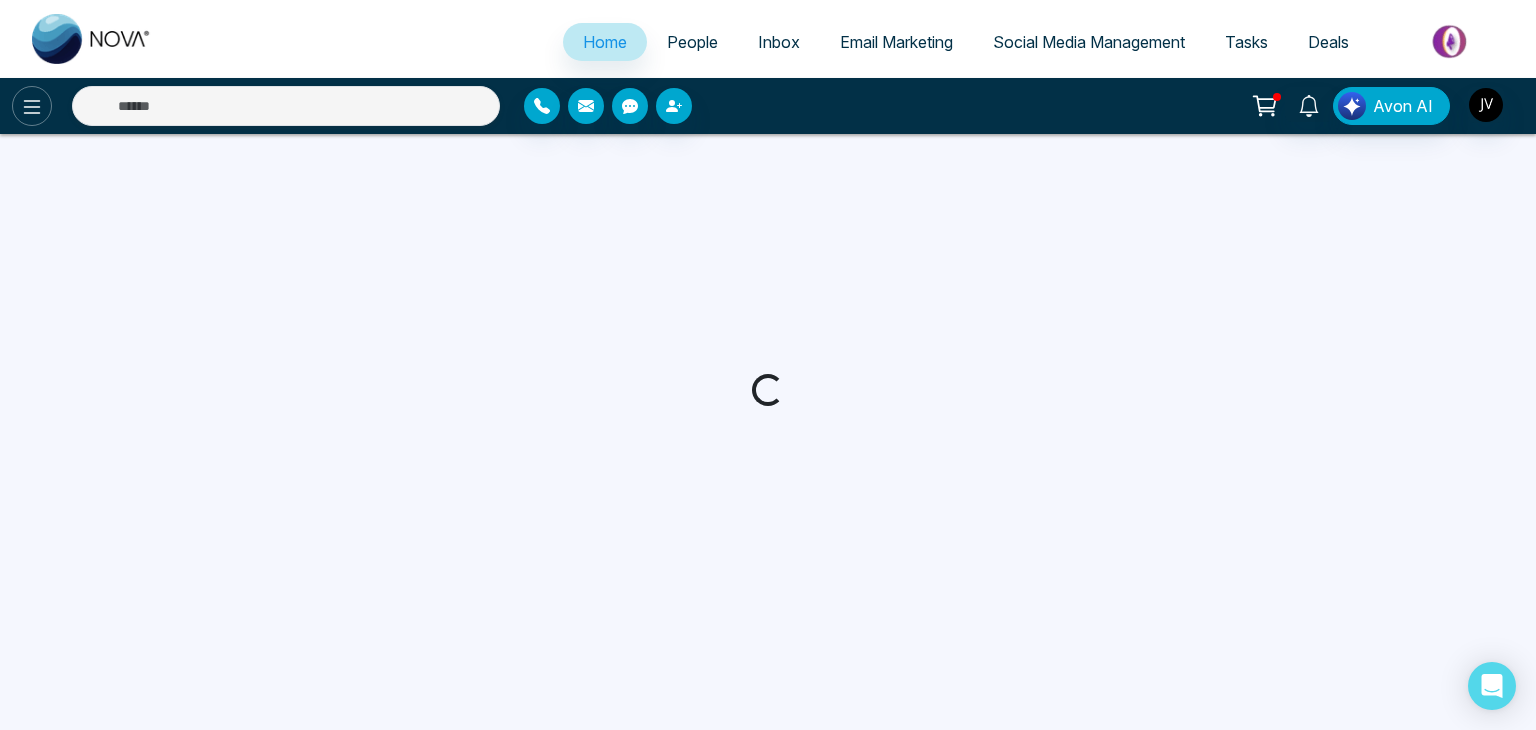 click 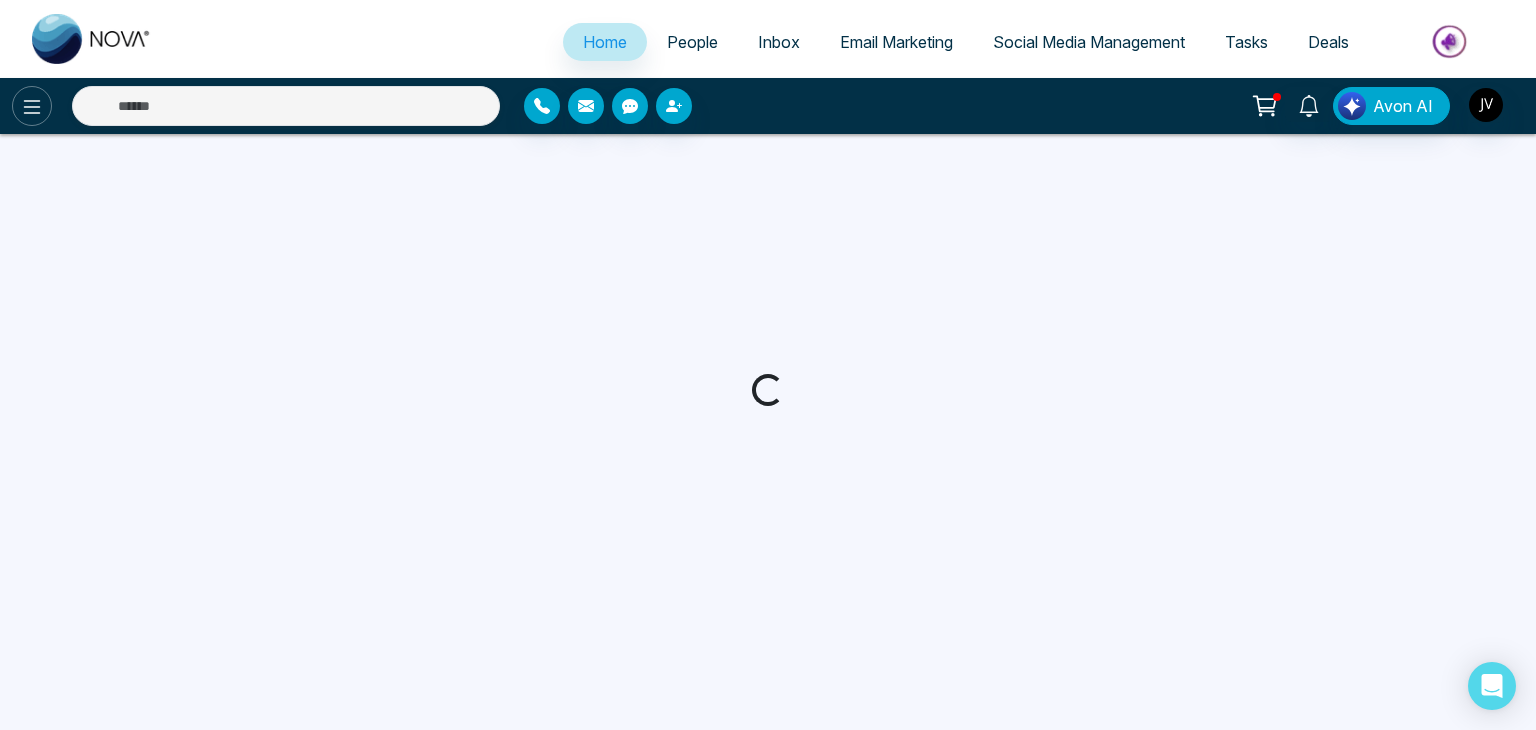 select on "*" 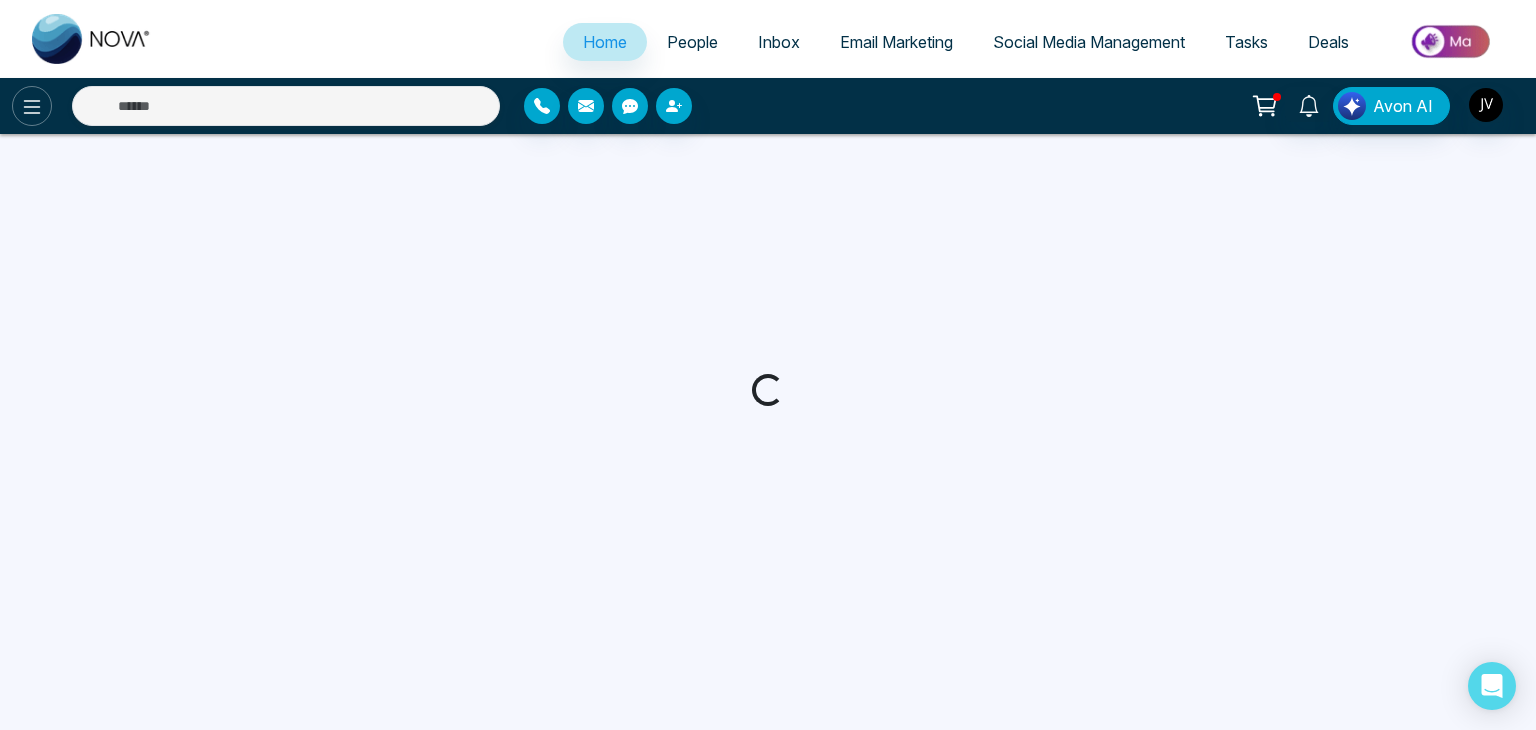 select on "*" 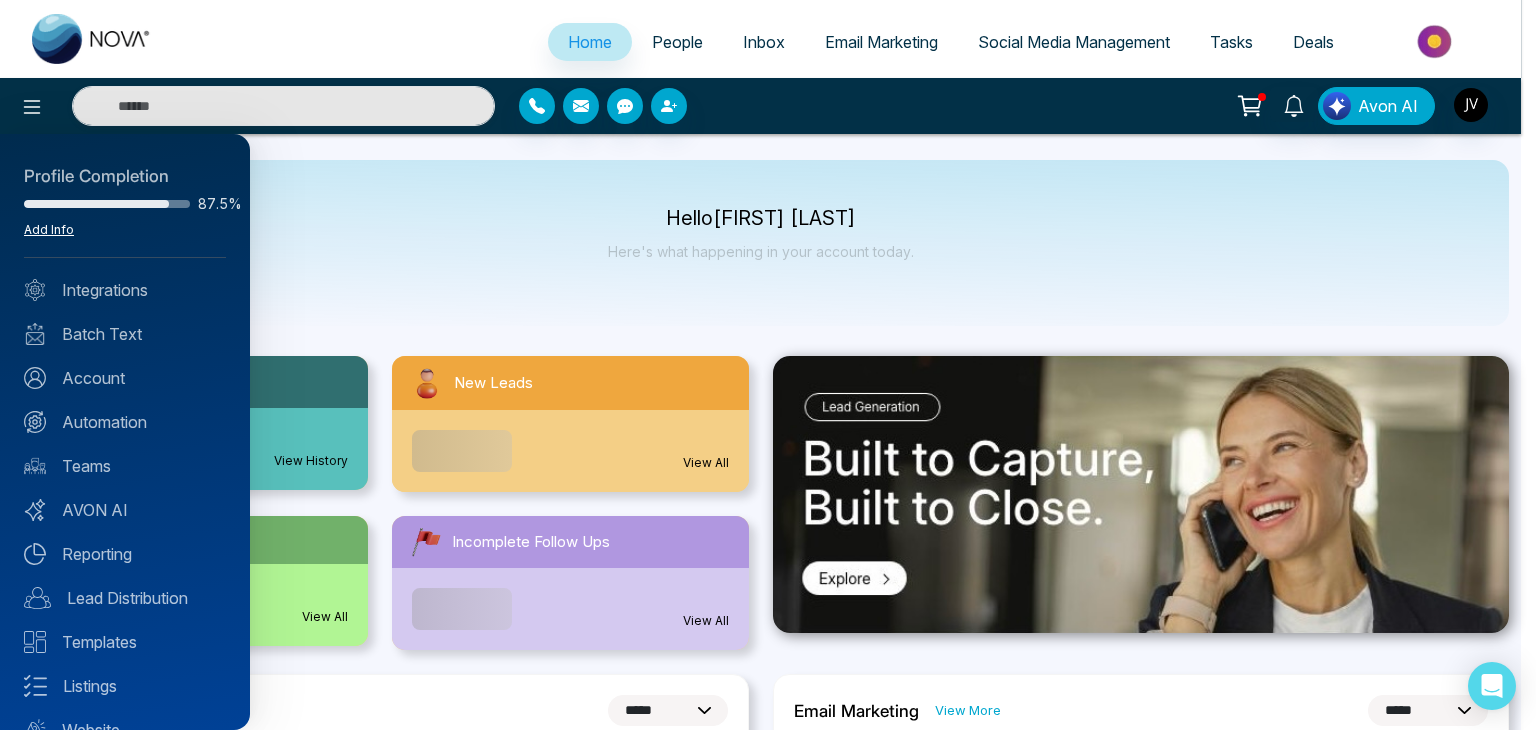 click on "Add Info" at bounding box center (49, 229) 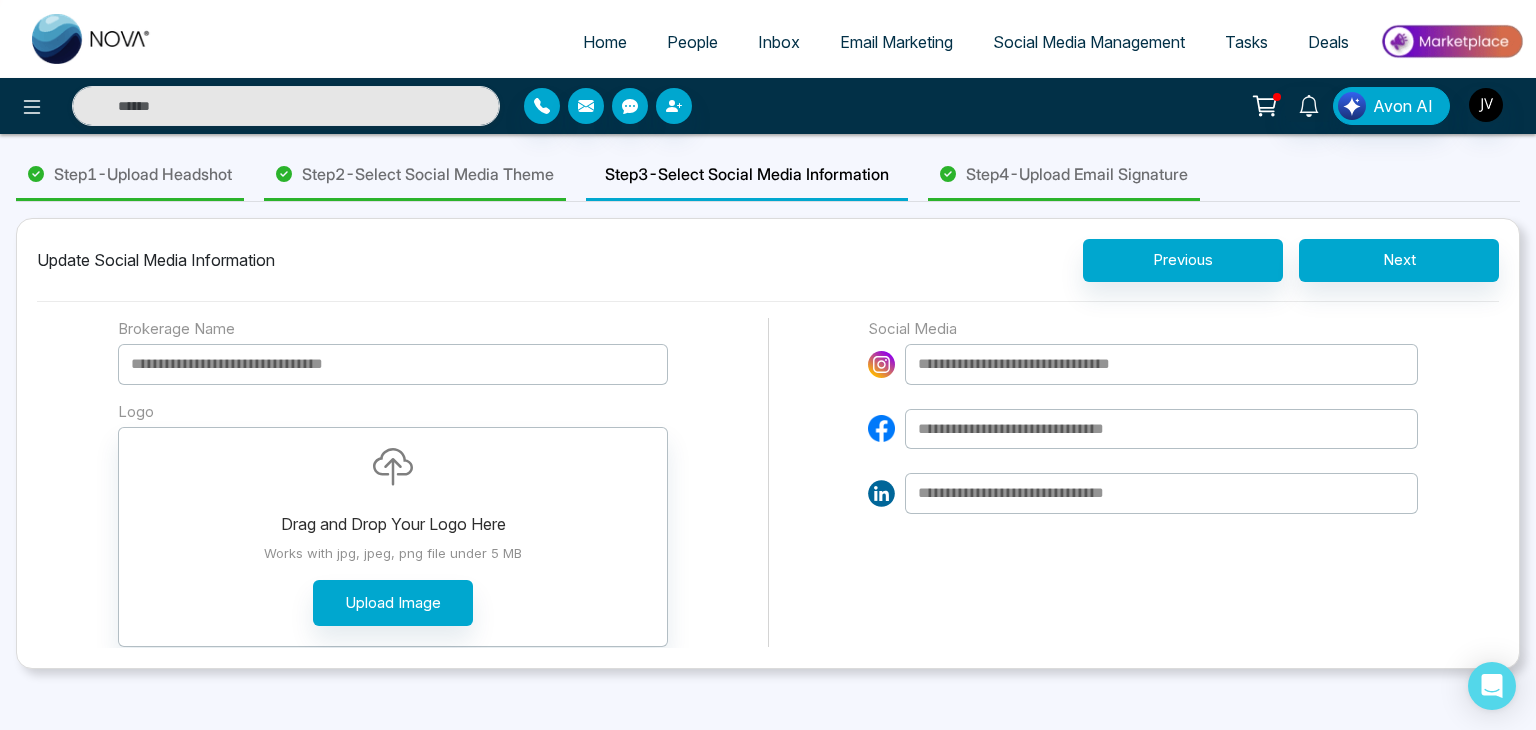 click on "Step  2  -  Select Social Media Theme" at bounding box center (428, 174) 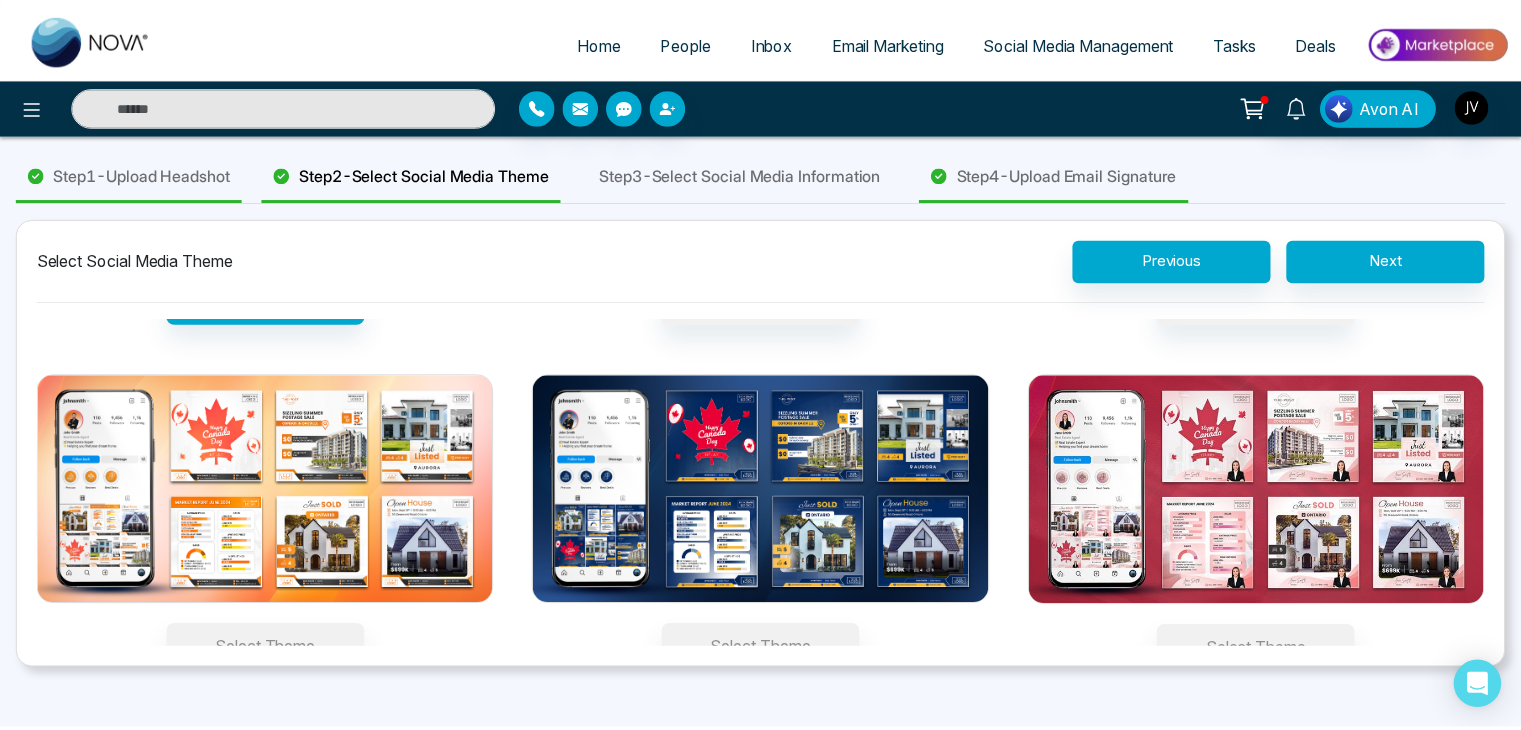 scroll, scrollTop: 318, scrollLeft: 0, axis: vertical 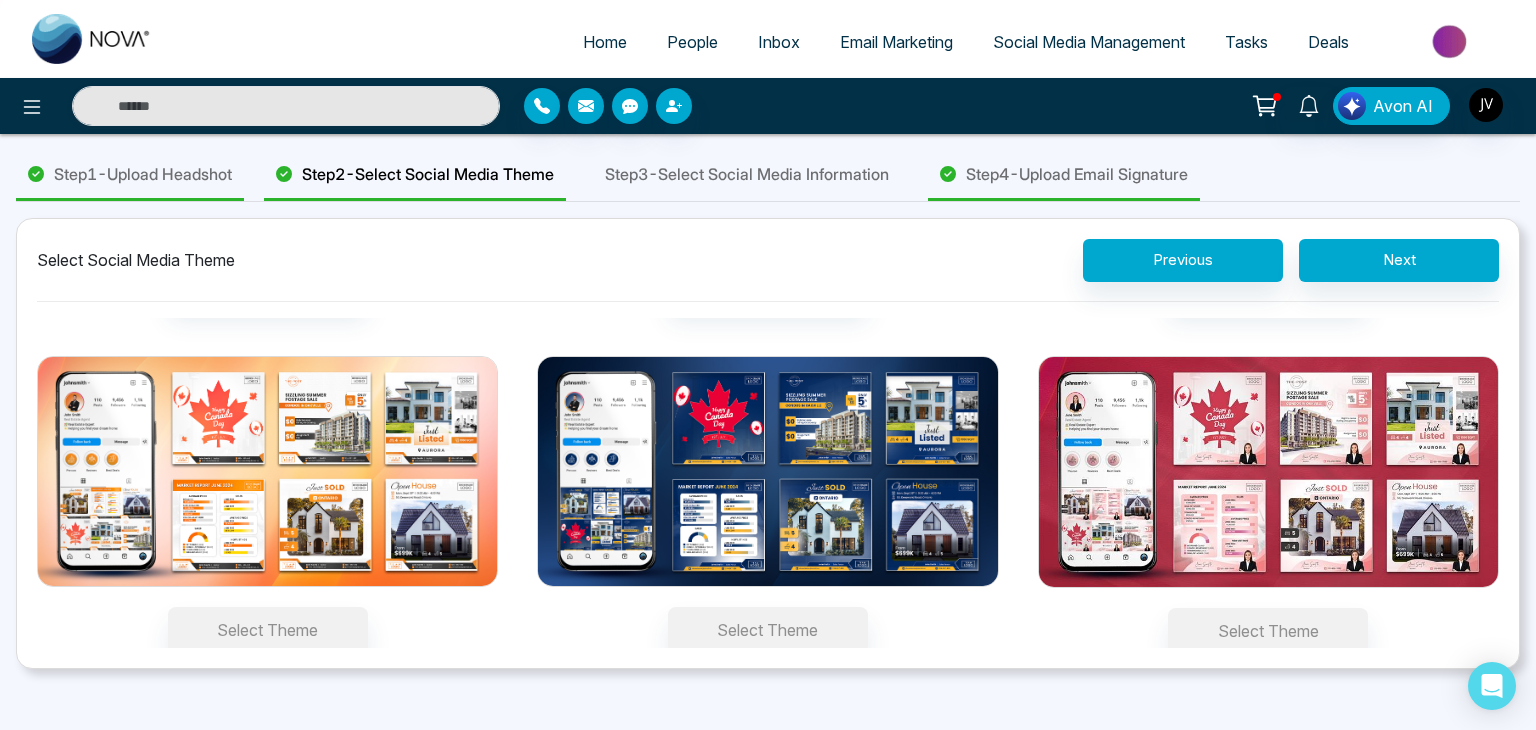 click on "Social Media Management" at bounding box center [1089, 42] 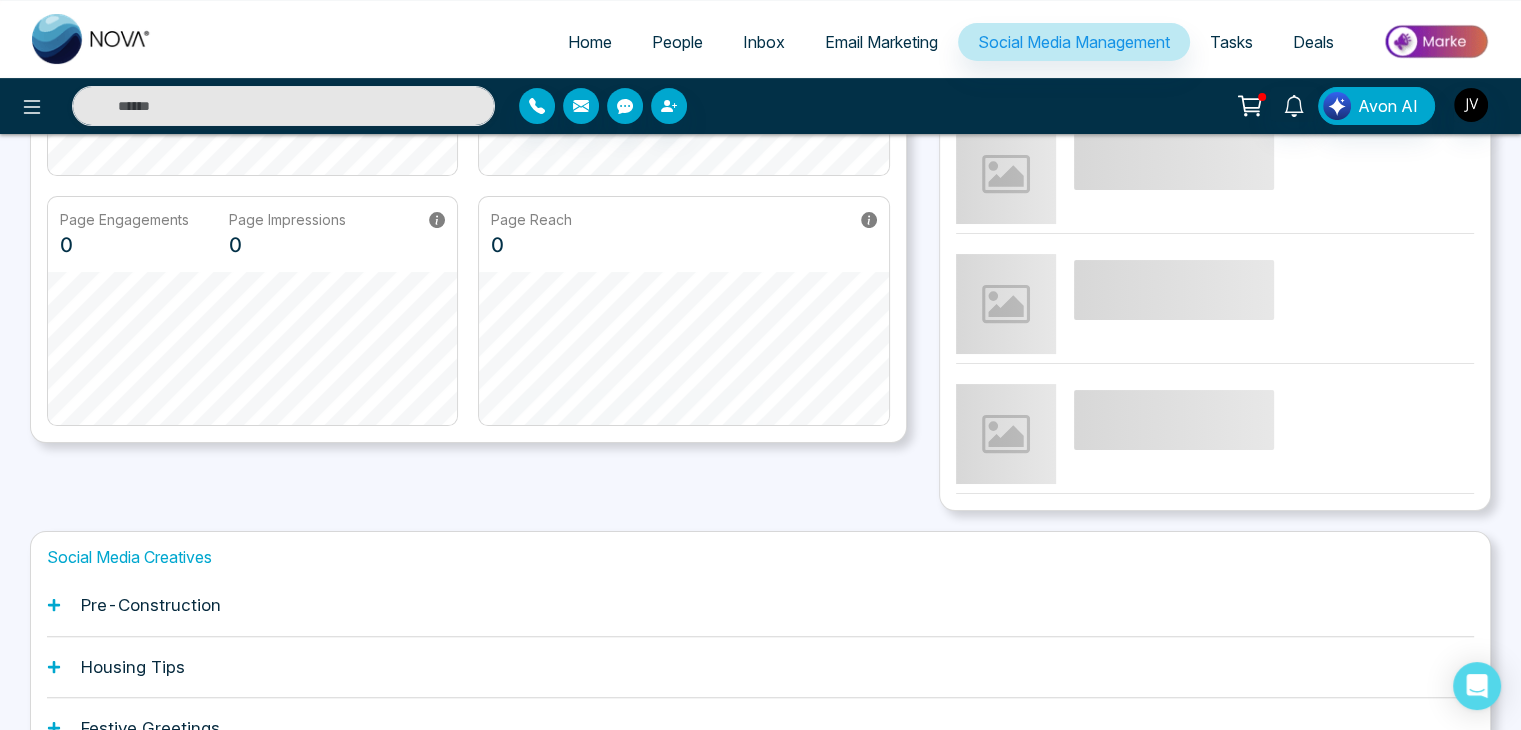scroll, scrollTop: 492, scrollLeft: 0, axis: vertical 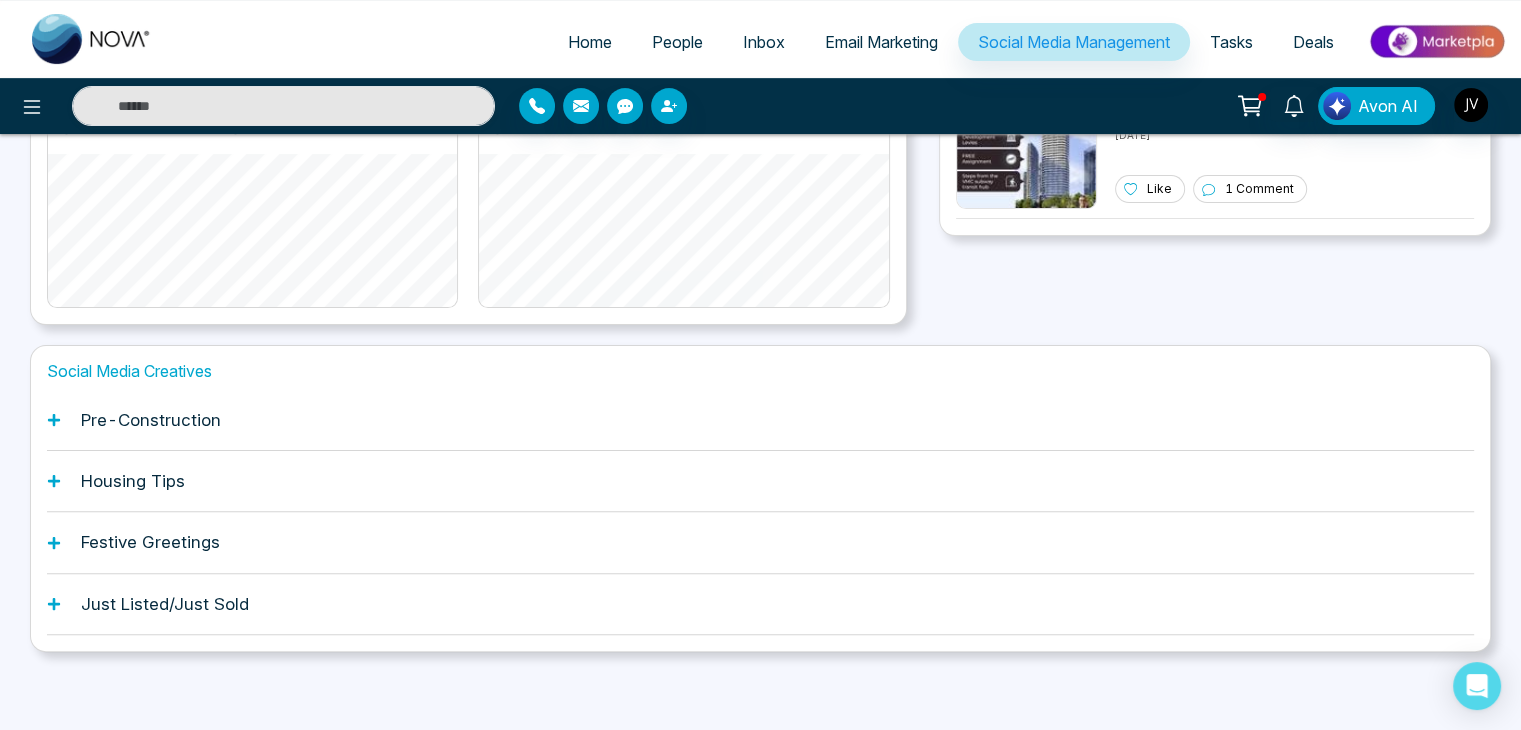 click on "Pre-Construction" at bounding box center (760, 420) 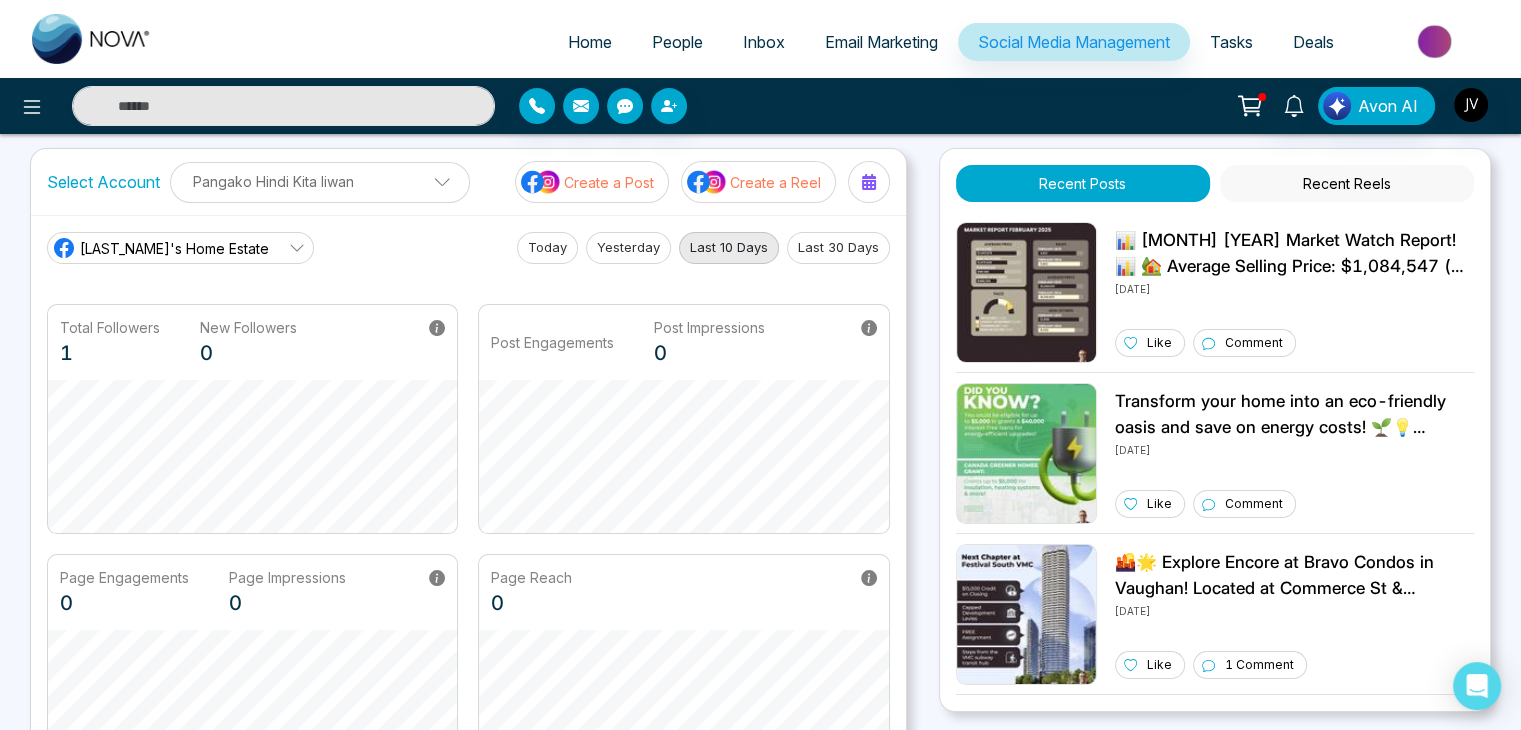 scroll, scrollTop: 0, scrollLeft: 0, axis: both 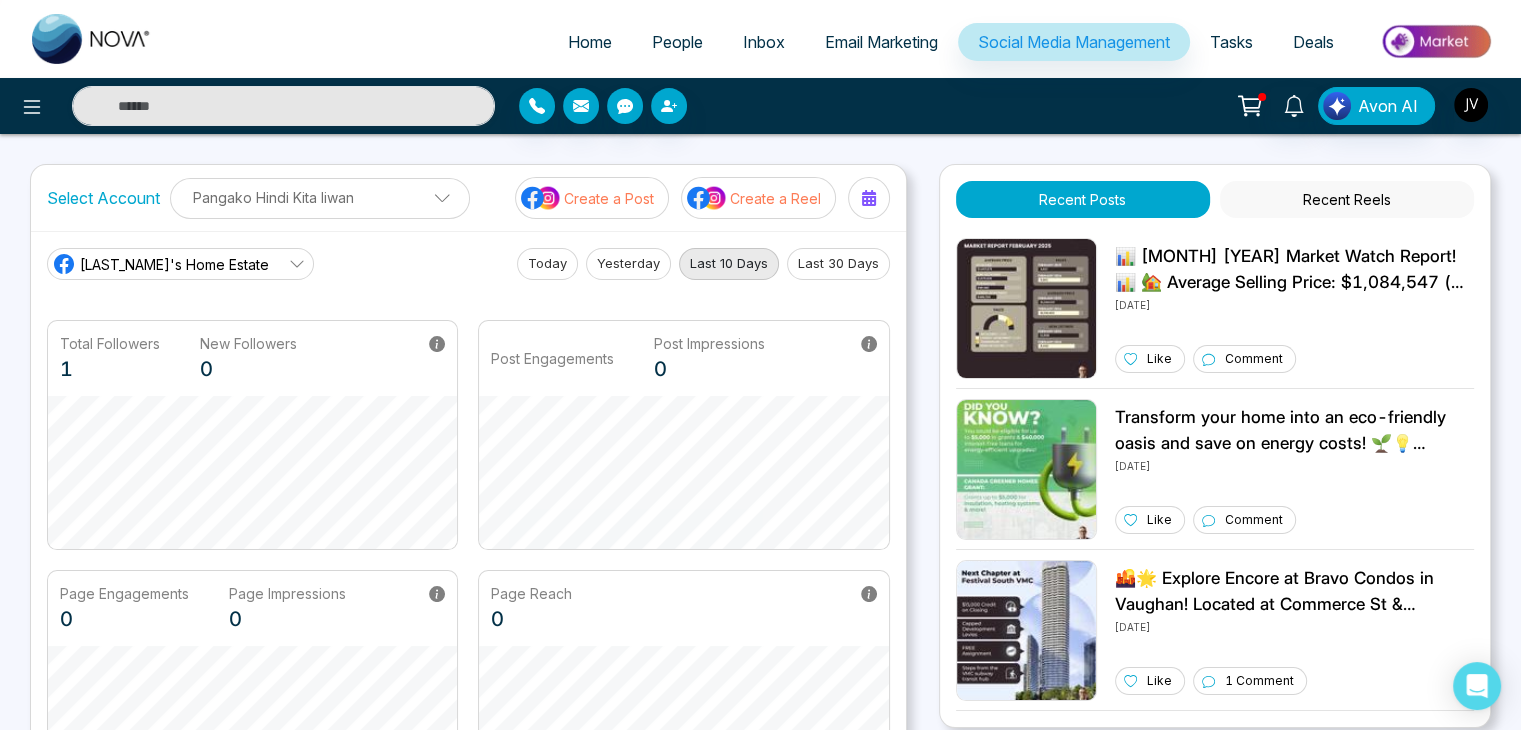 click on "Home" at bounding box center [590, 42] 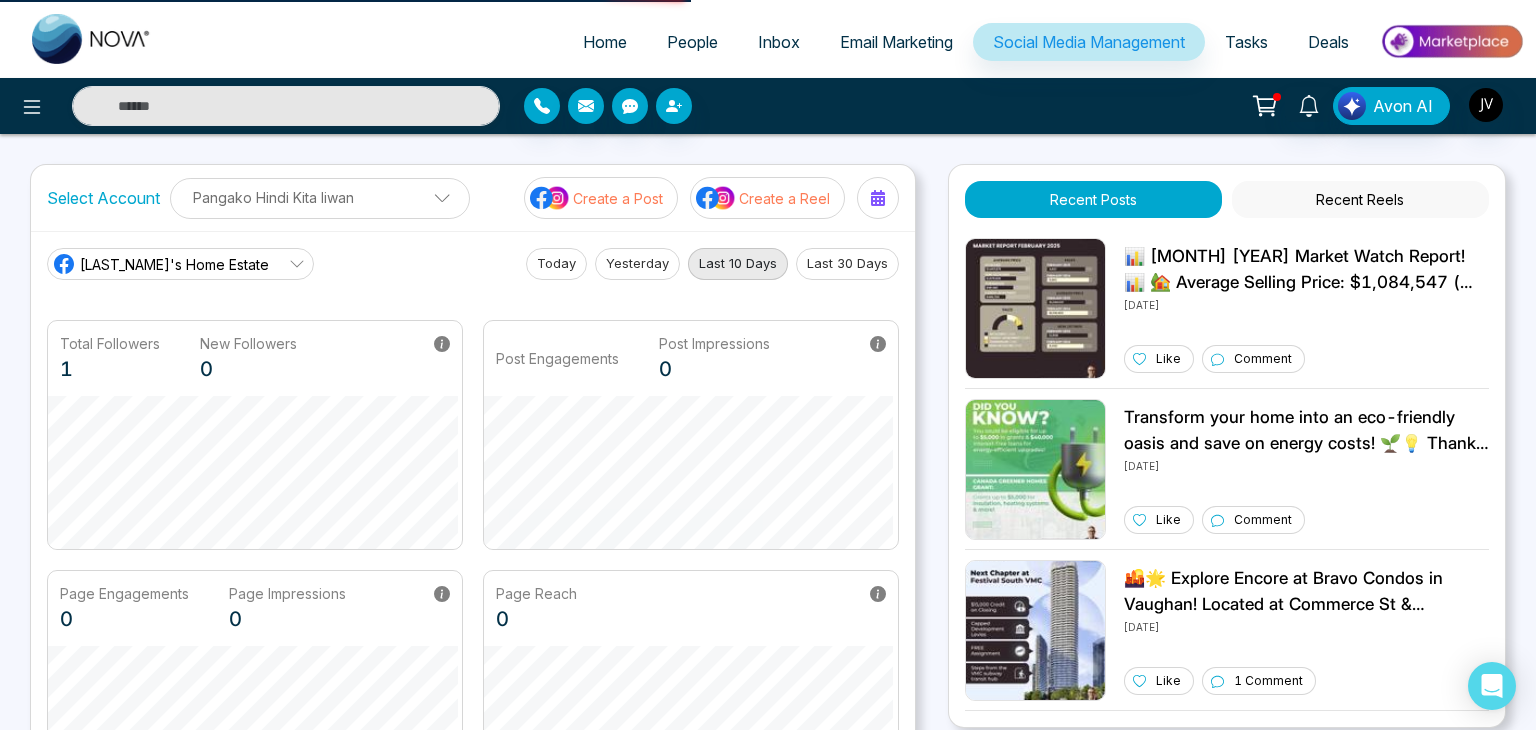 select on "*" 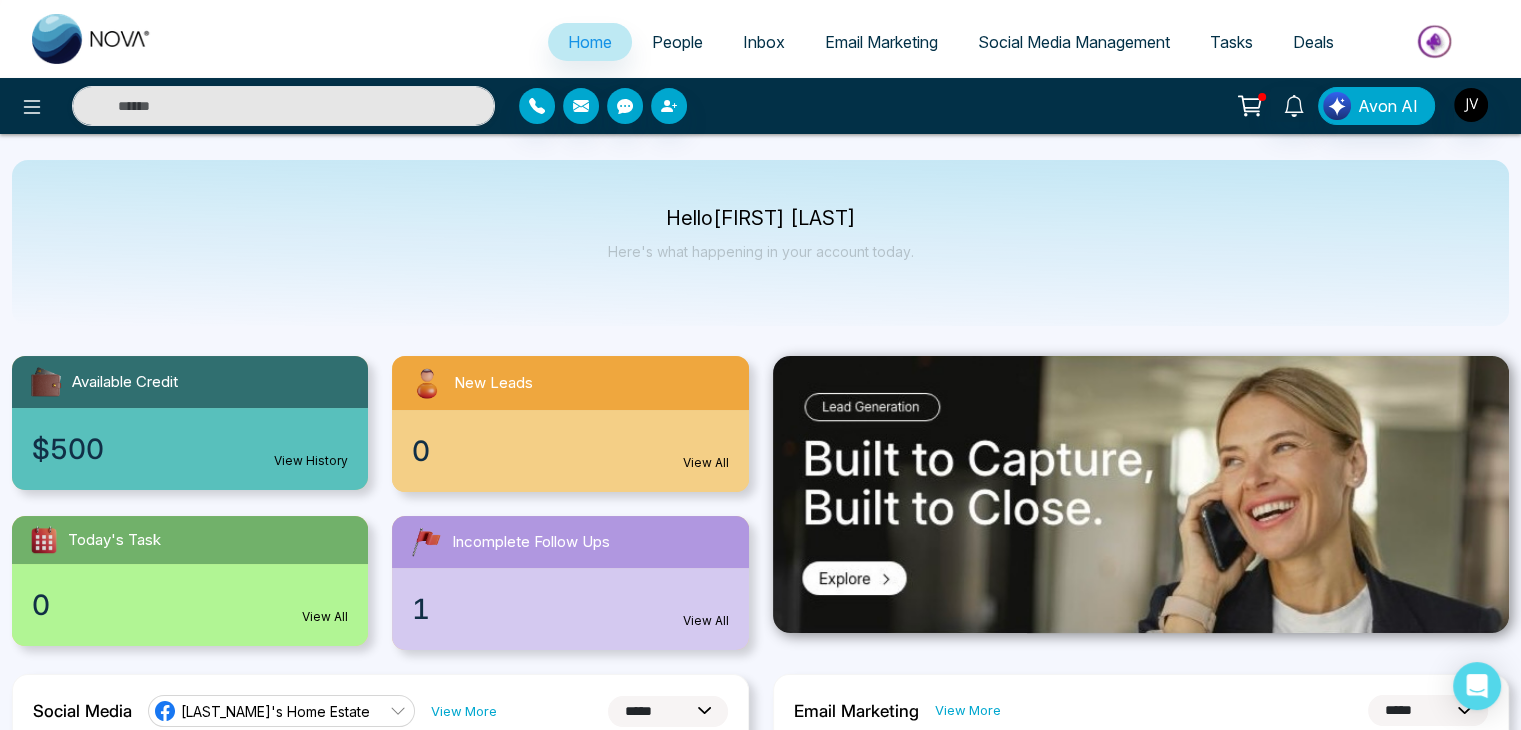 click at bounding box center [1436, 41] 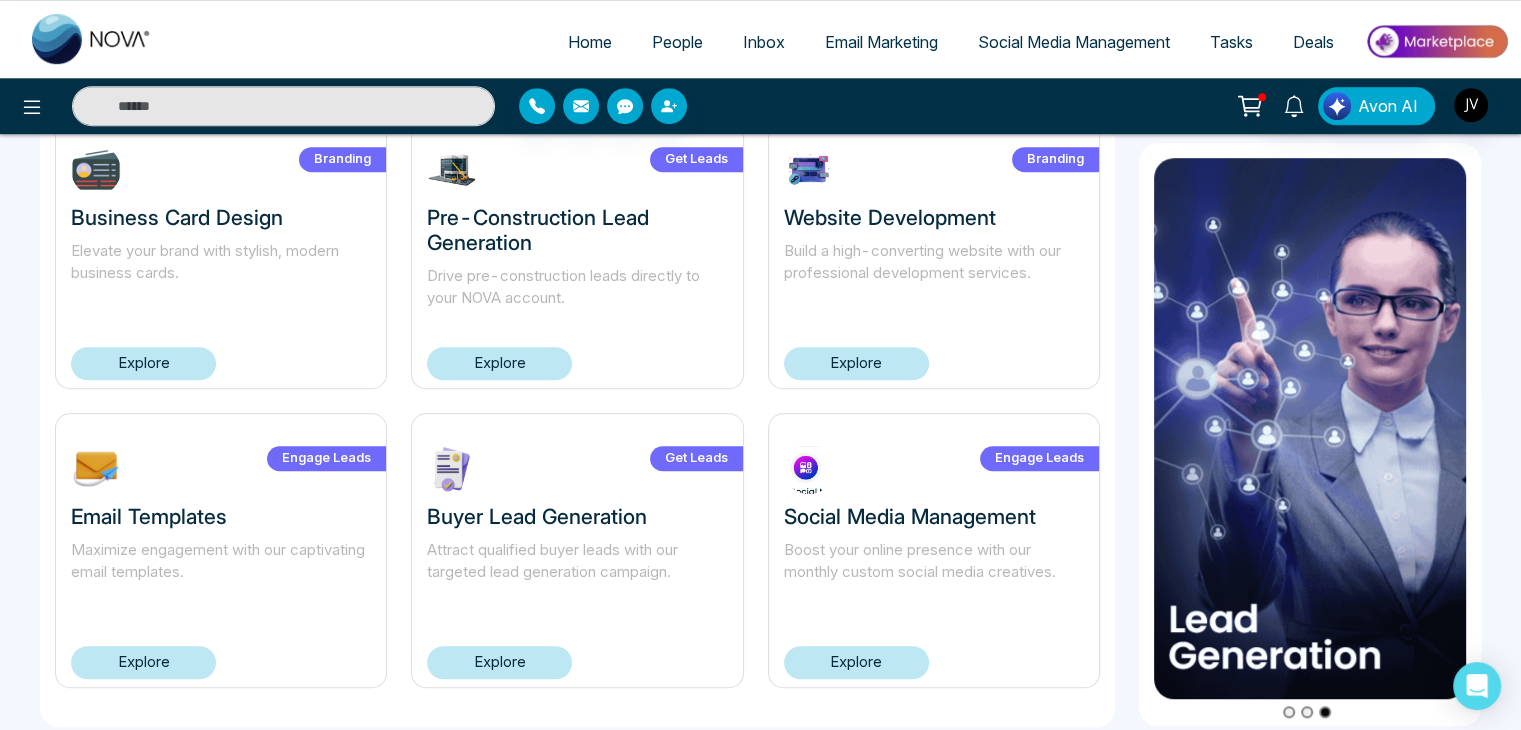 scroll, scrollTop: 1368, scrollLeft: 0, axis: vertical 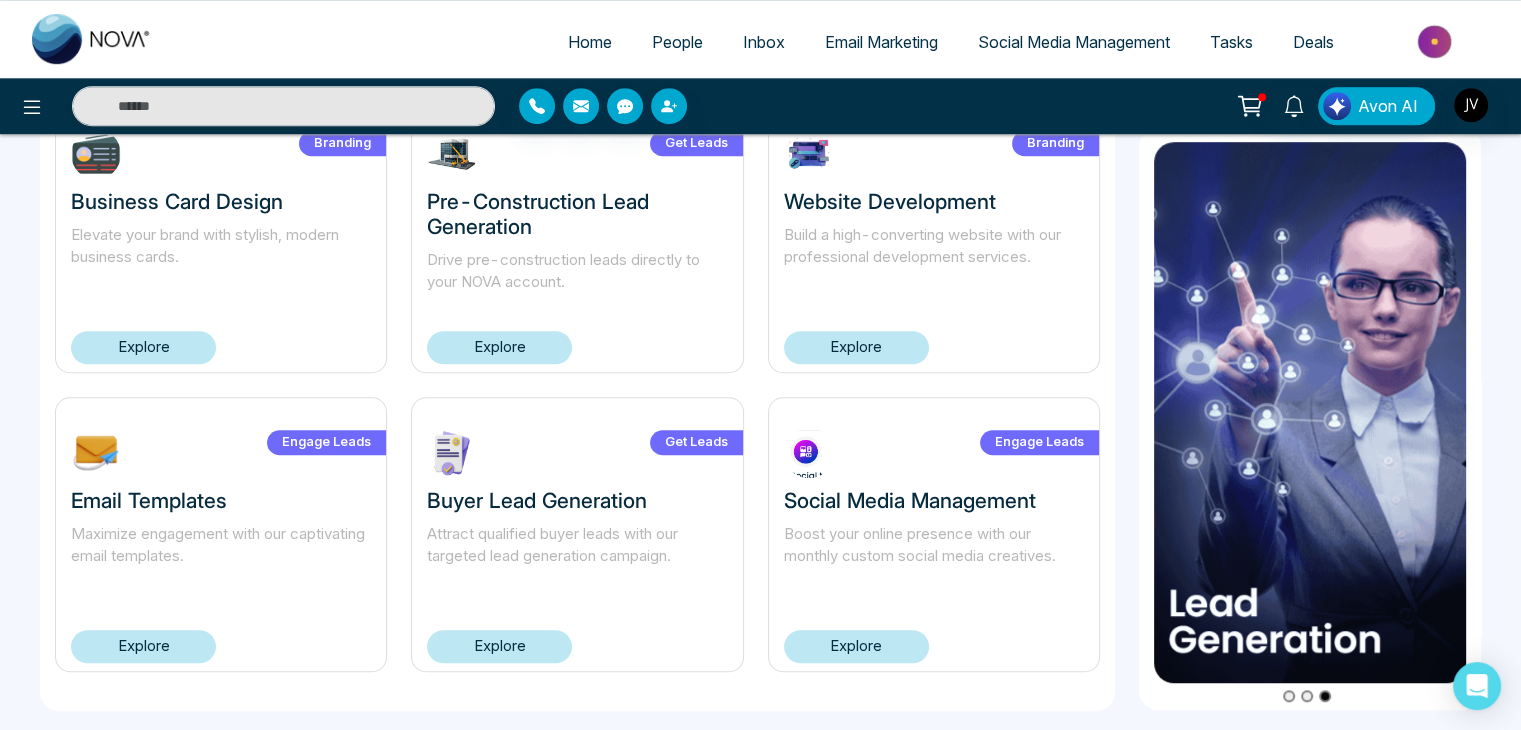 click on "Explore" at bounding box center [856, 646] 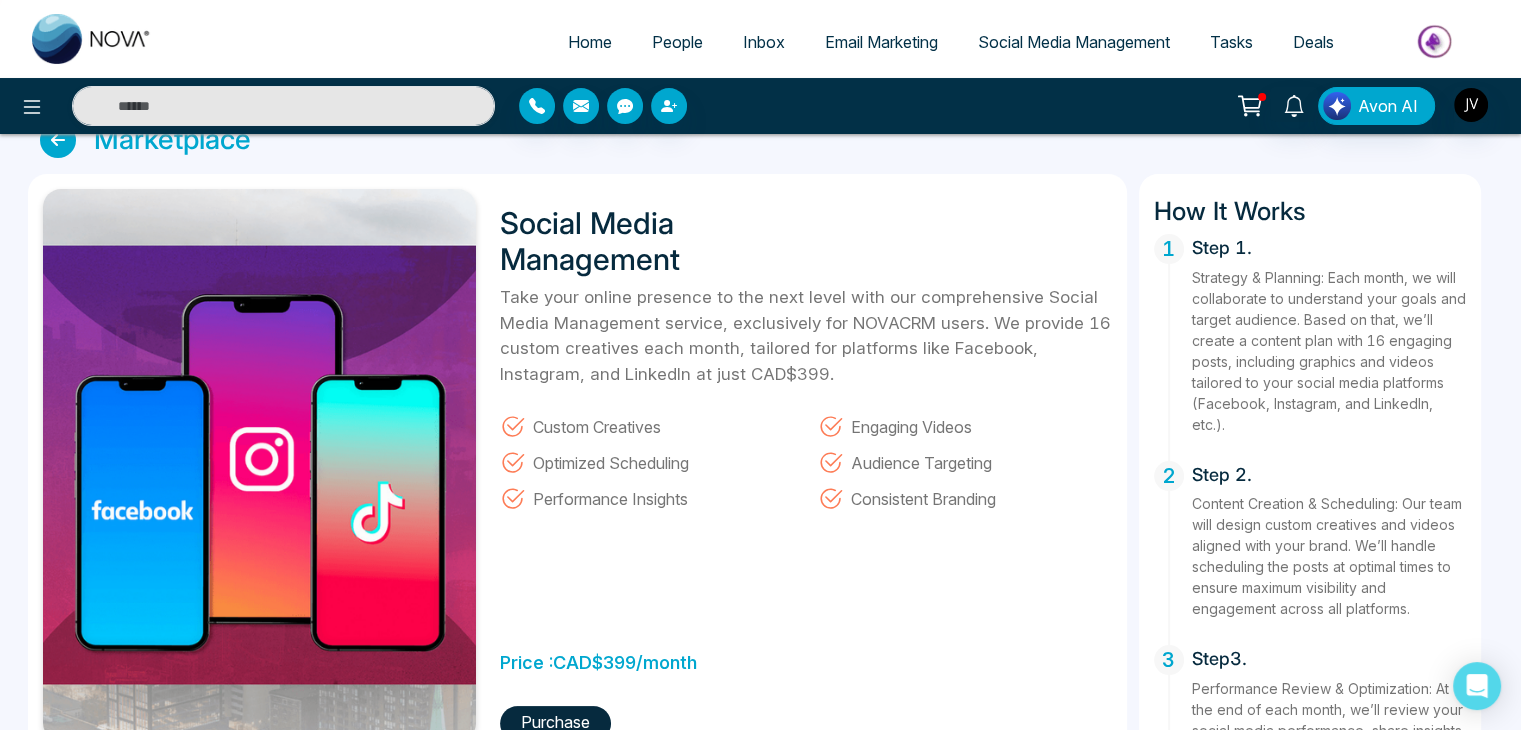 scroll, scrollTop: 36, scrollLeft: 0, axis: vertical 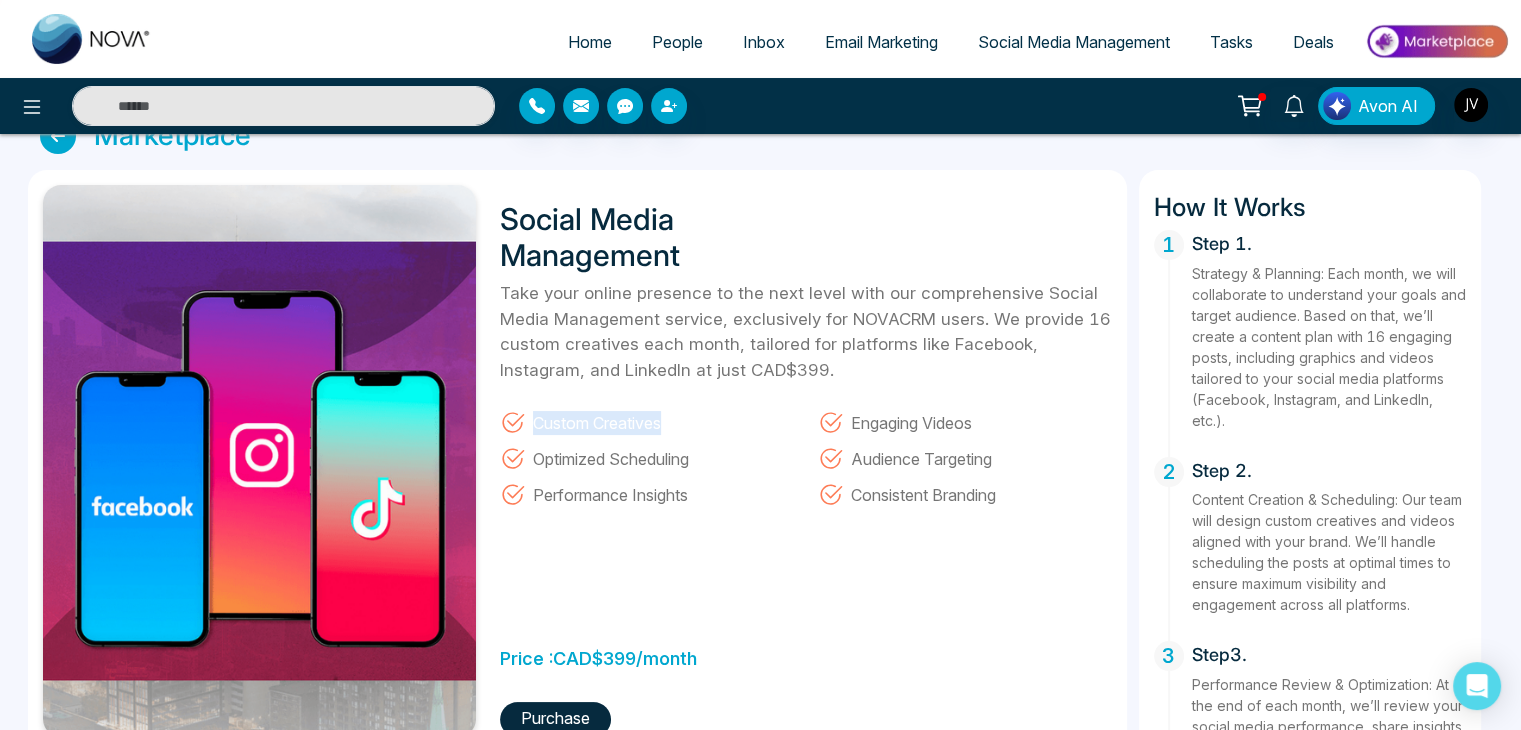 drag, startPoint x: 669, startPoint y: 414, endPoint x: 535, endPoint y: 424, distance: 134.37262 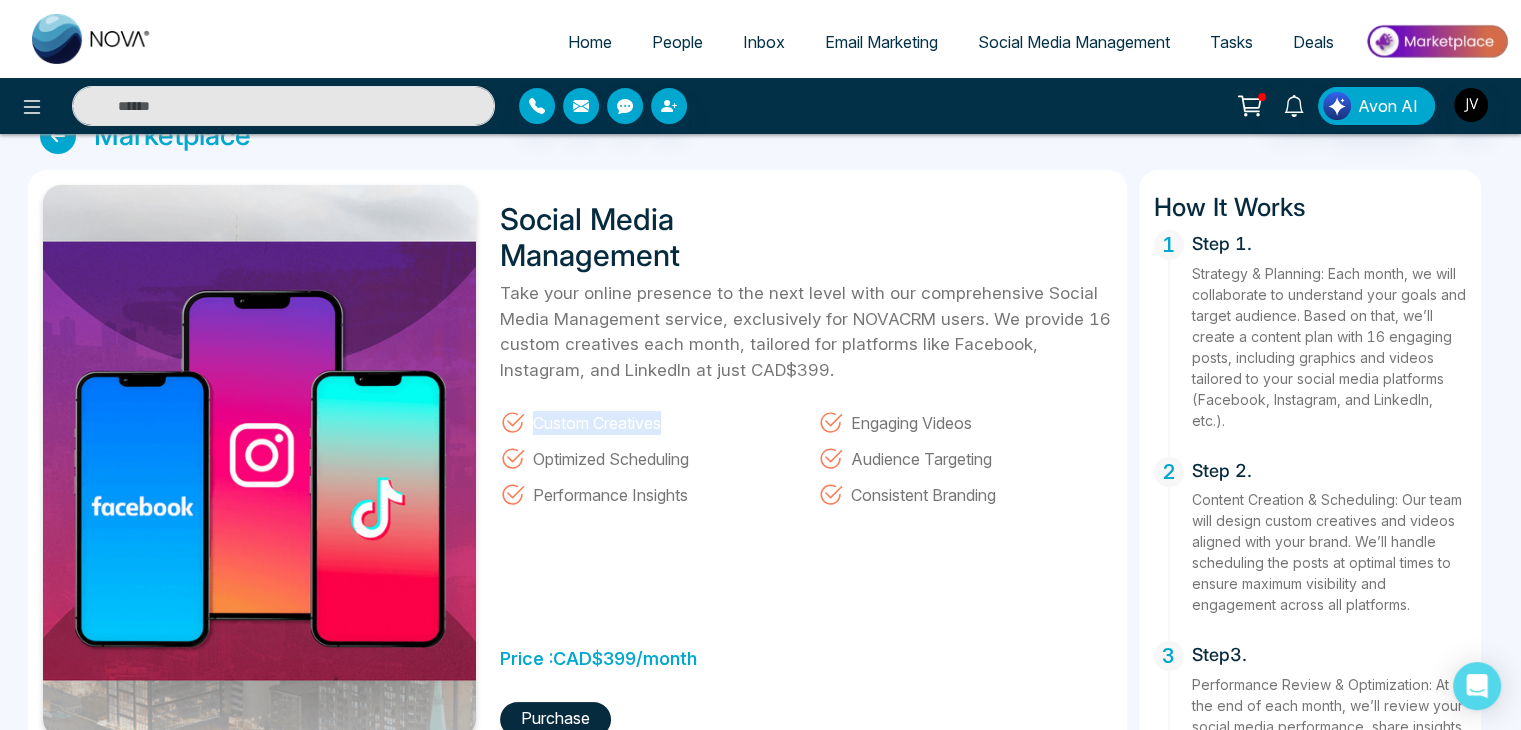 click on "Custom Creatives" at bounding box center (647, 417) 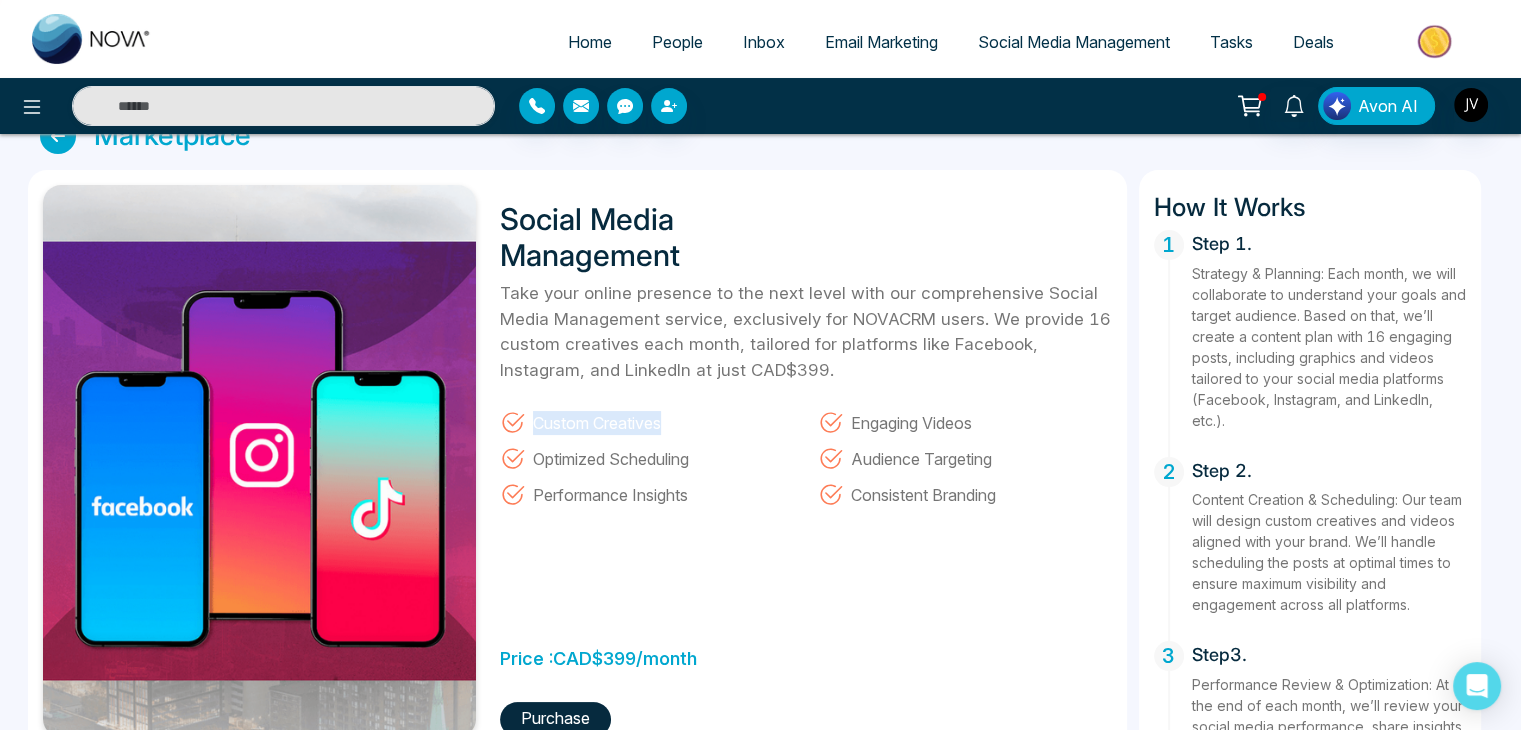 drag, startPoint x: 535, startPoint y: 424, endPoint x: 680, endPoint y: 413, distance: 145.41664 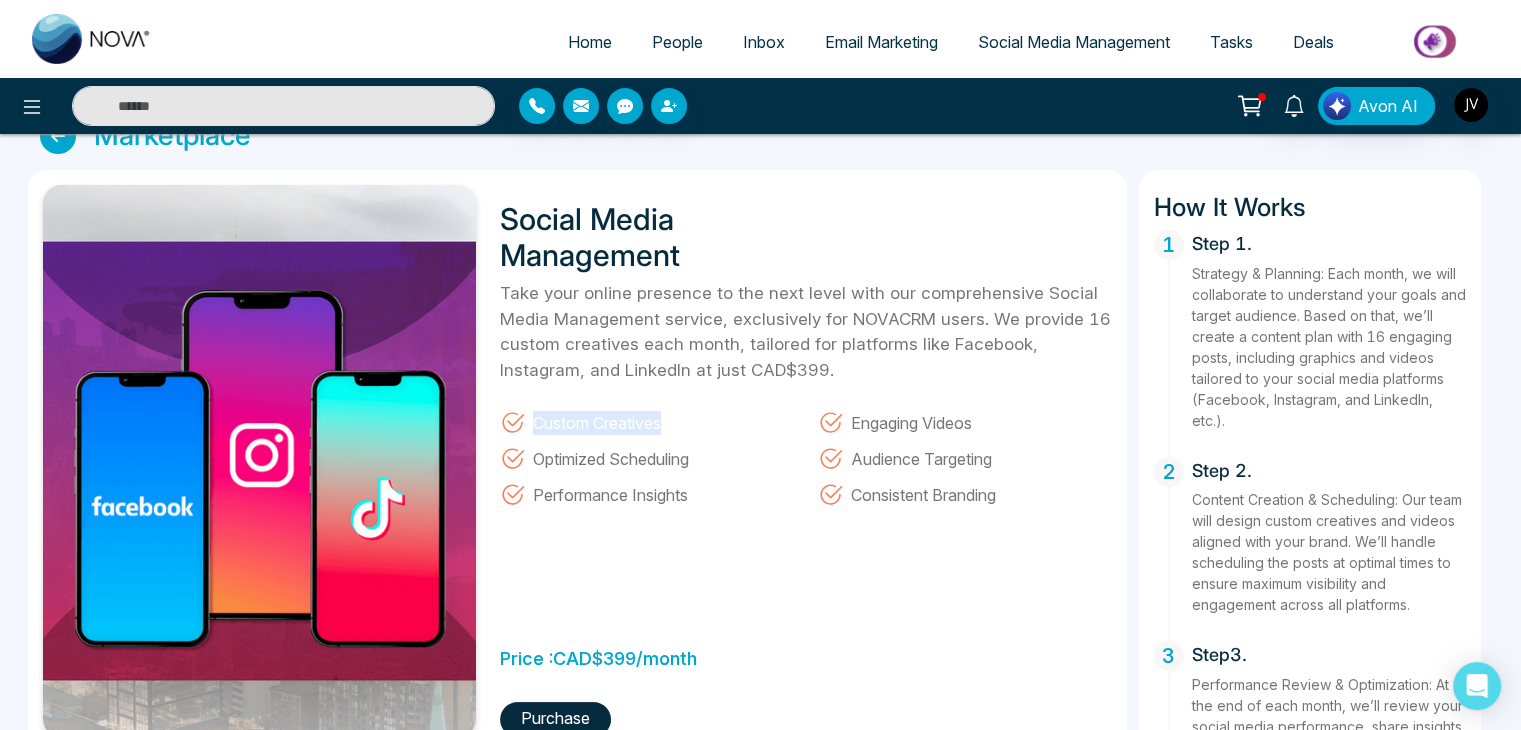 click on "Custom Creatives" at bounding box center [647, 417] 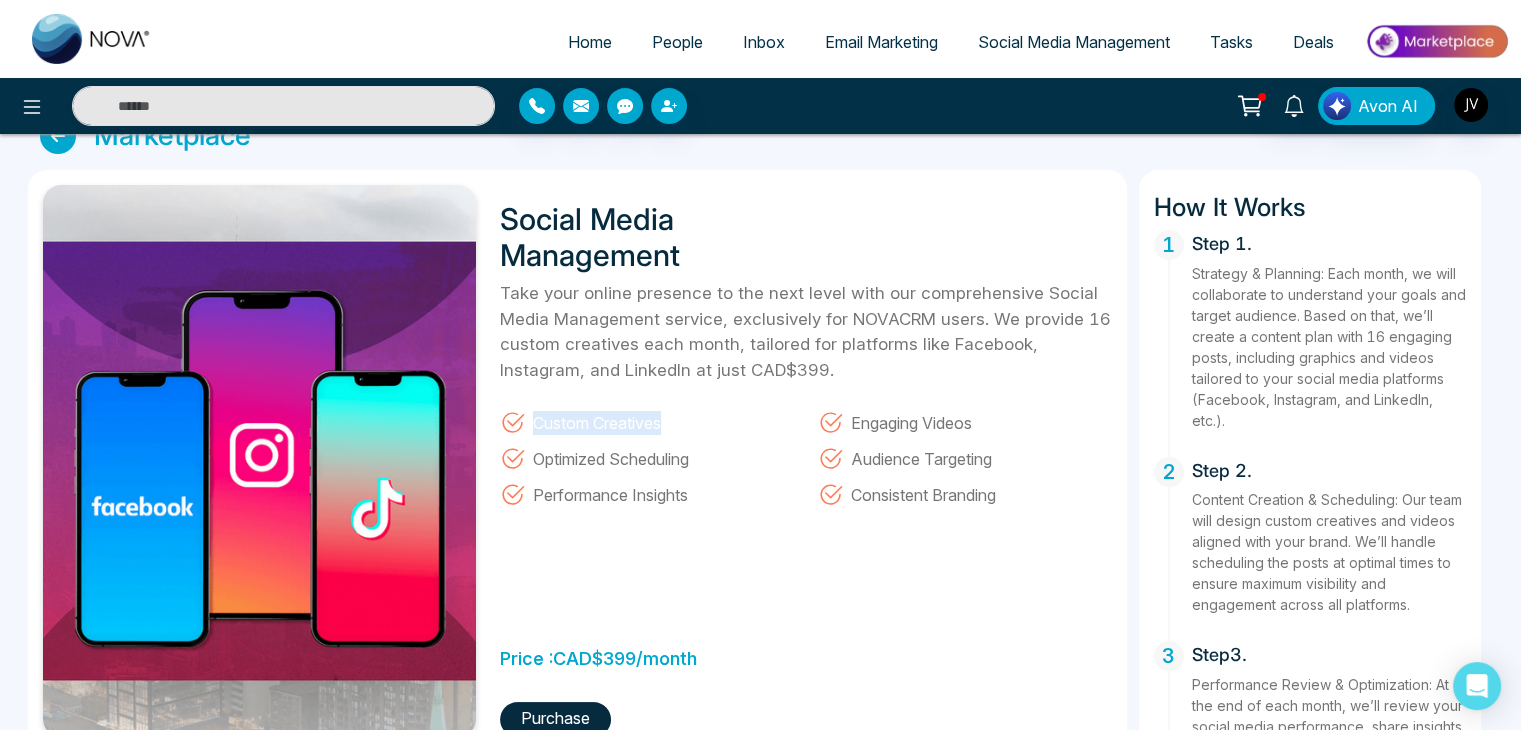 click on "Custom Creatives" at bounding box center [647, 417] 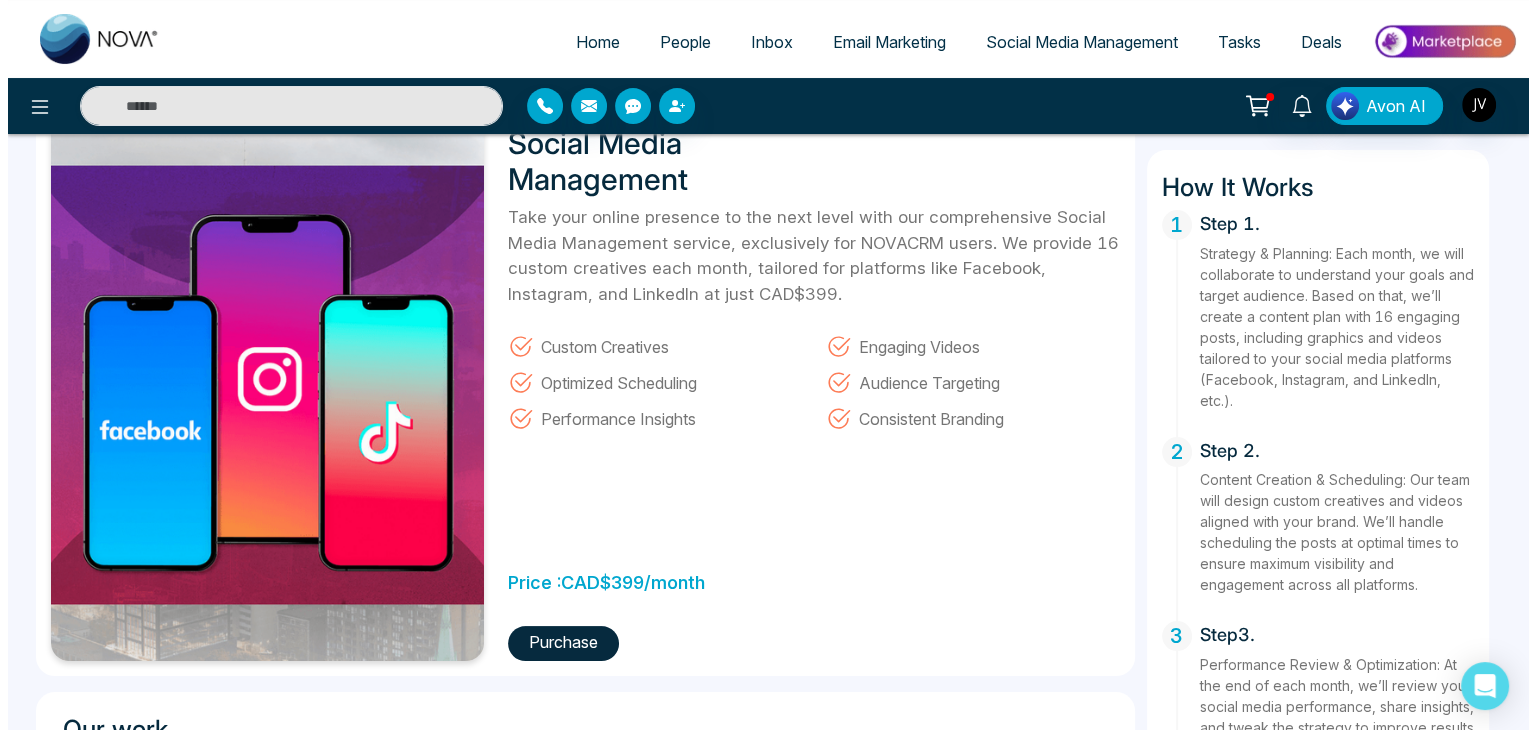 scroll, scrollTop: 110, scrollLeft: 0, axis: vertical 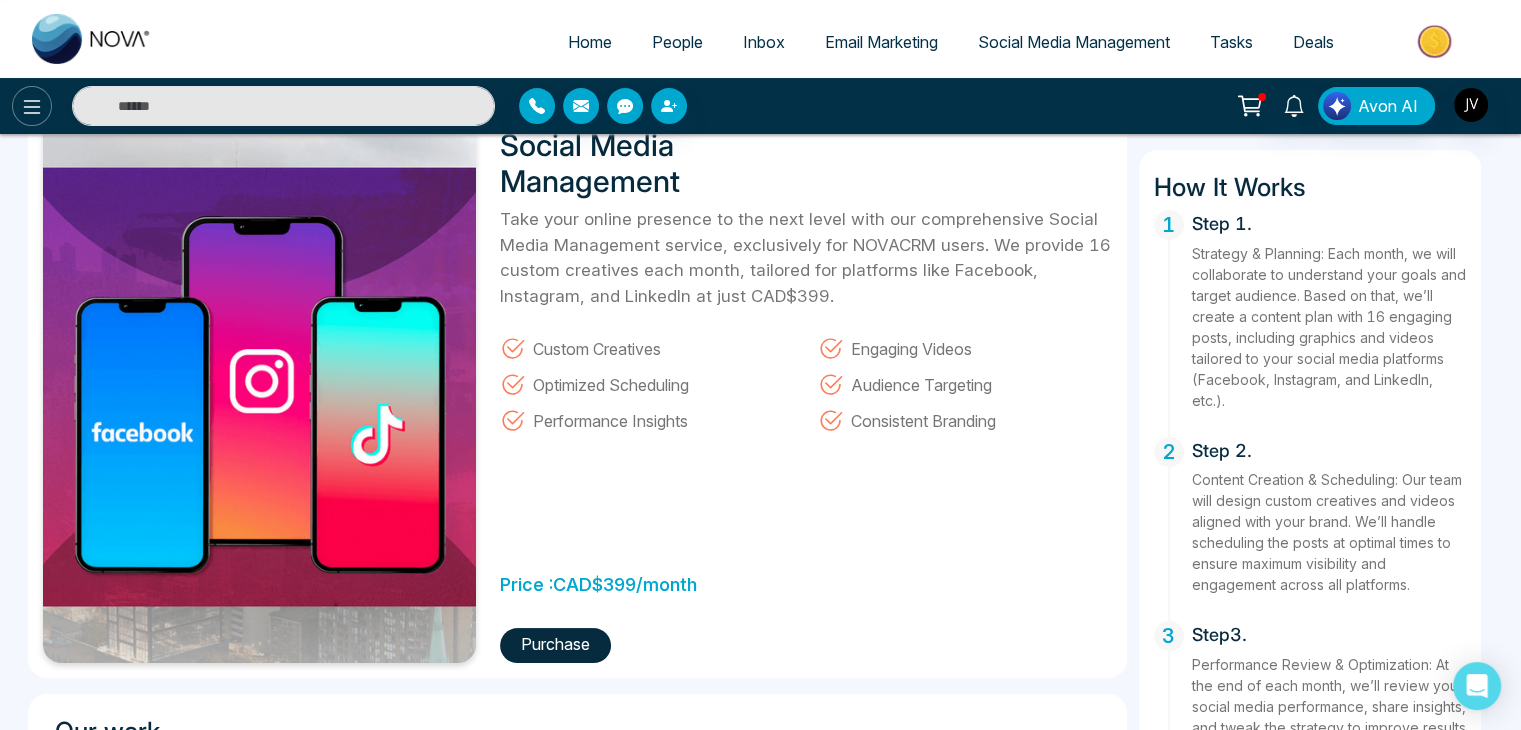 click 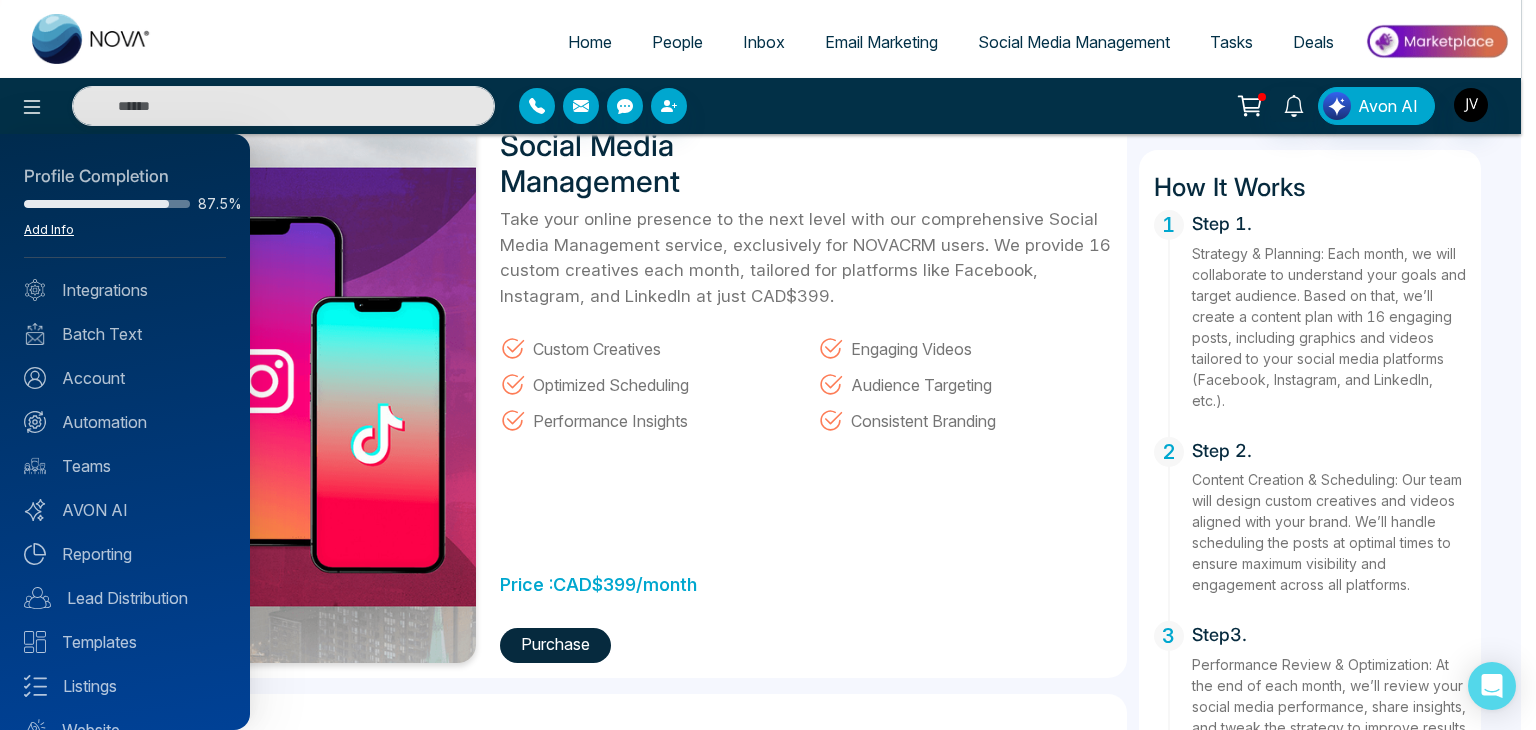 click on "Add Info" at bounding box center (49, 229) 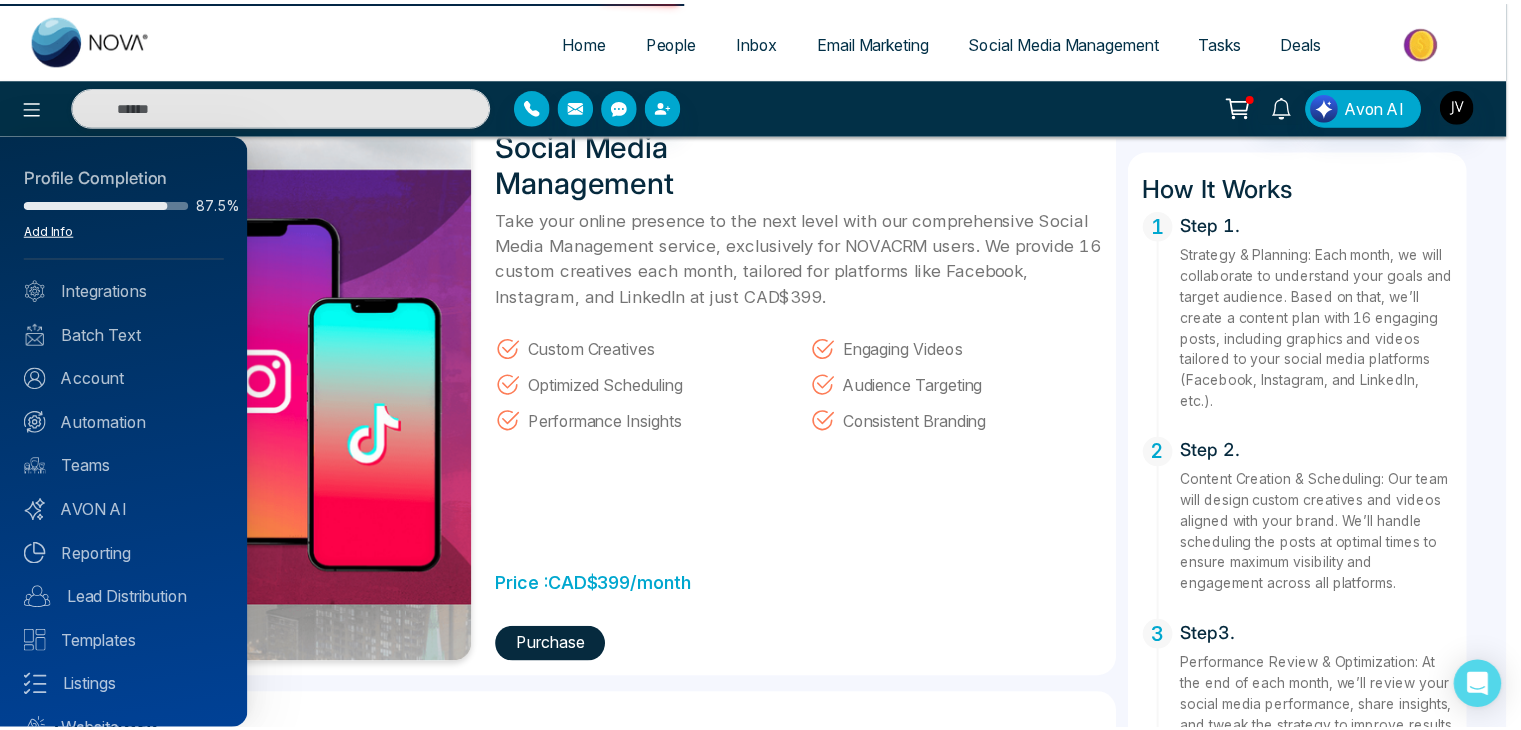 scroll, scrollTop: 0, scrollLeft: 0, axis: both 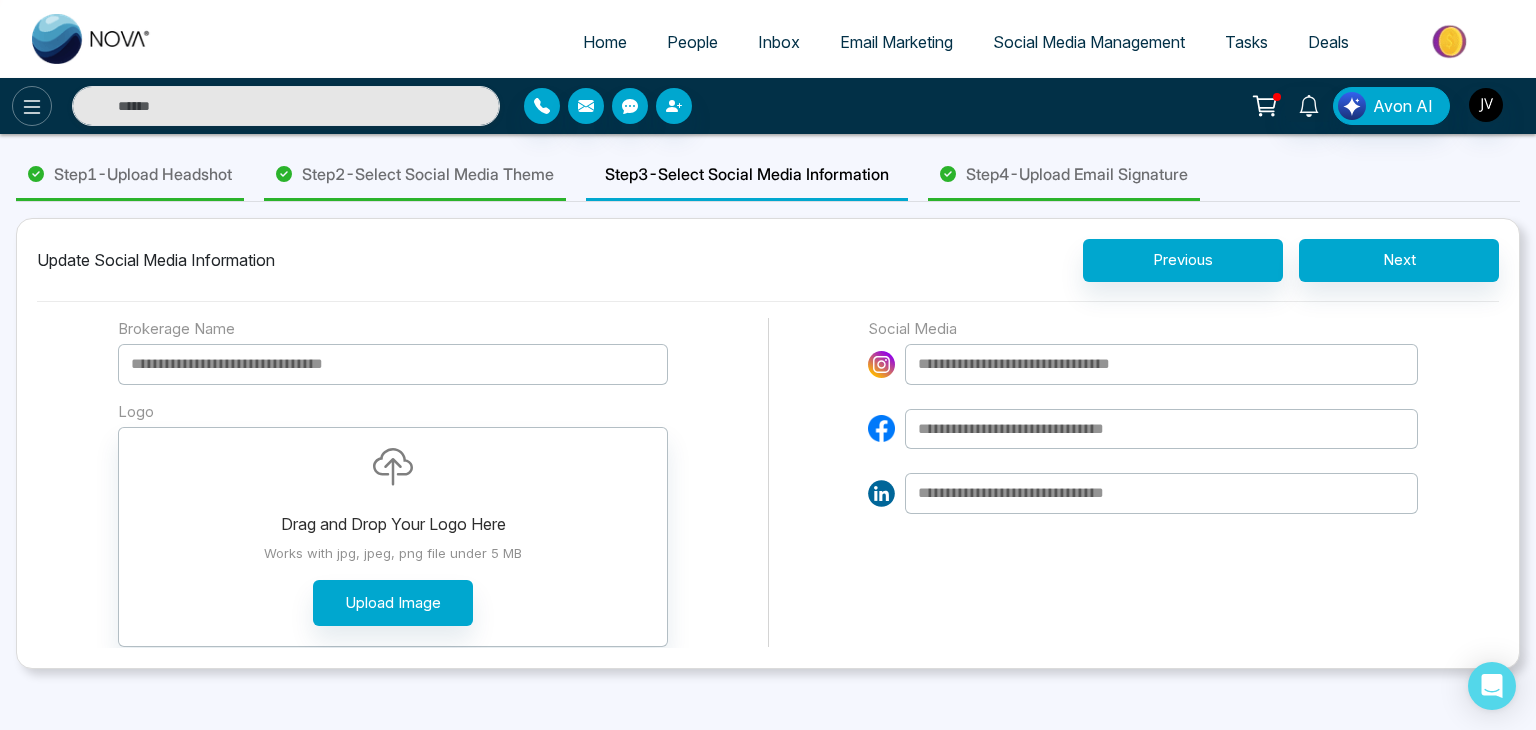 click at bounding box center (32, 106) 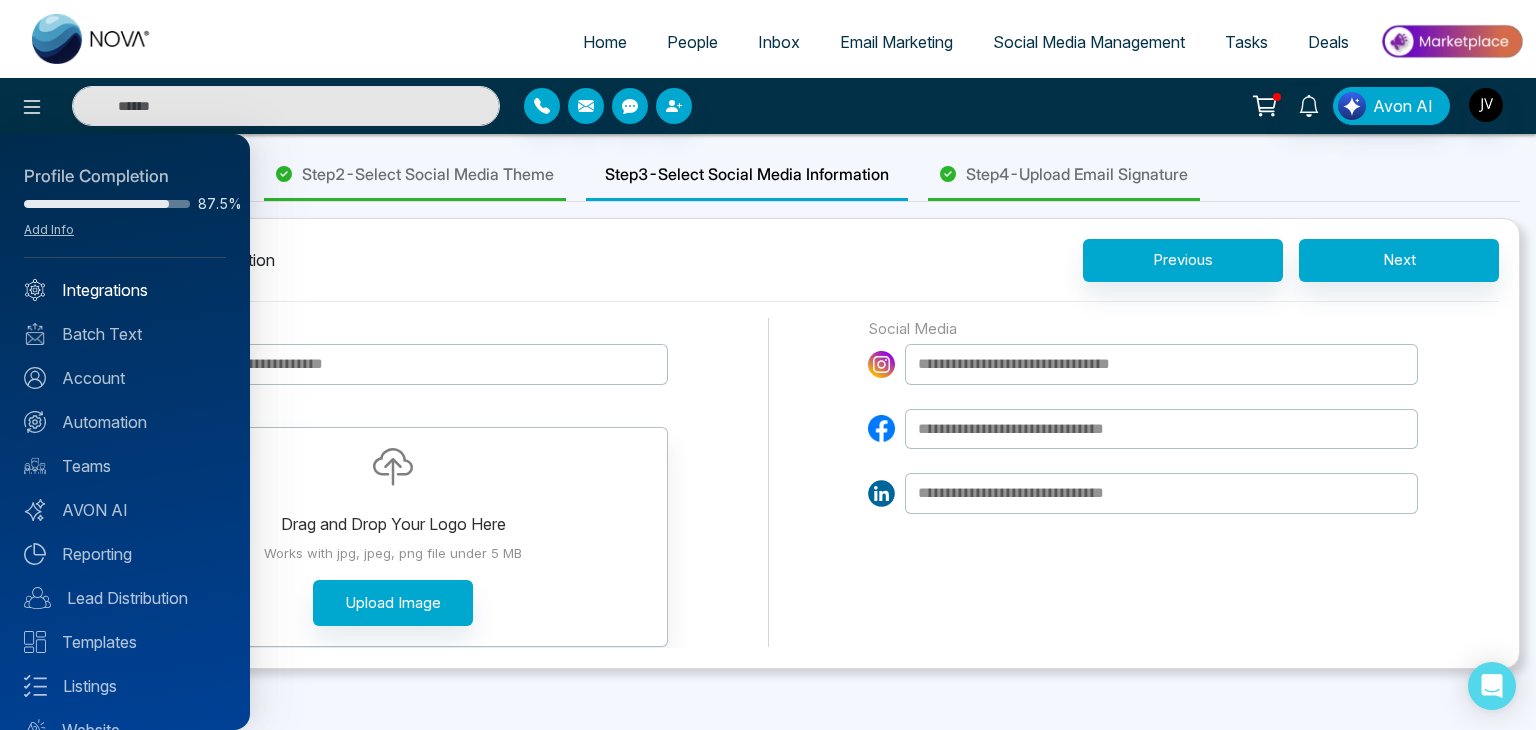 click on "Integrations" at bounding box center (125, 290) 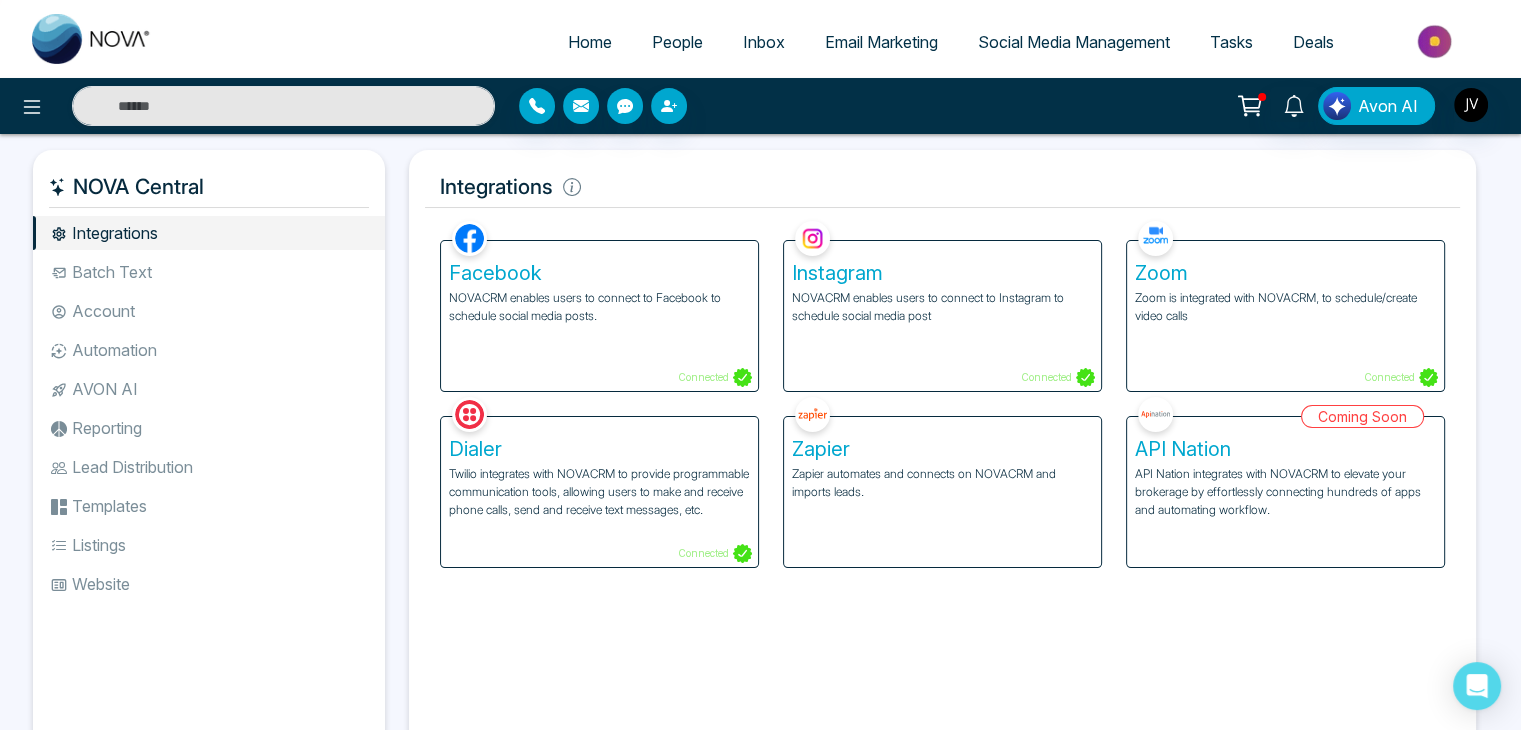 click on "Twilio integrates with NOVACRM to provide programmable communication tools, allowing users to make and receive phone calls, send and receive text messages, etc." at bounding box center (599, 492) 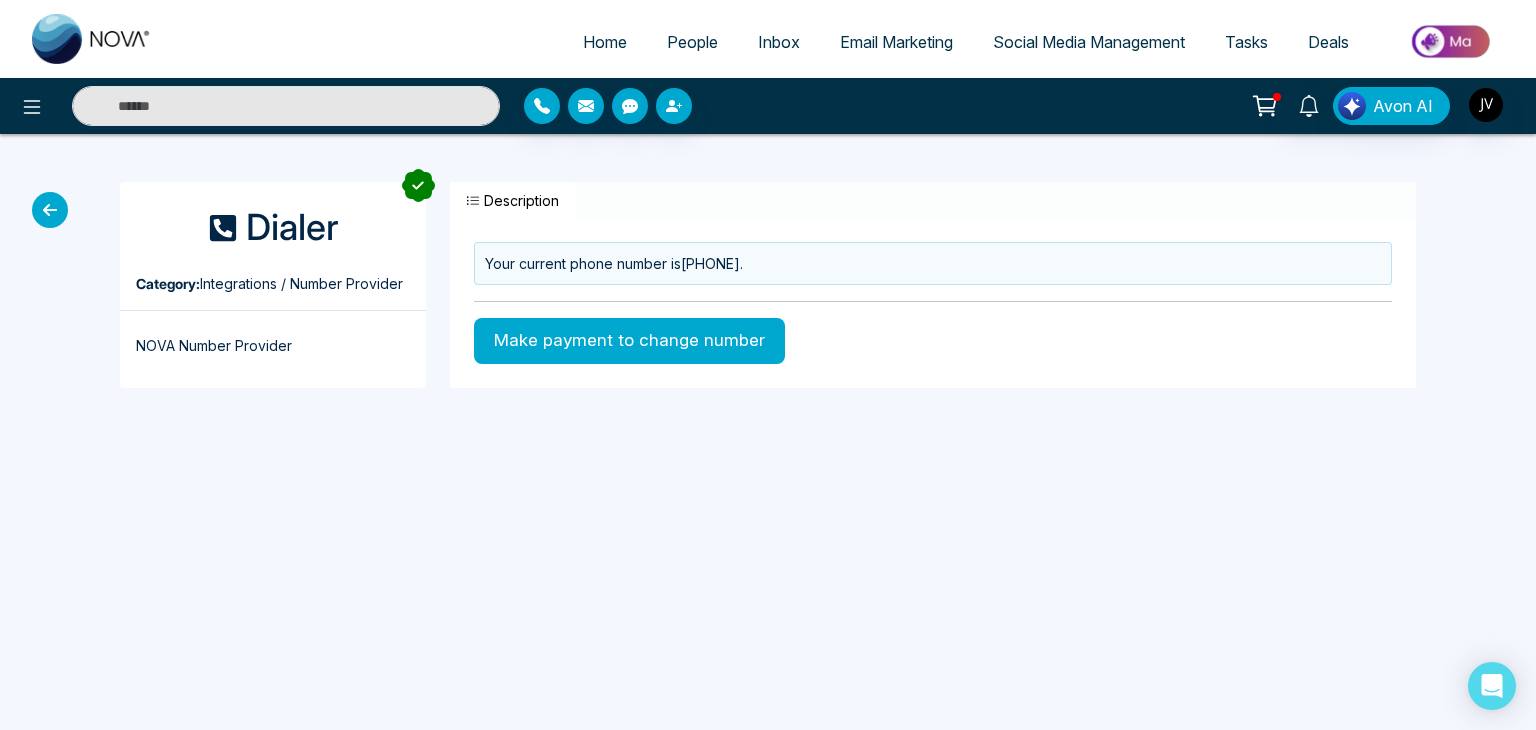 click at bounding box center (50, 210) 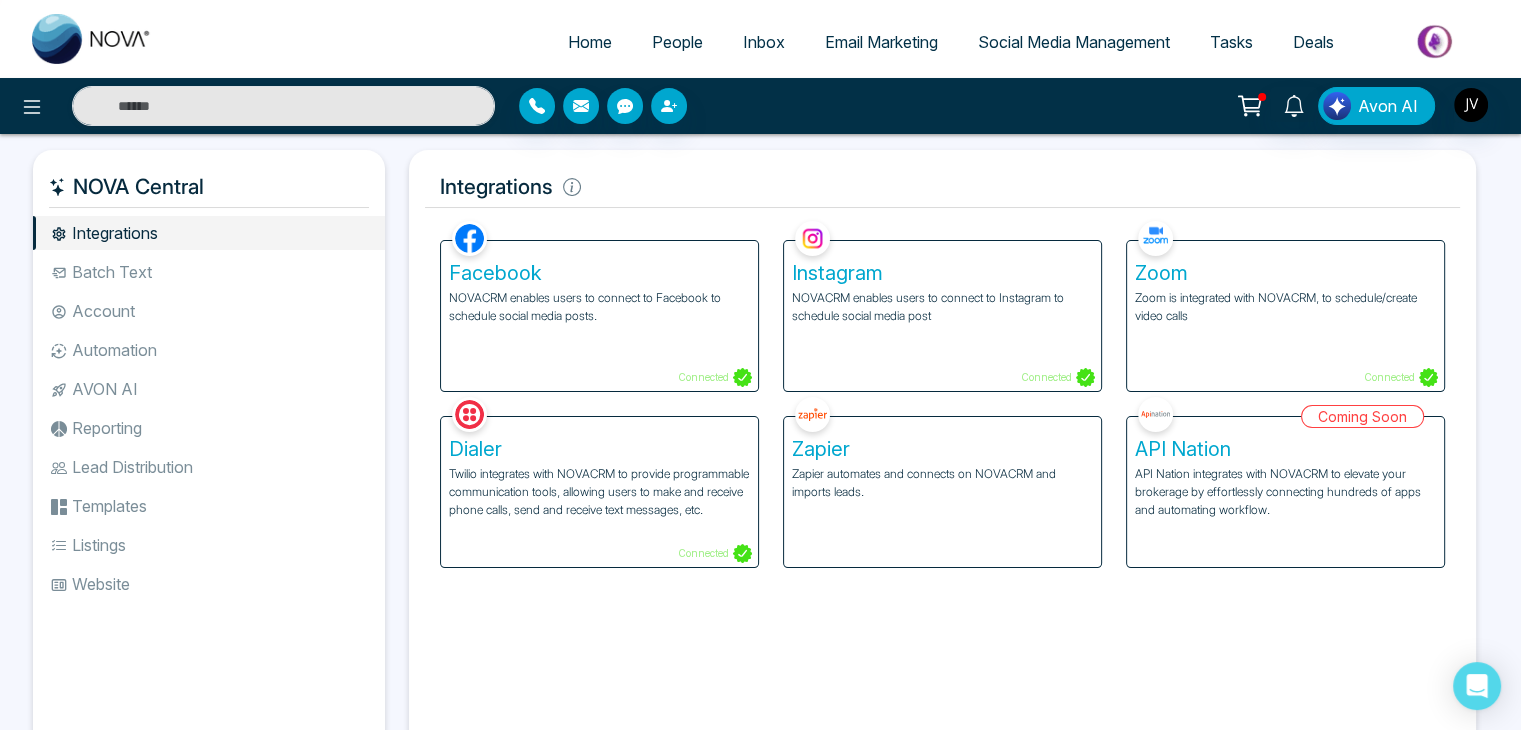 click on "Zapier automates and connects on NOVACRM and imports leads." at bounding box center (942, 483) 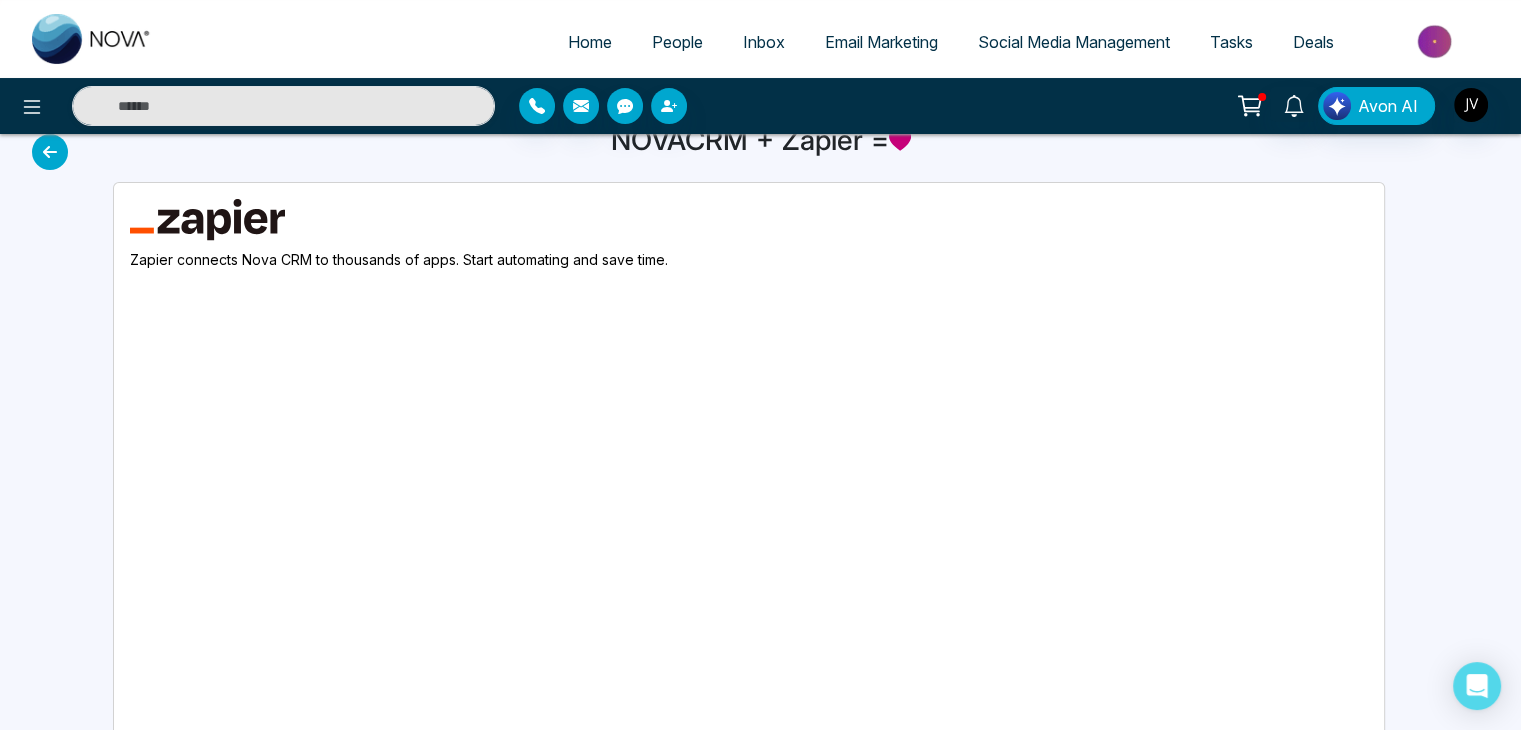 scroll, scrollTop: 0, scrollLeft: 0, axis: both 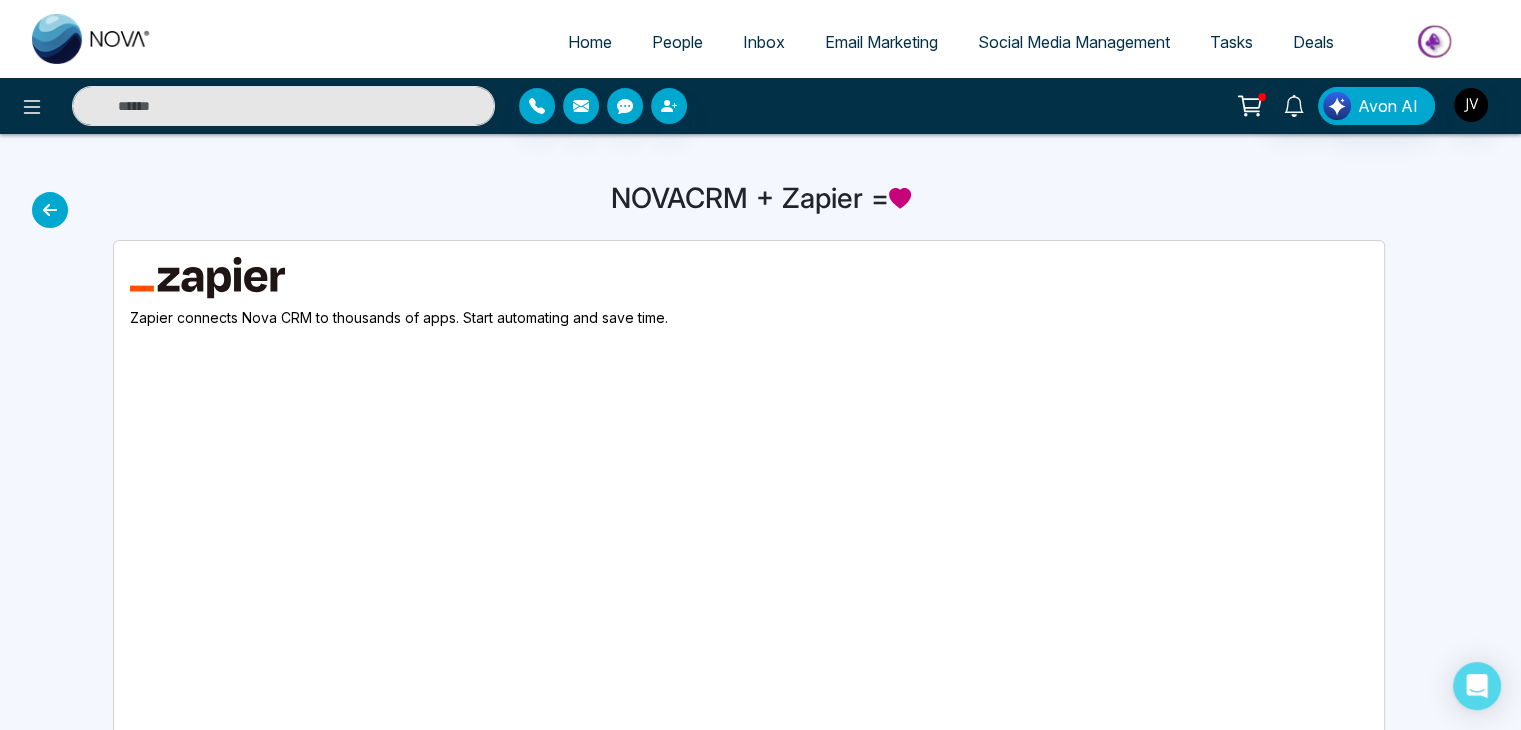 click at bounding box center (50, 210) 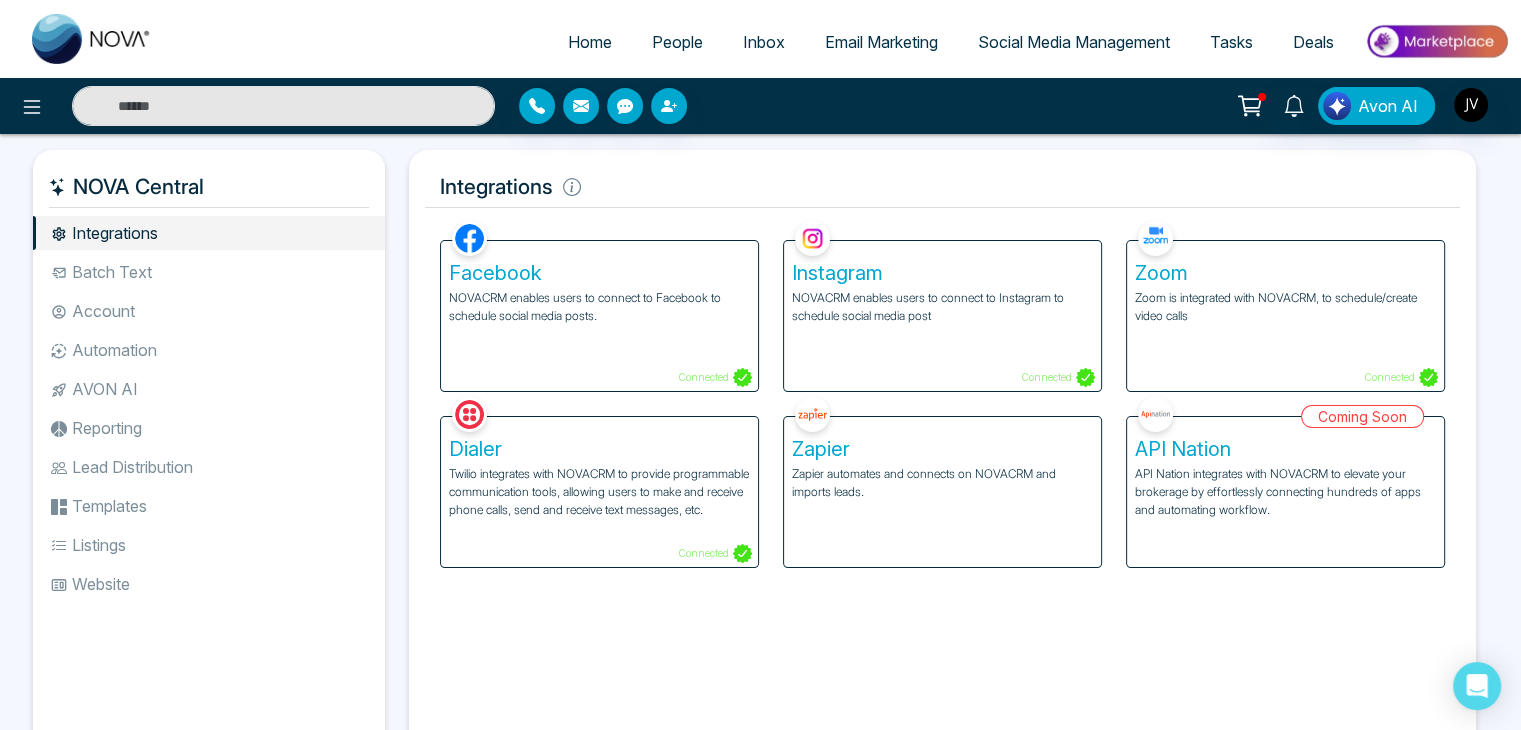 click on "Zapier Zapier automates and connects on NOVACRM and imports leads." at bounding box center (942, 492) 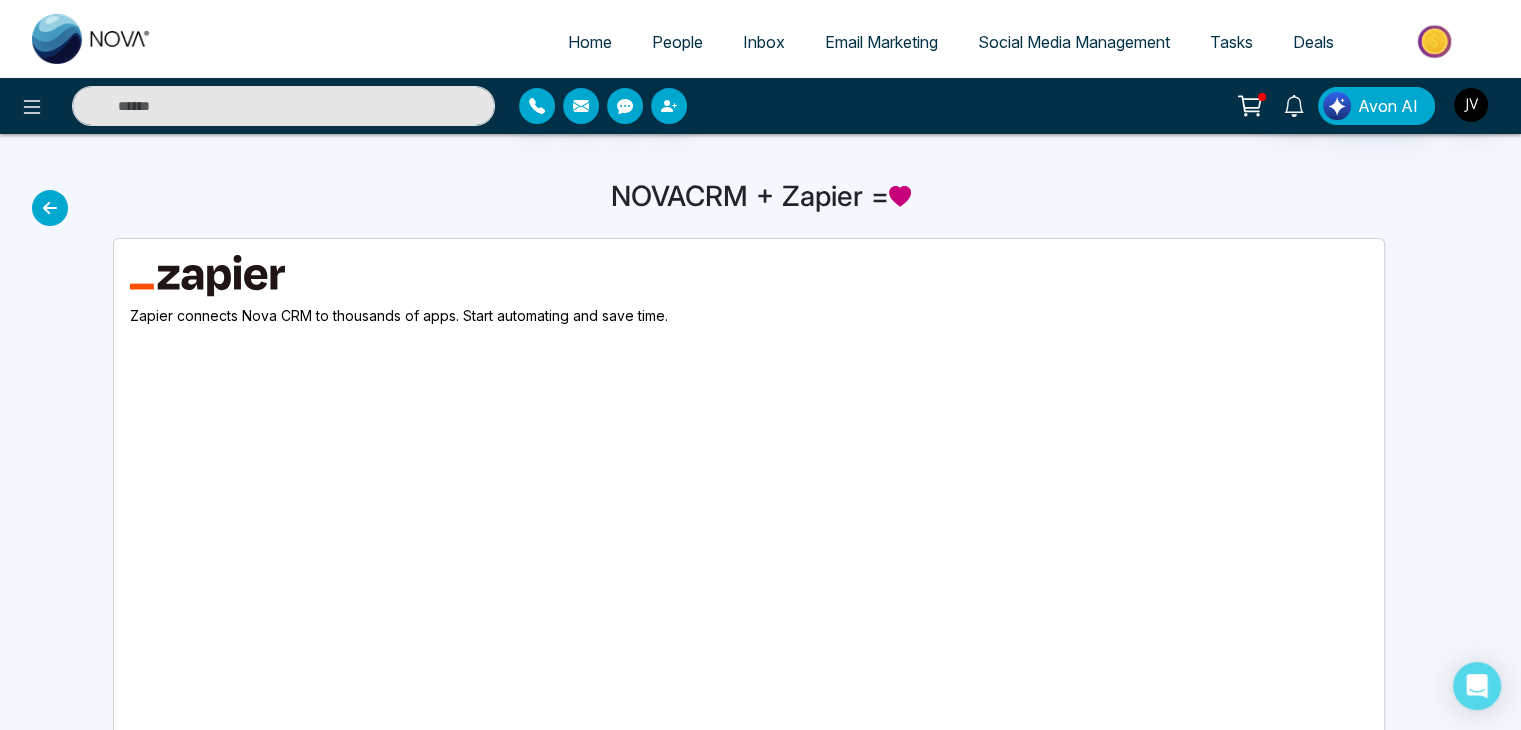 scroll, scrollTop: 3, scrollLeft: 0, axis: vertical 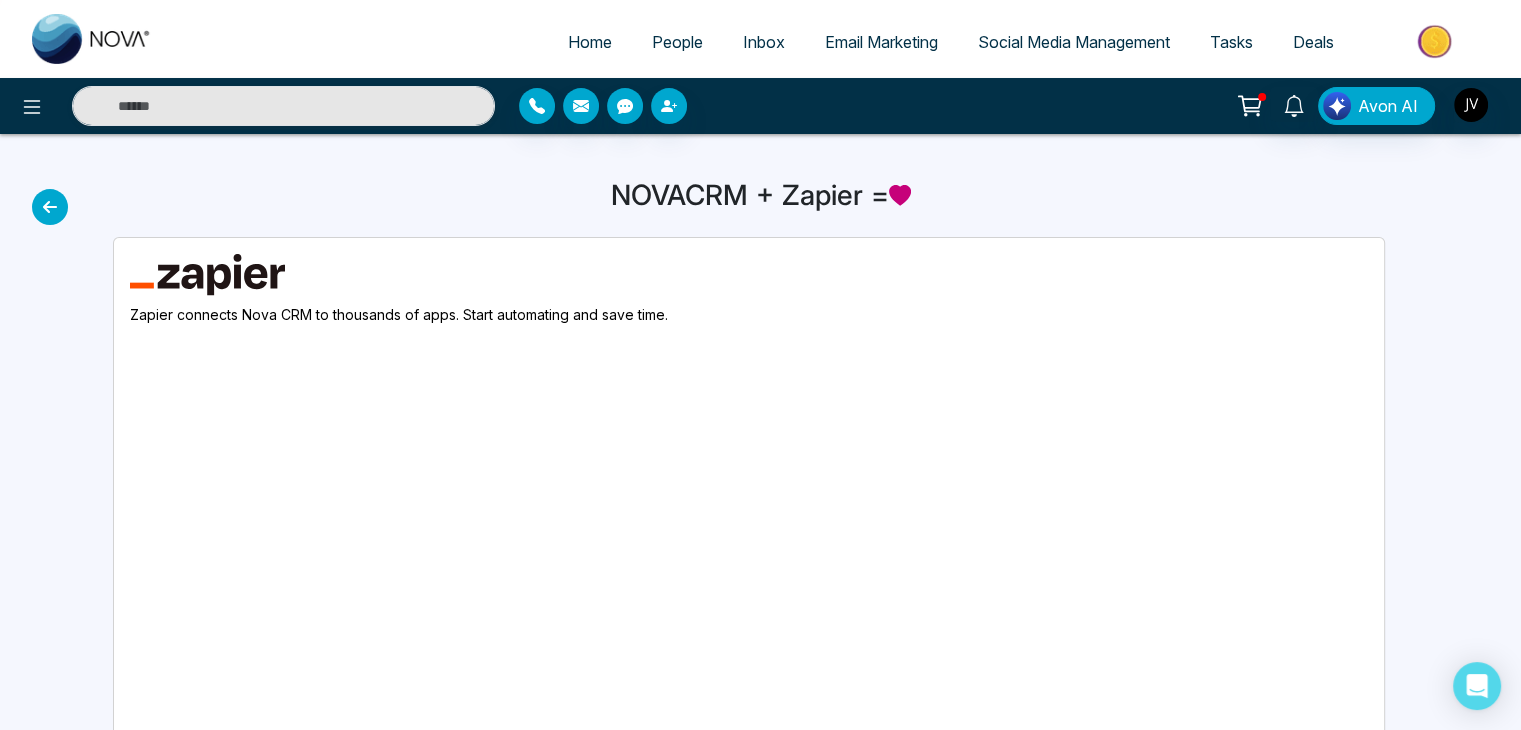 drag, startPoint x: 298, startPoint y: 281, endPoint x: 154, endPoint y: 265, distance: 144.88617 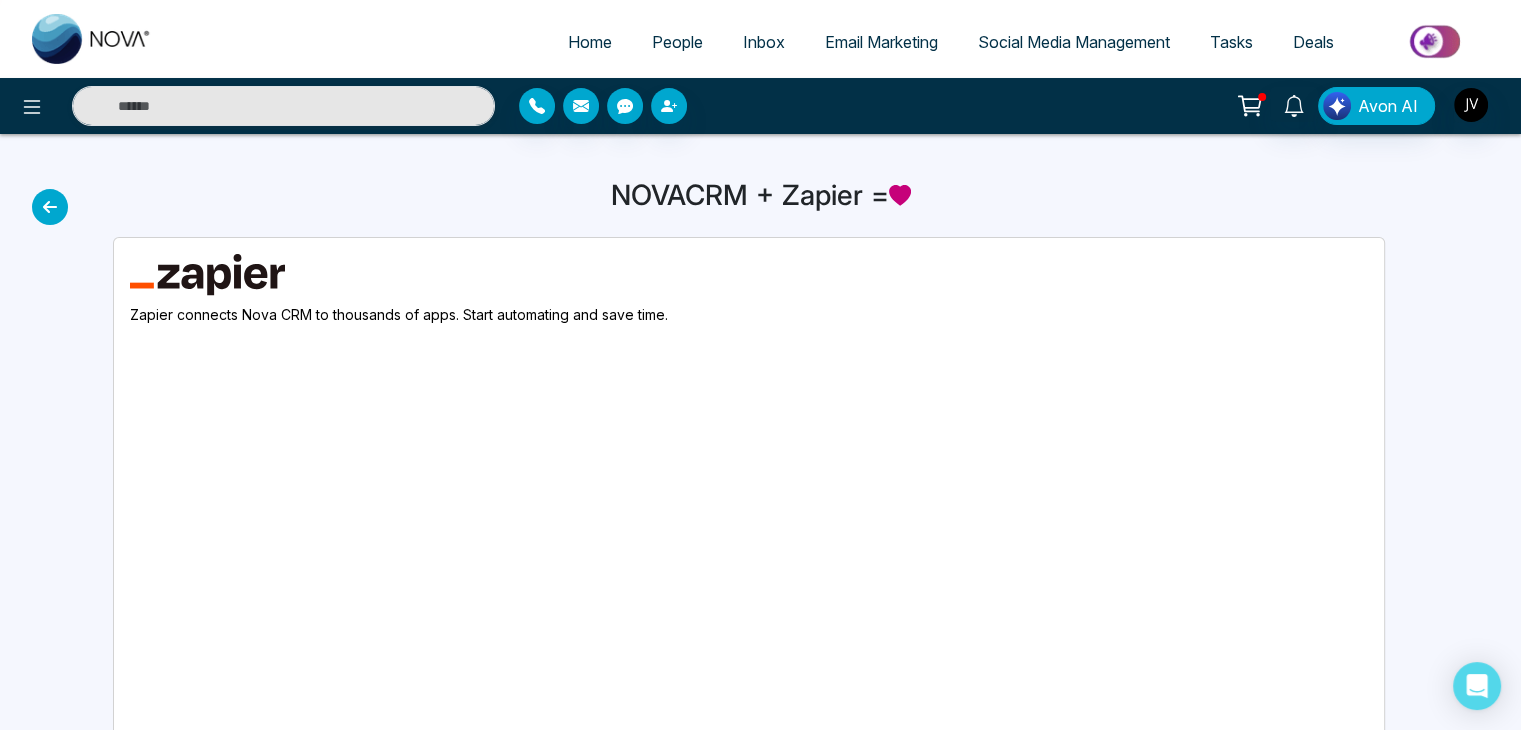 click on "Zapier" at bounding box center [749, 275] 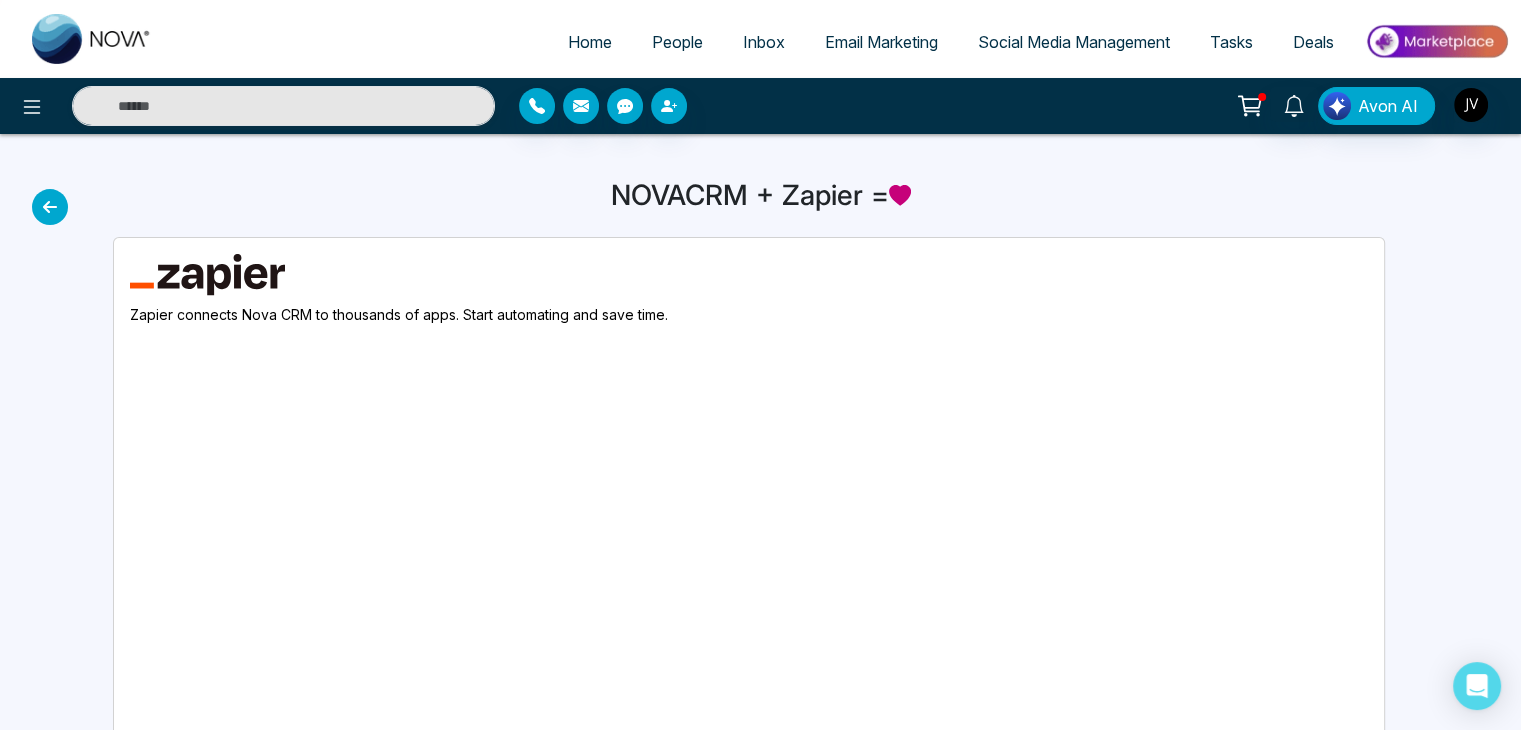 click at bounding box center [50, 207] 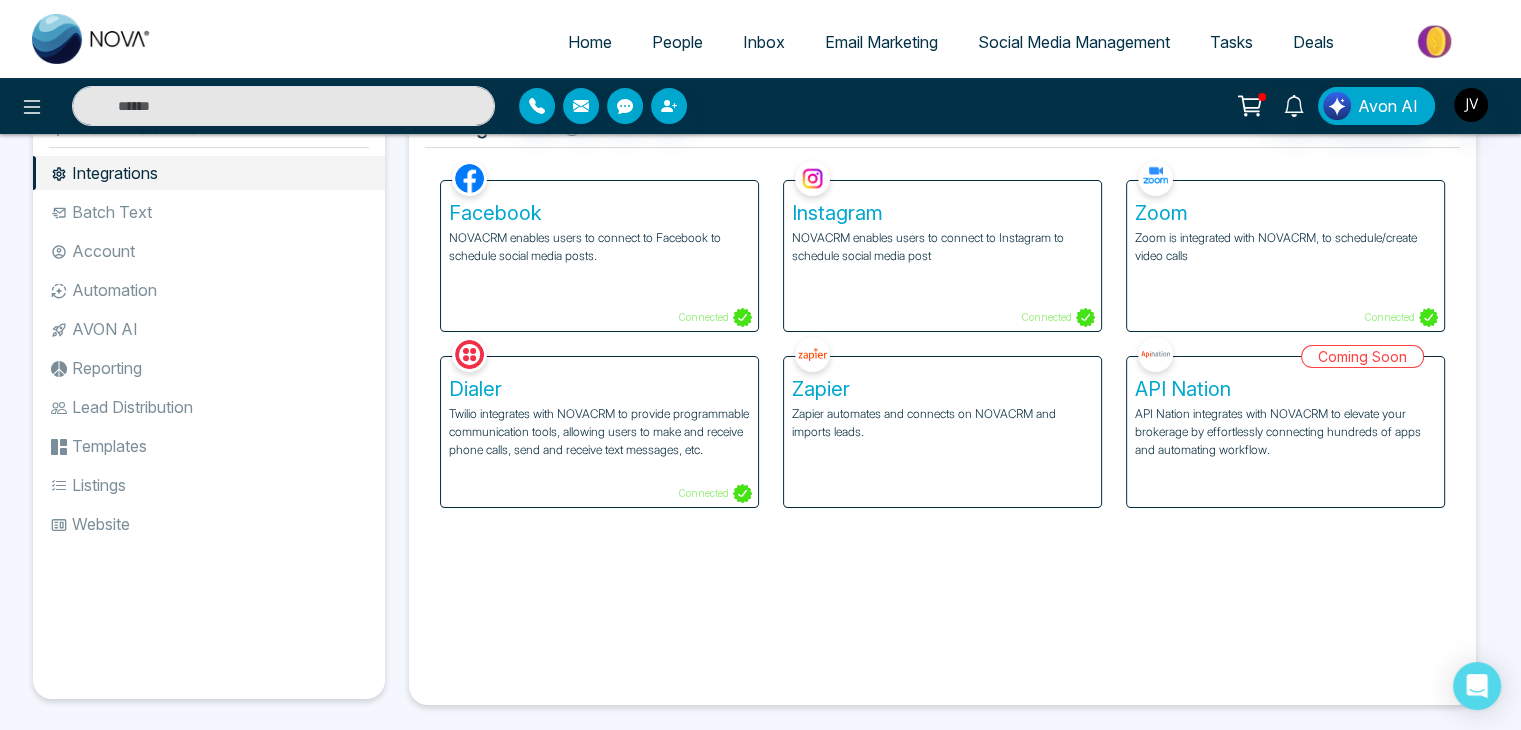scroll, scrollTop: 0, scrollLeft: 0, axis: both 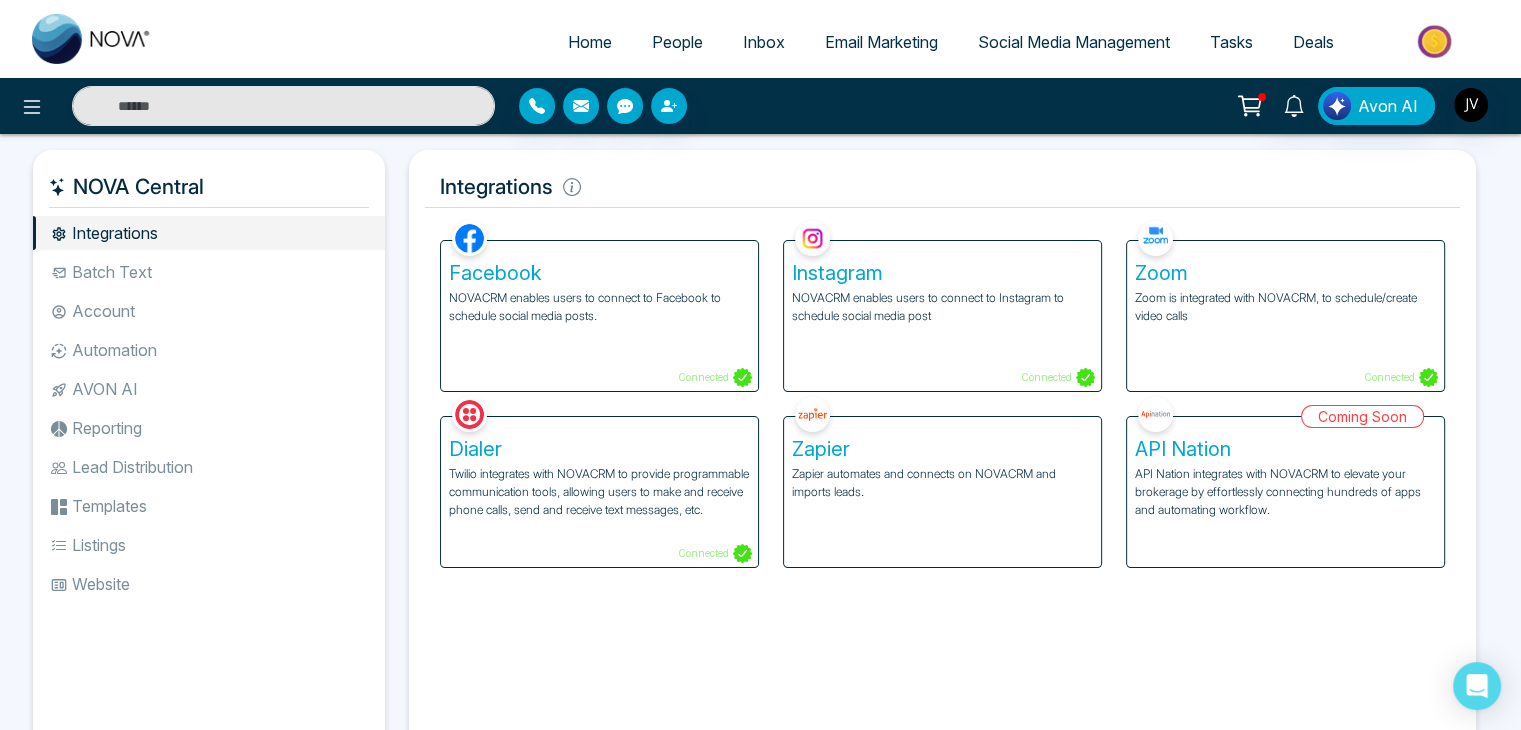 click on "Batch Text" at bounding box center (209, 272) 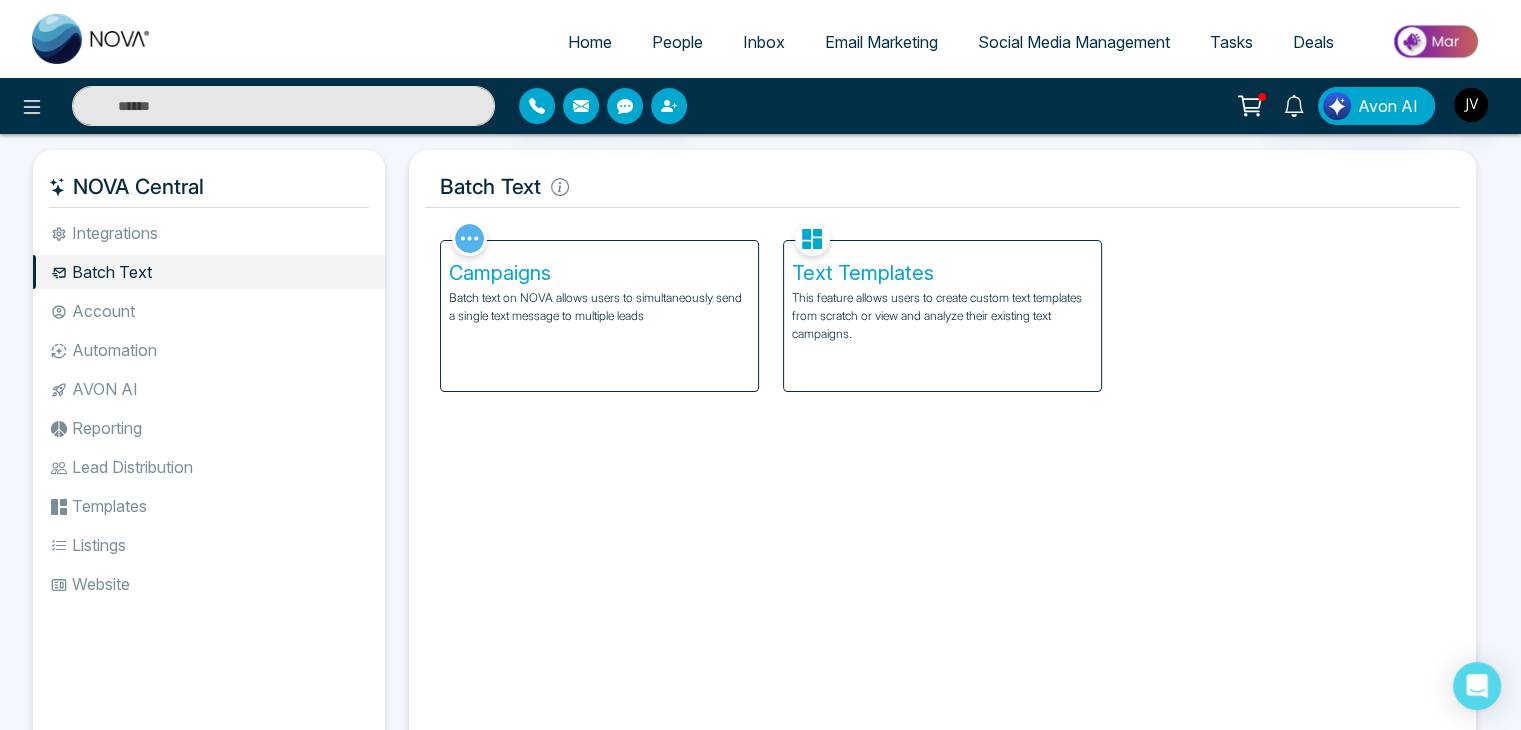 click on "Integrations" at bounding box center (209, 233) 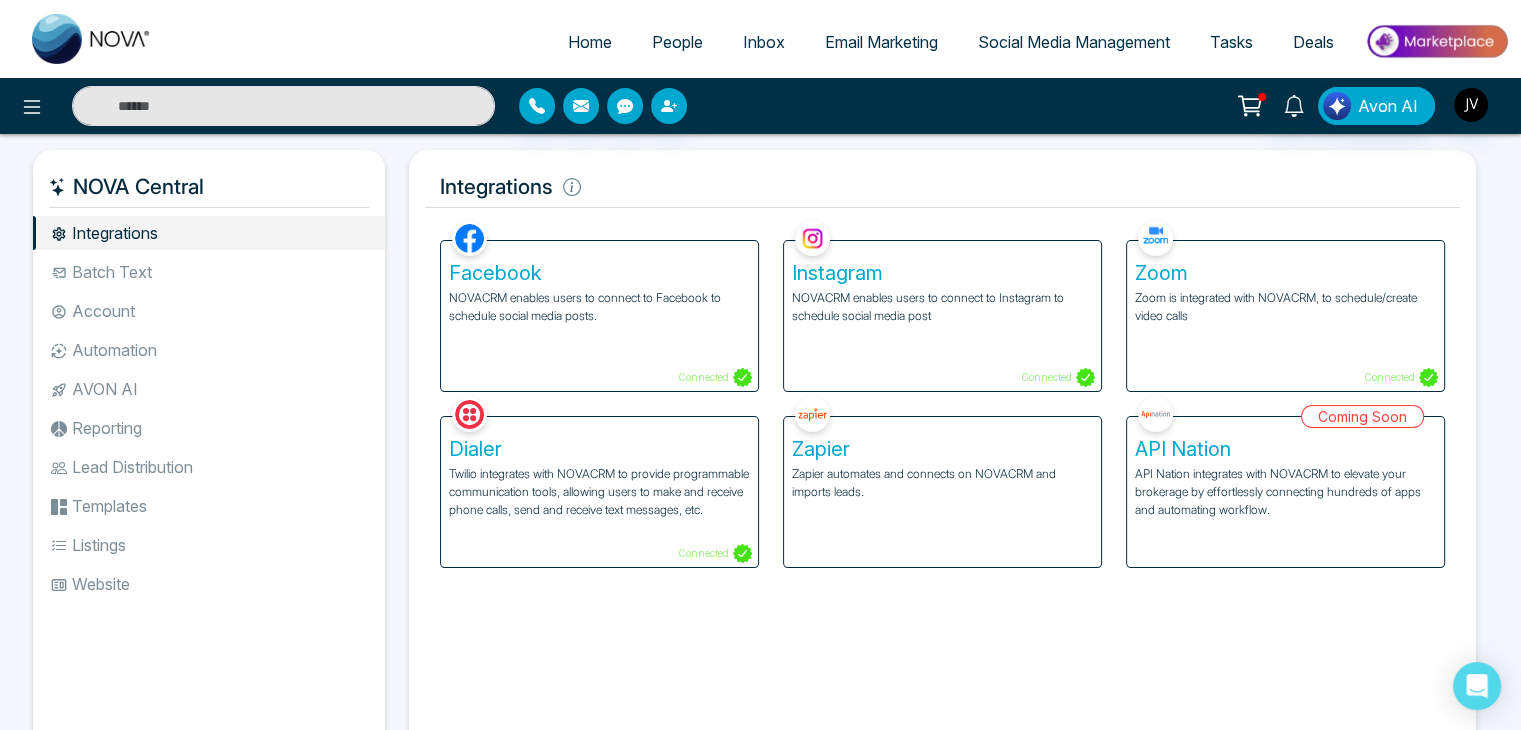 click on "Batch Text" at bounding box center (209, 272) 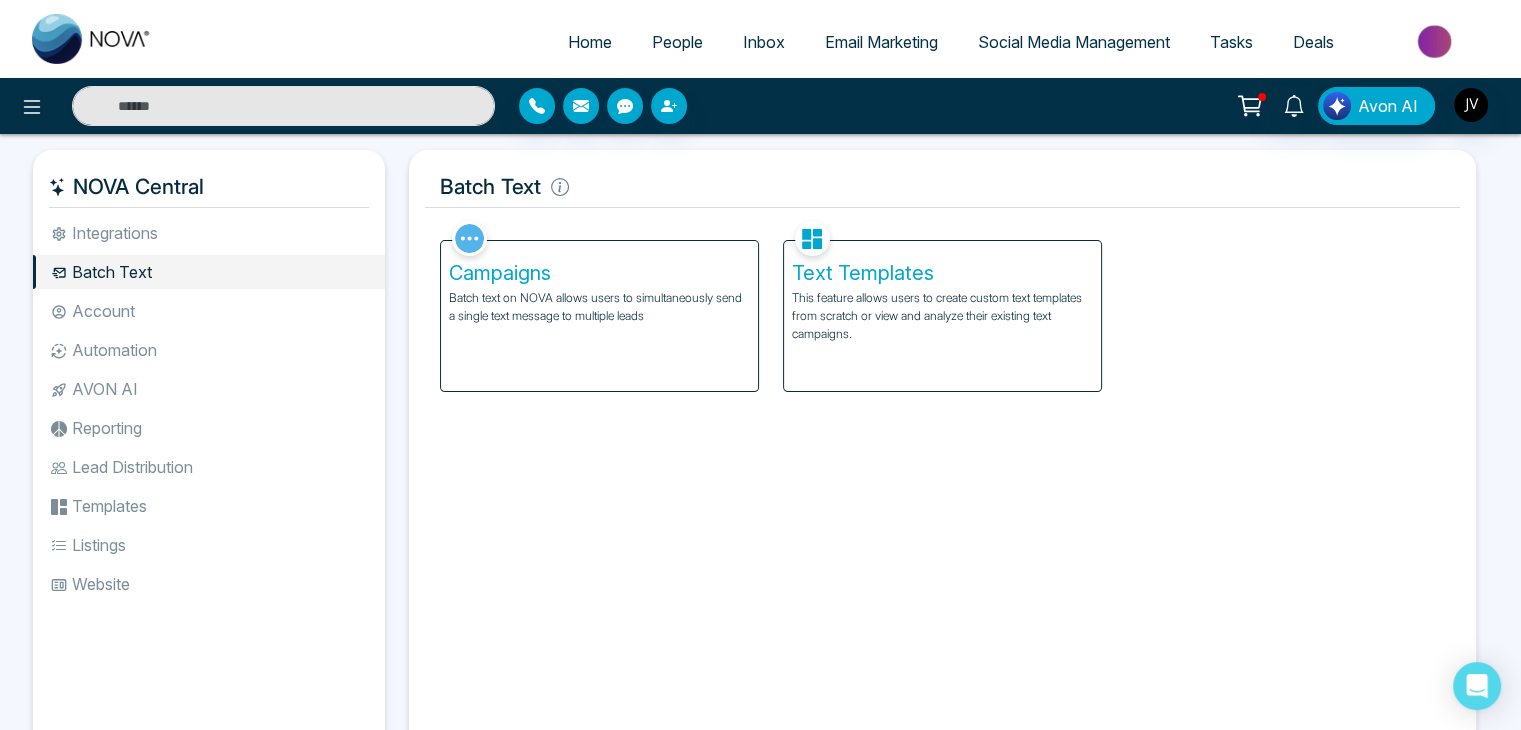 click on "Account" at bounding box center [209, 311] 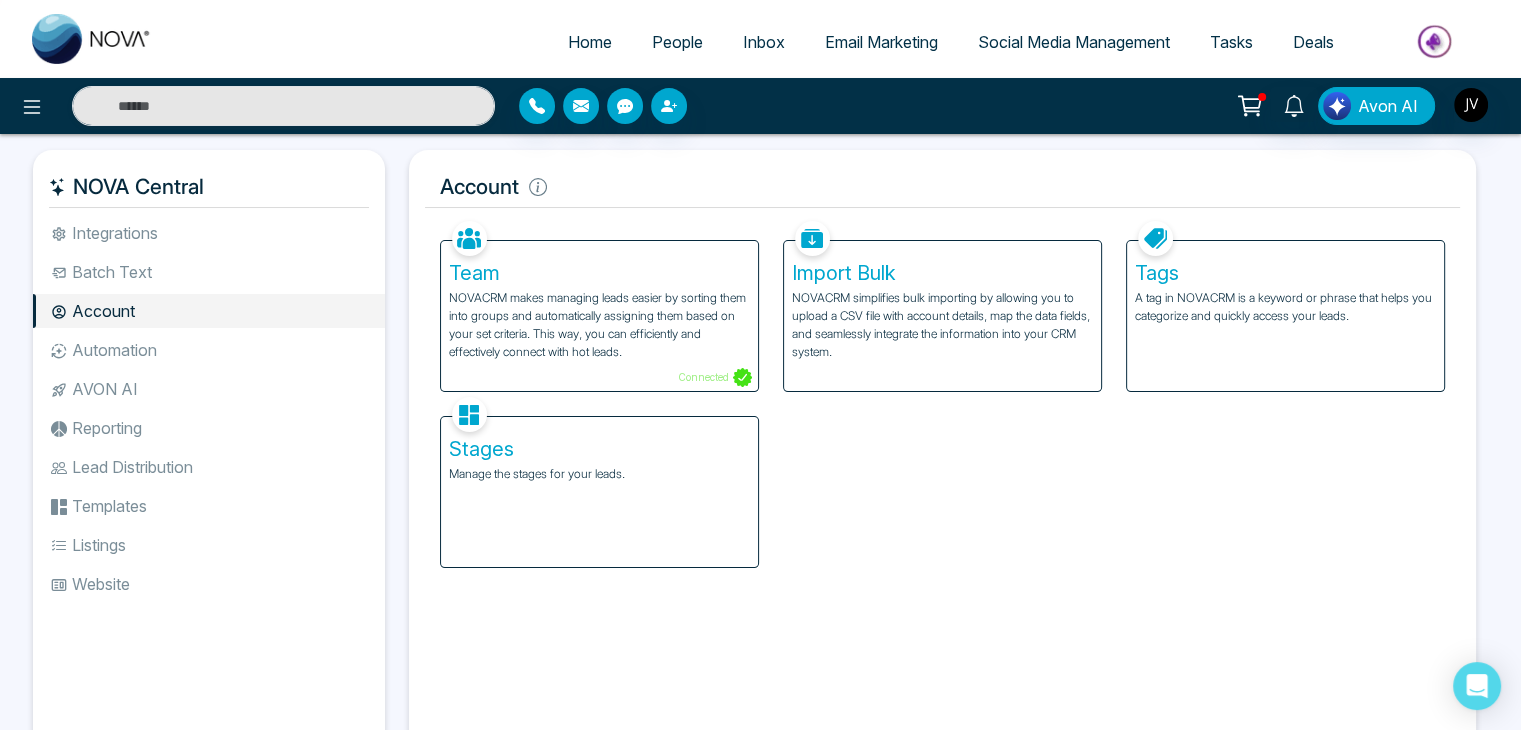 click on "Automation" at bounding box center (209, 350) 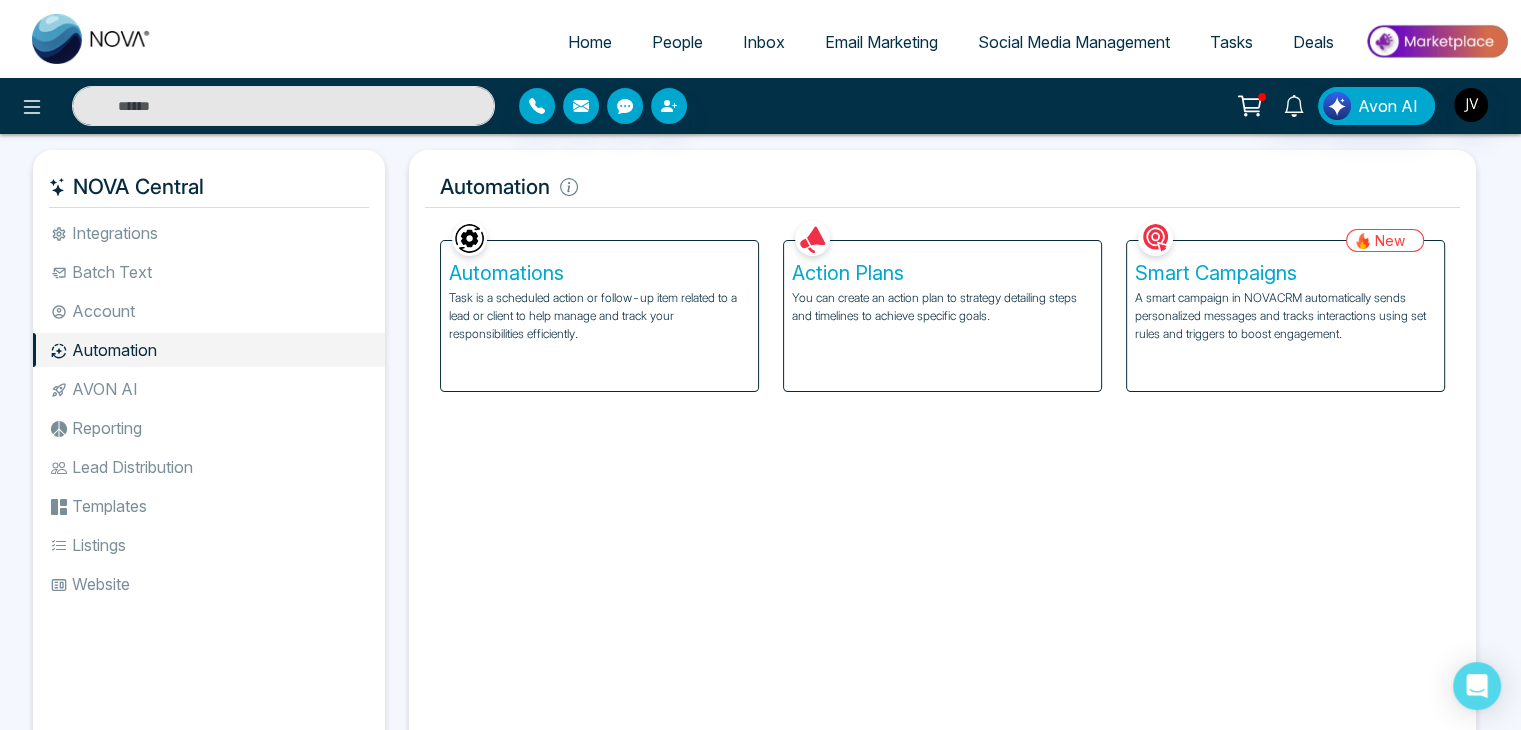 click on "AVON AI" at bounding box center [209, 389] 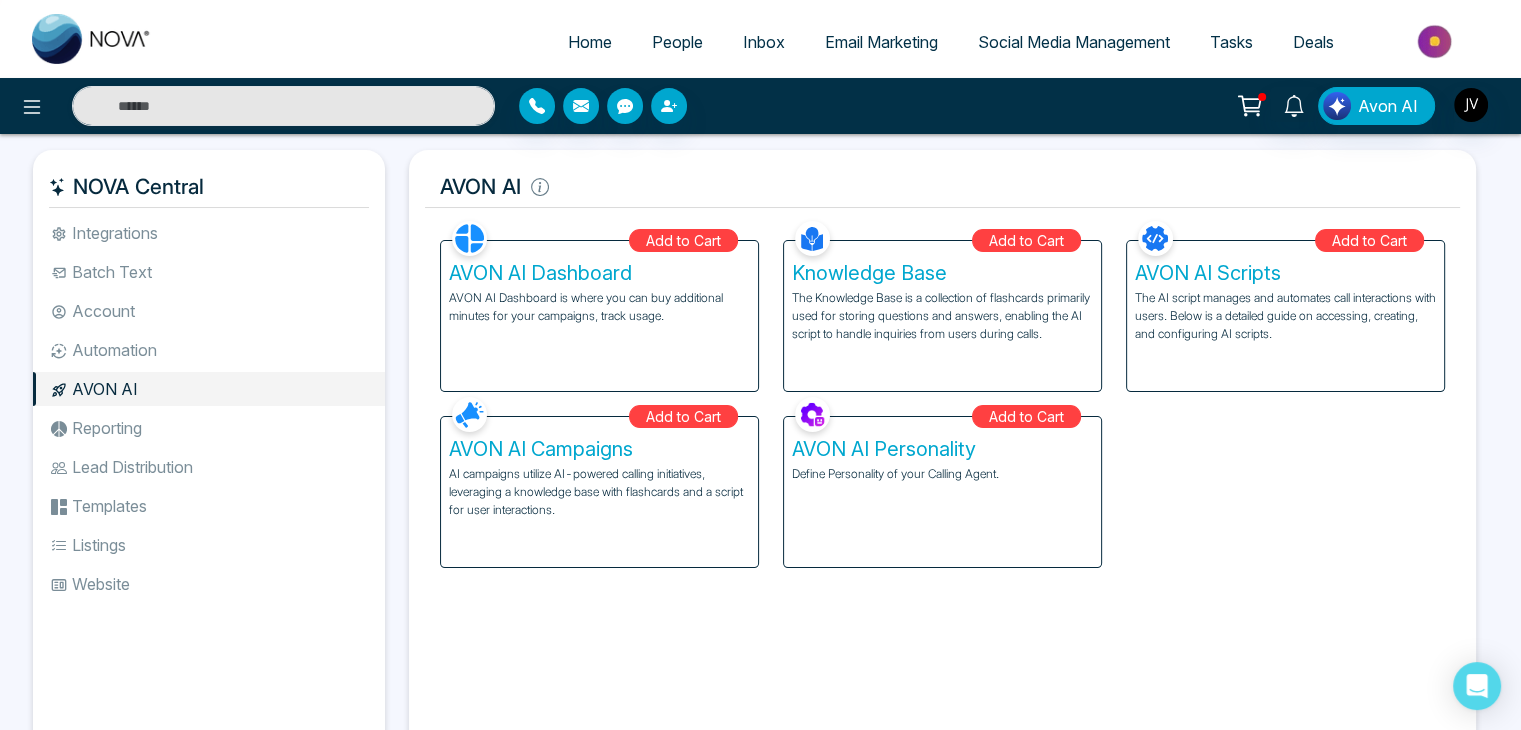 click on "Reporting" at bounding box center [209, 428] 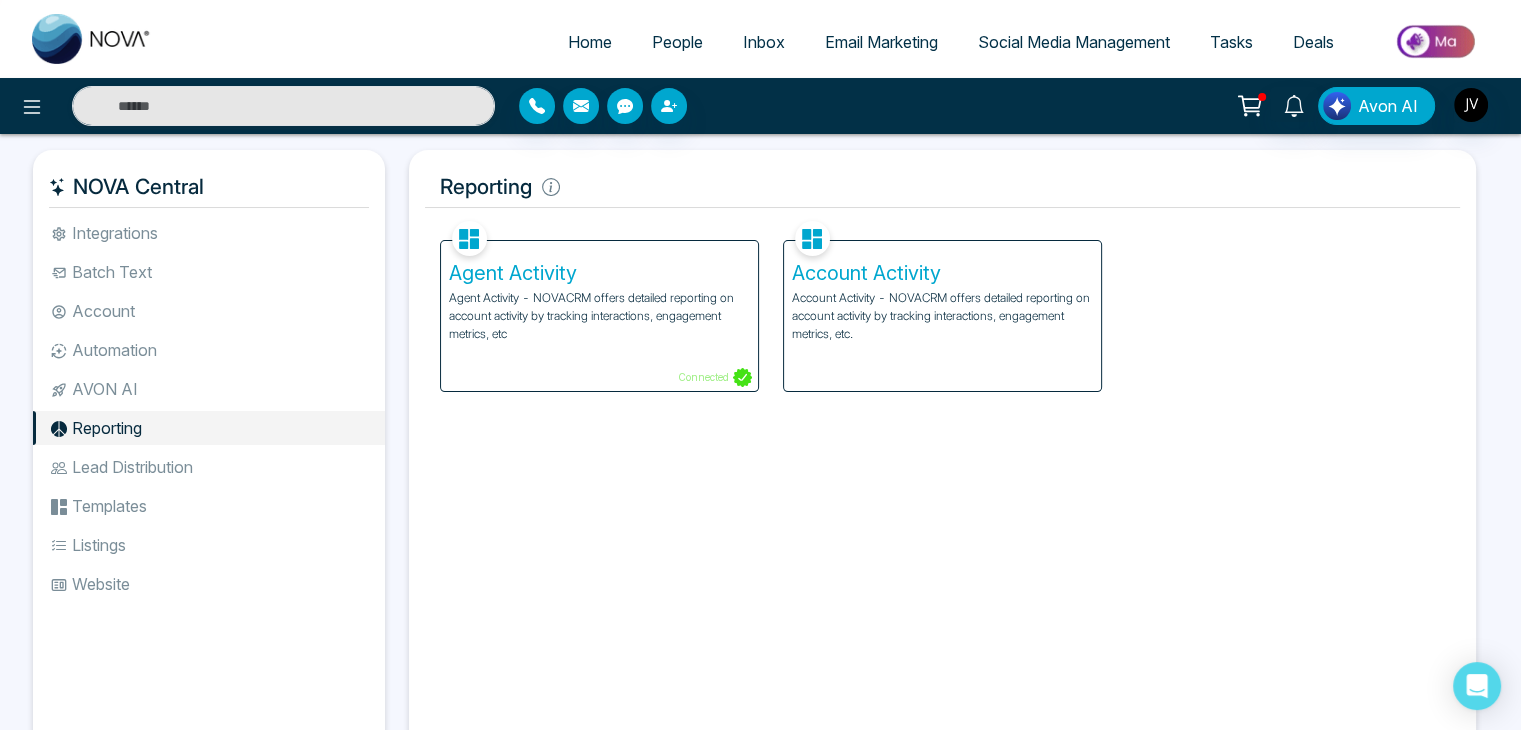 click on "Lead Distribution" at bounding box center (209, 467) 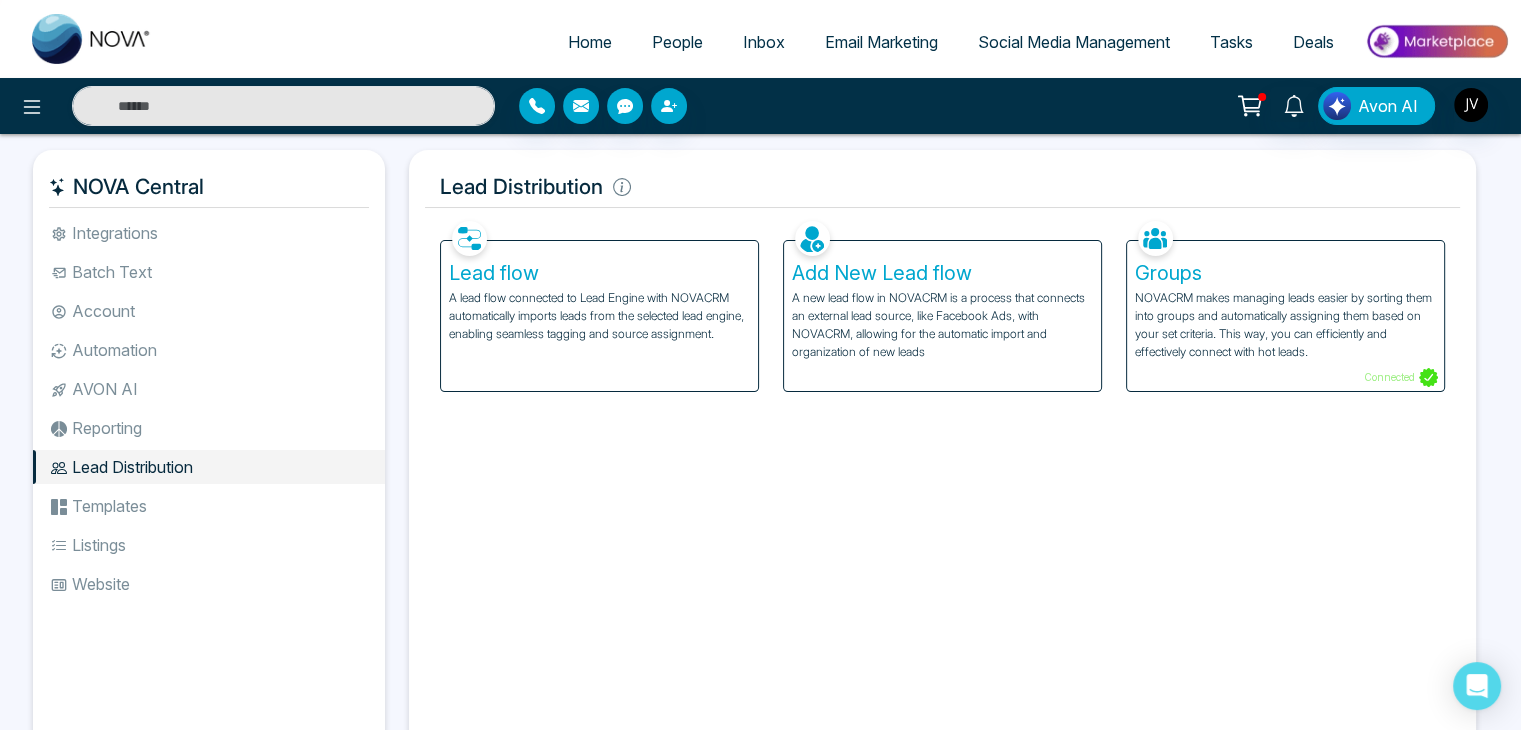 click on "Templates" at bounding box center (209, 506) 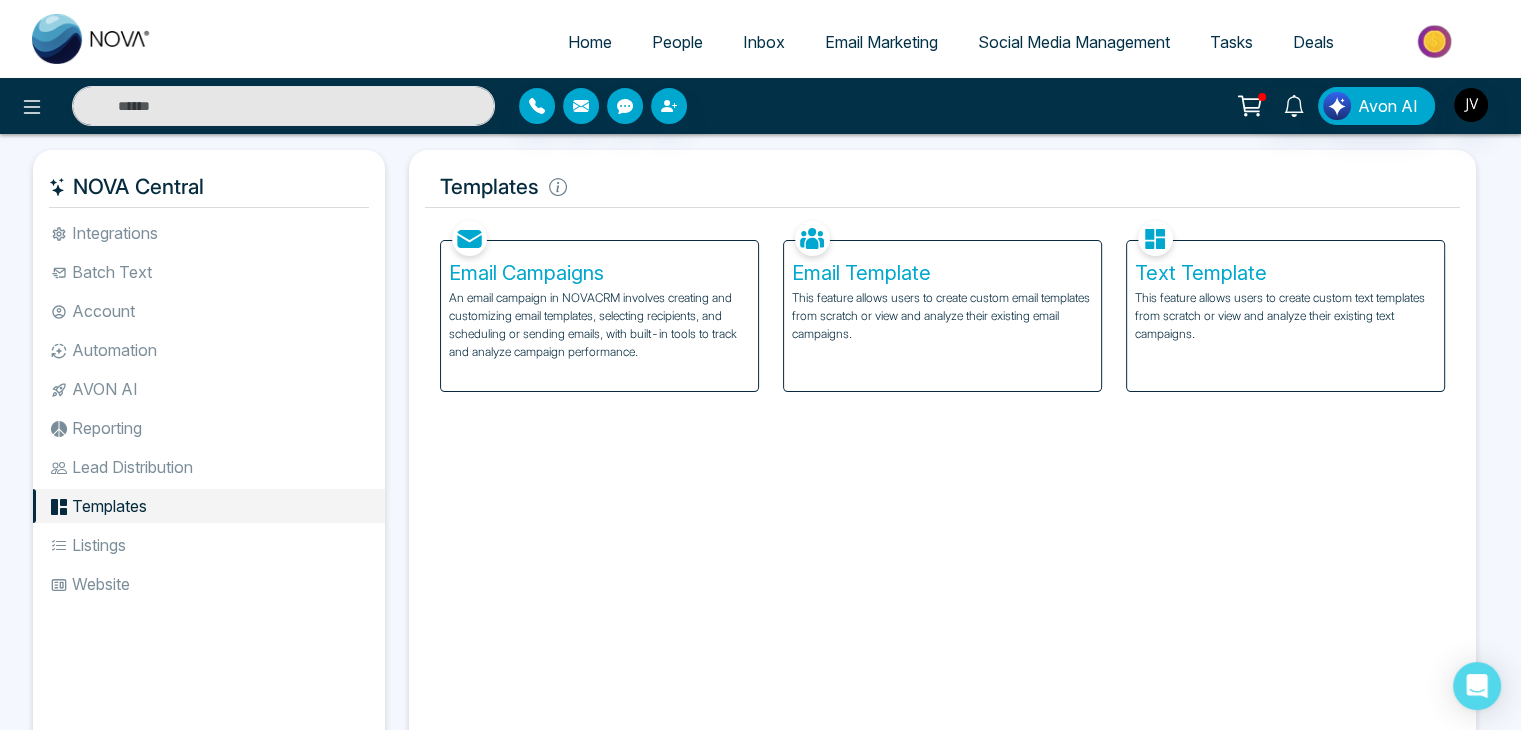 click on "Listings" at bounding box center (209, 545) 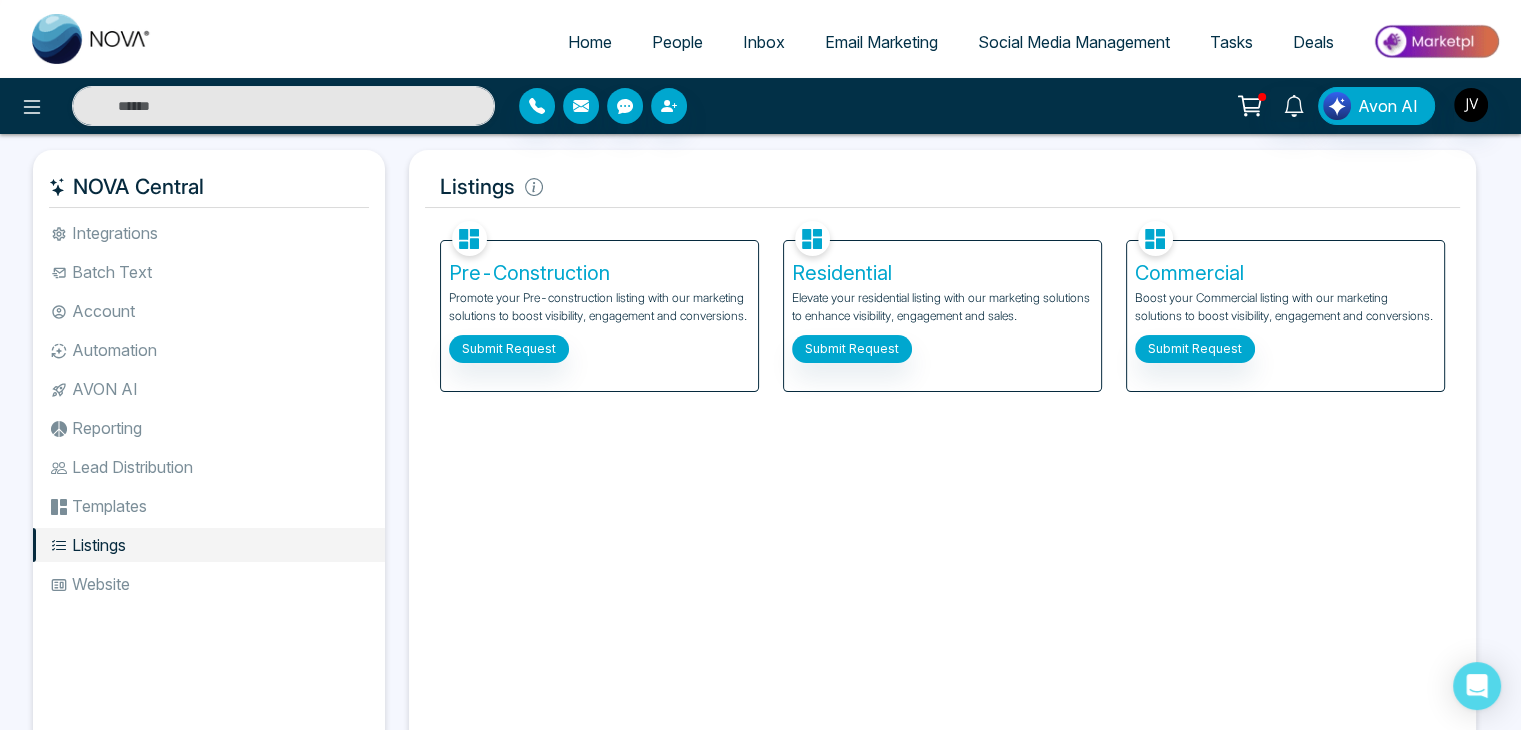 click on "Website" at bounding box center (209, 584) 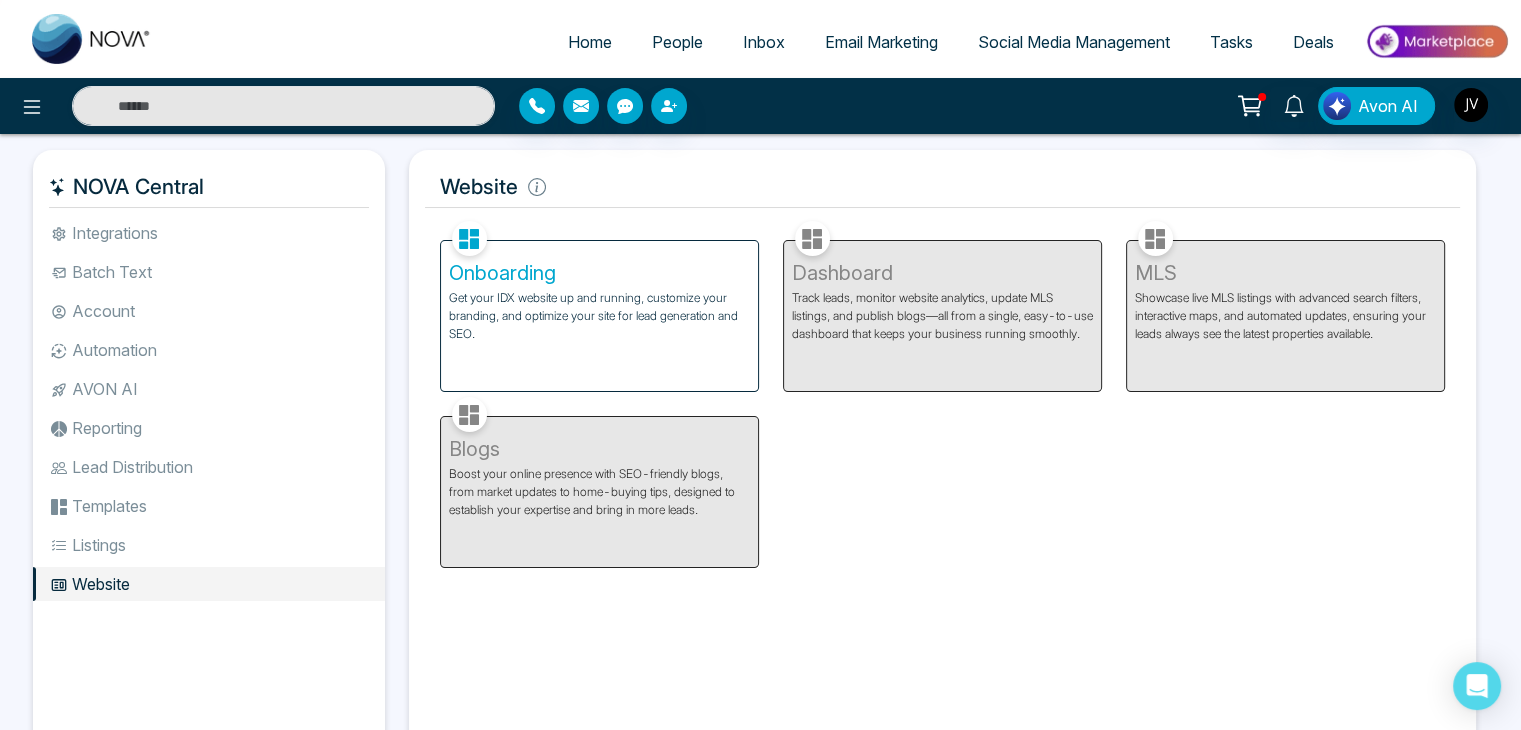 click on "Integrations" at bounding box center (209, 233) 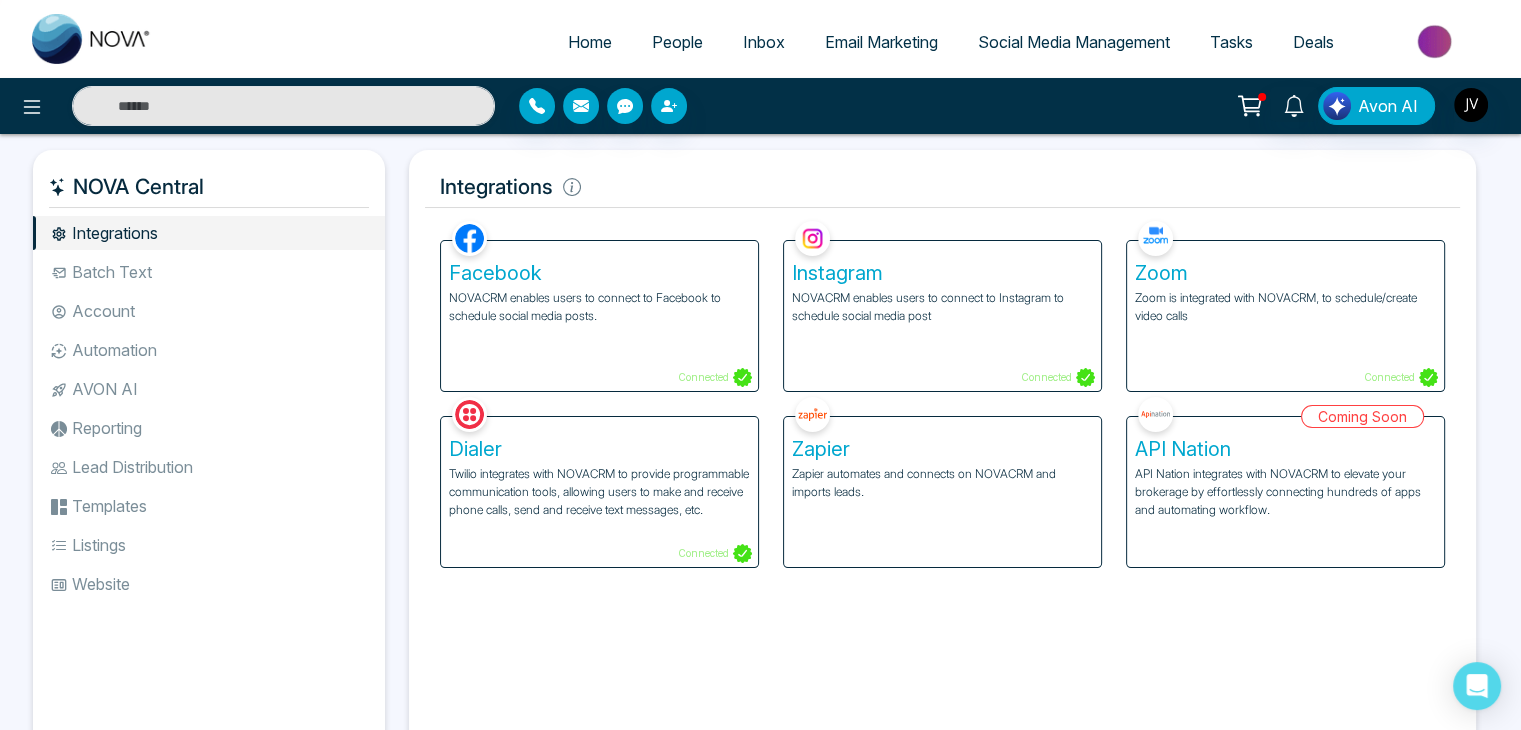 click on "Email Marketing" at bounding box center (881, 42) 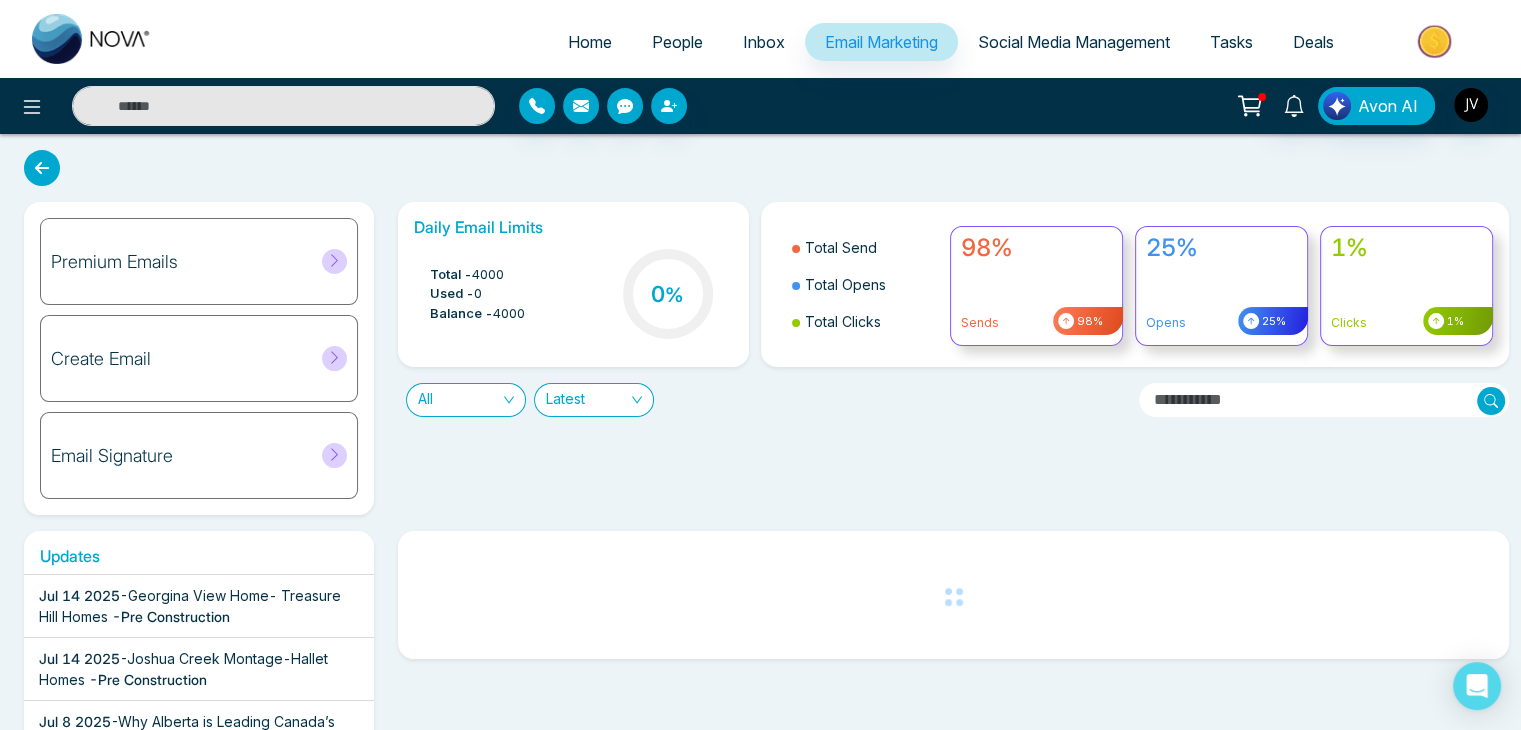 click on "Create Email" at bounding box center [199, 358] 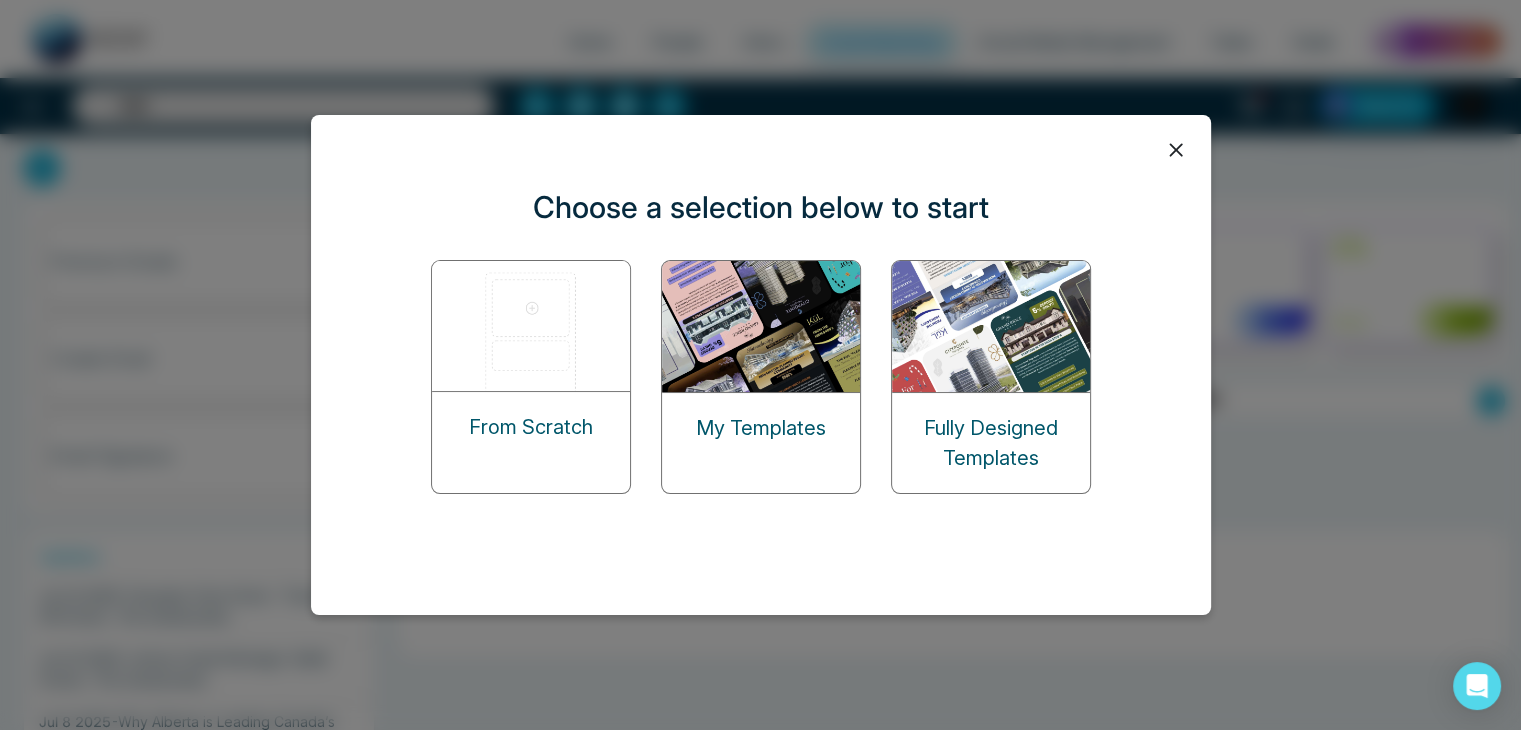 click on "From Scratch" at bounding box center (531, 427) 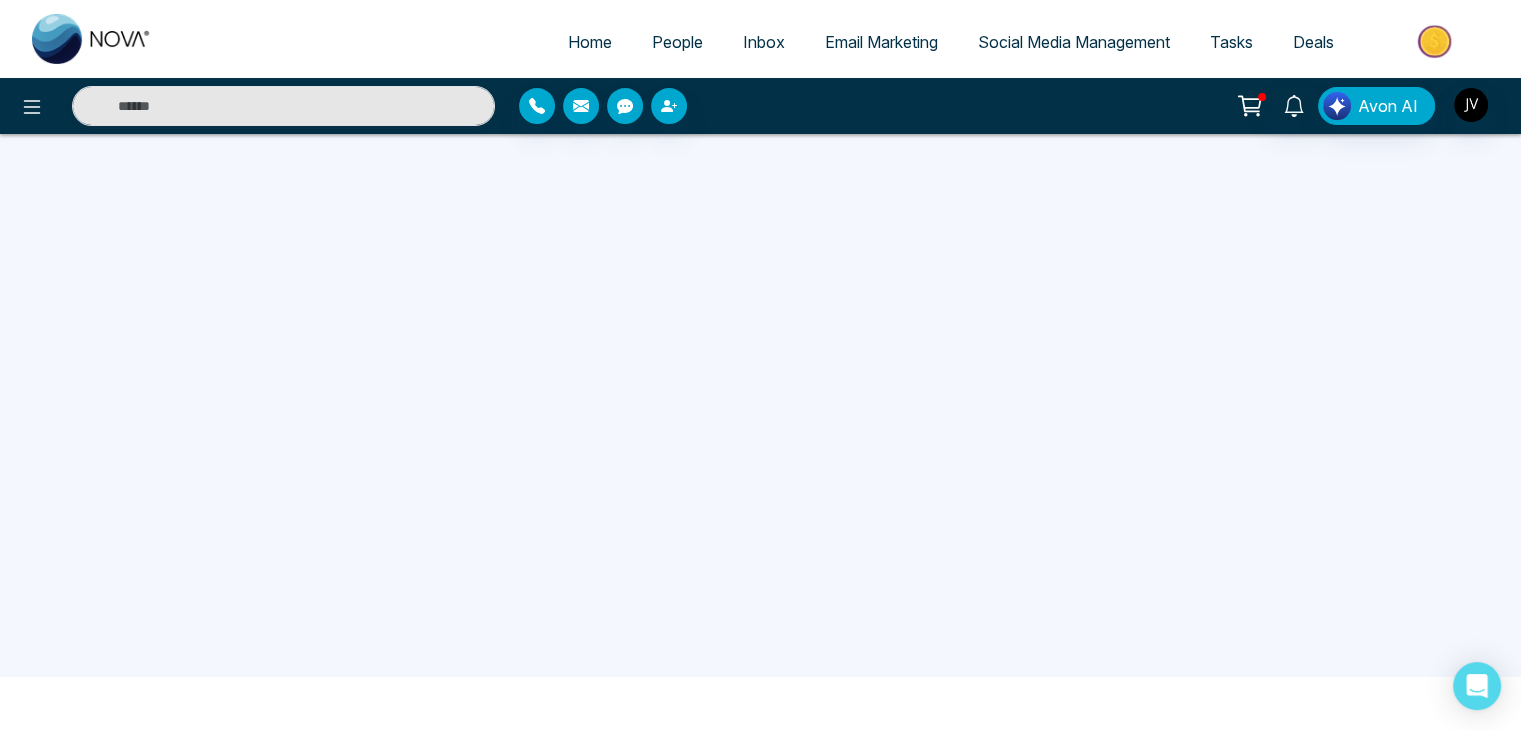 scroll, scrollTop: 0, scrollLeft: 0, axis: both 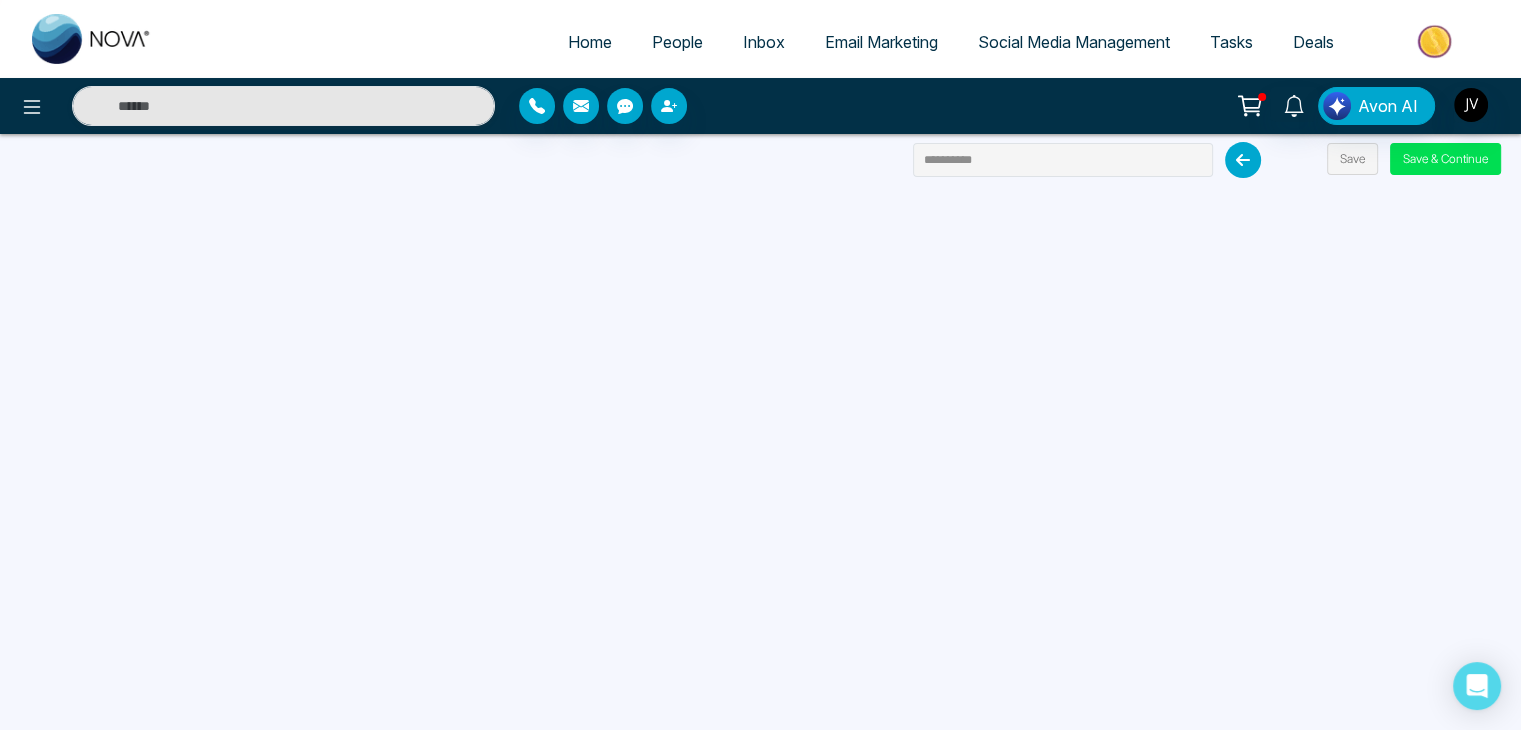 click on "Home People Inbox Email Marketing Social Media Management Tasks Deals" at bounding box center [760, 39] 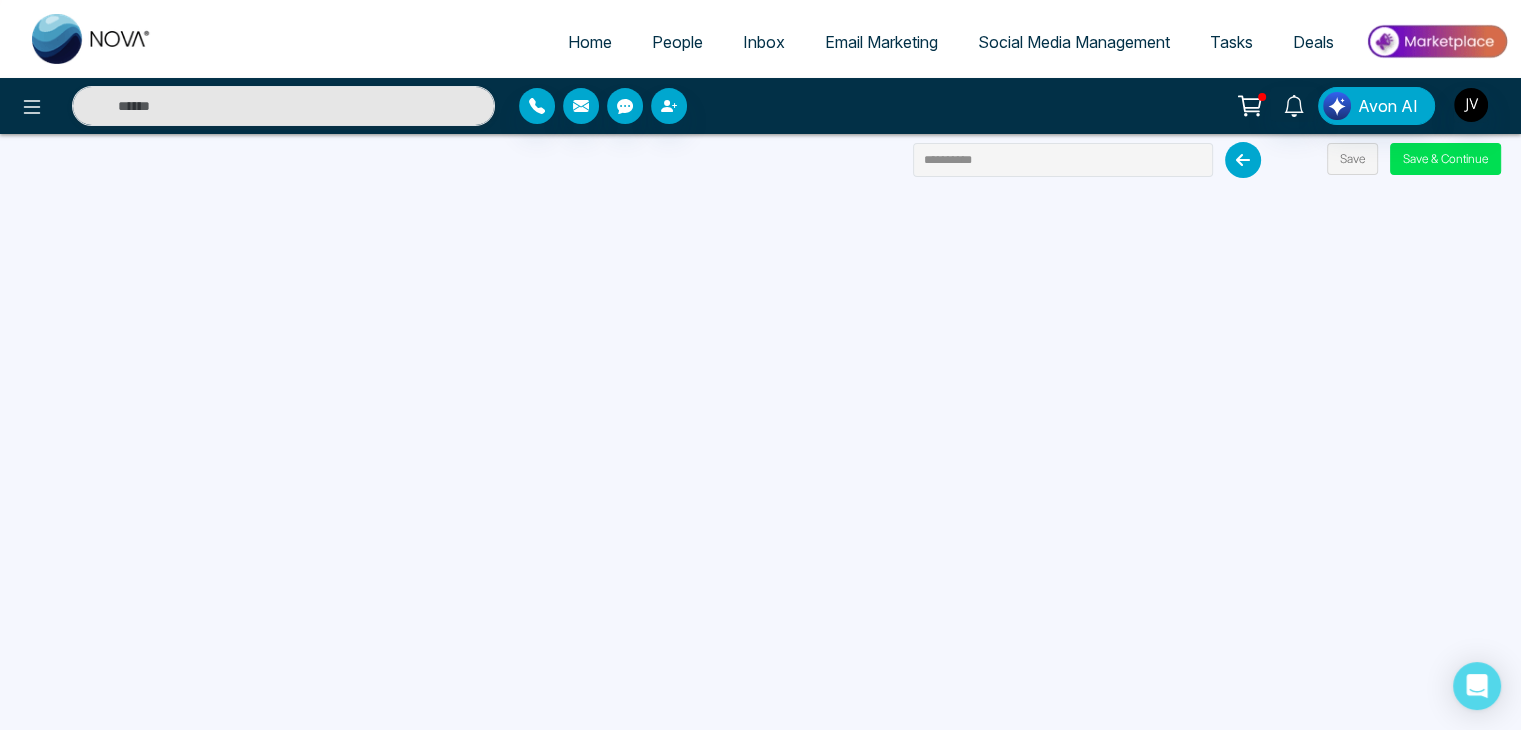 click on "Home" at bounding box center [590, 42] 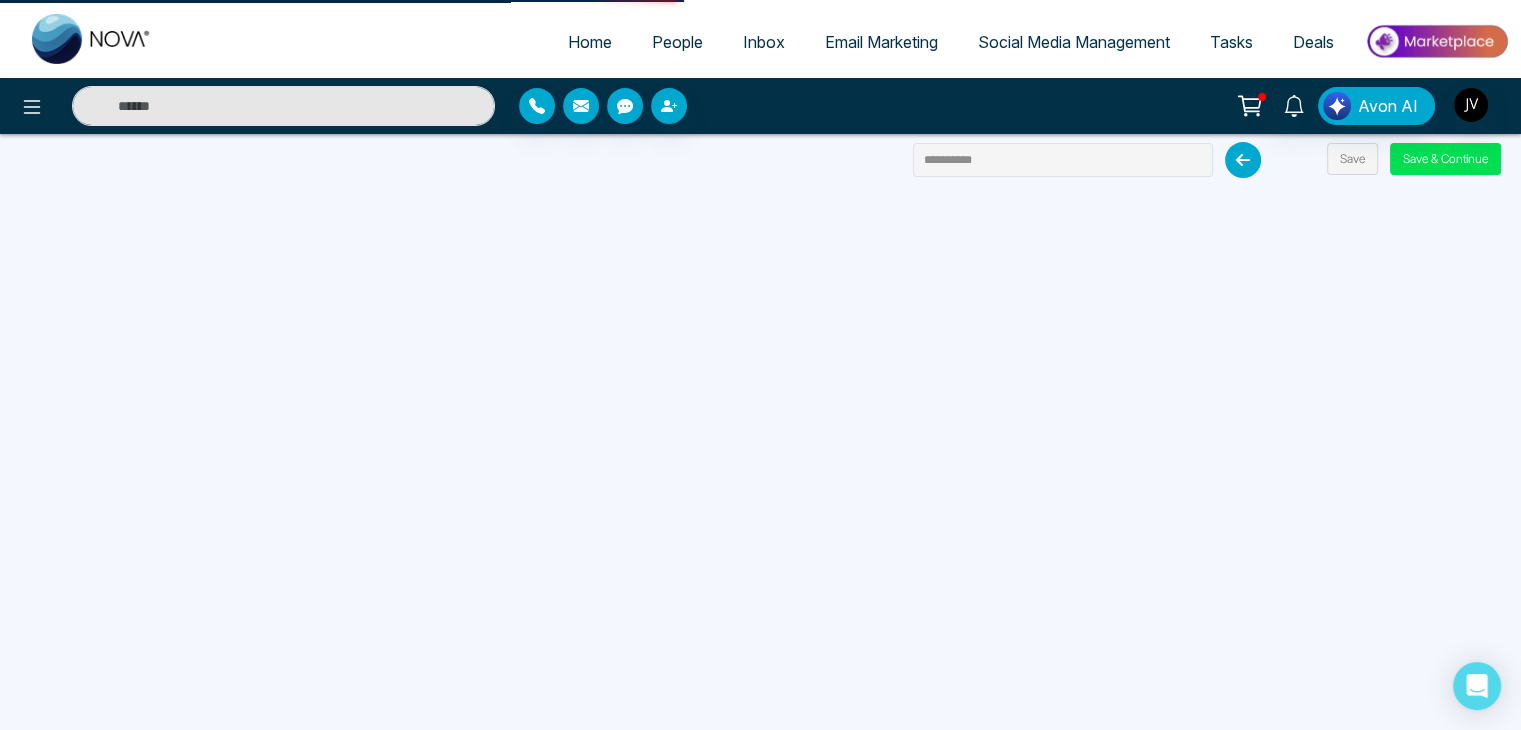 select on "*" 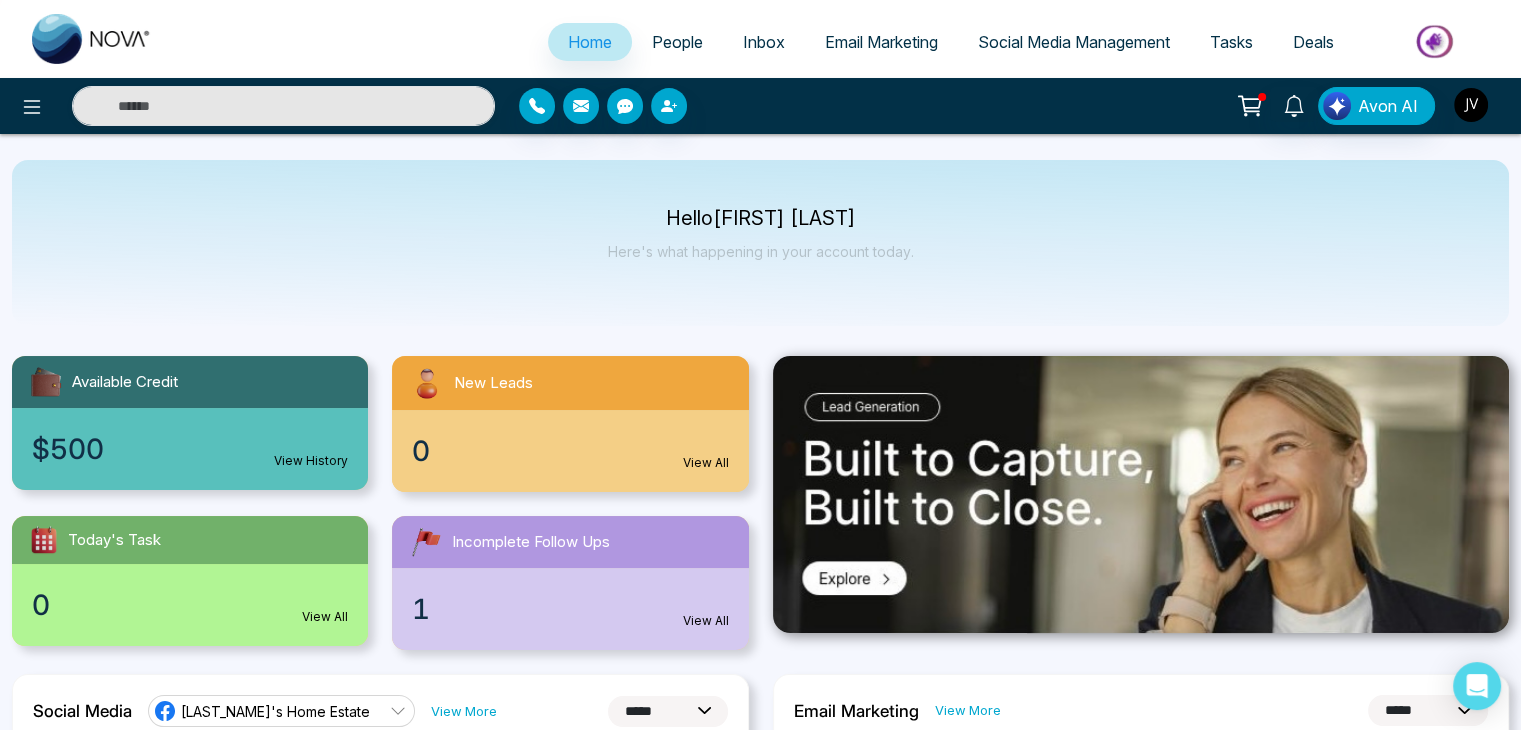click at bounding box center (1471, 105) 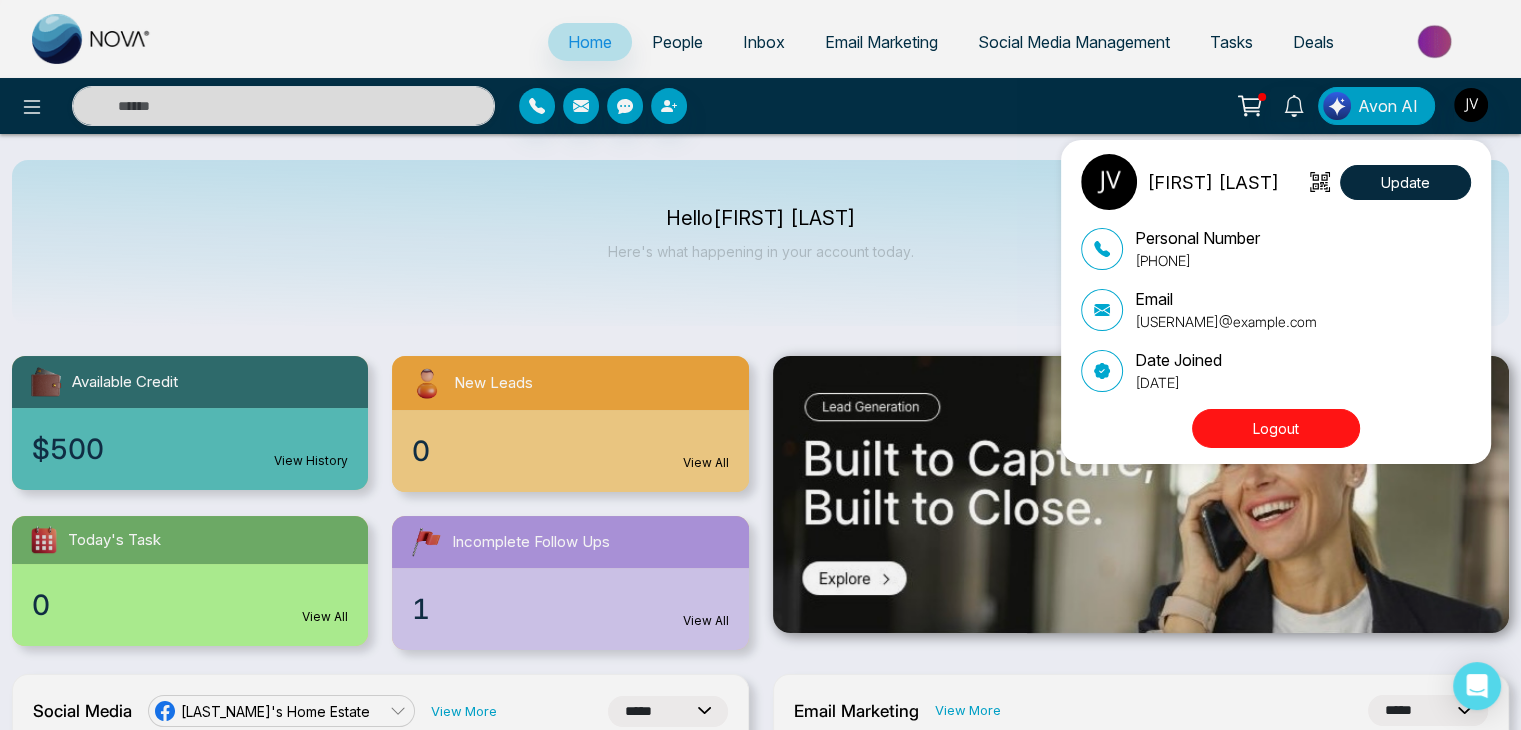 click on "Logout" at bounding box center [1276, 428] 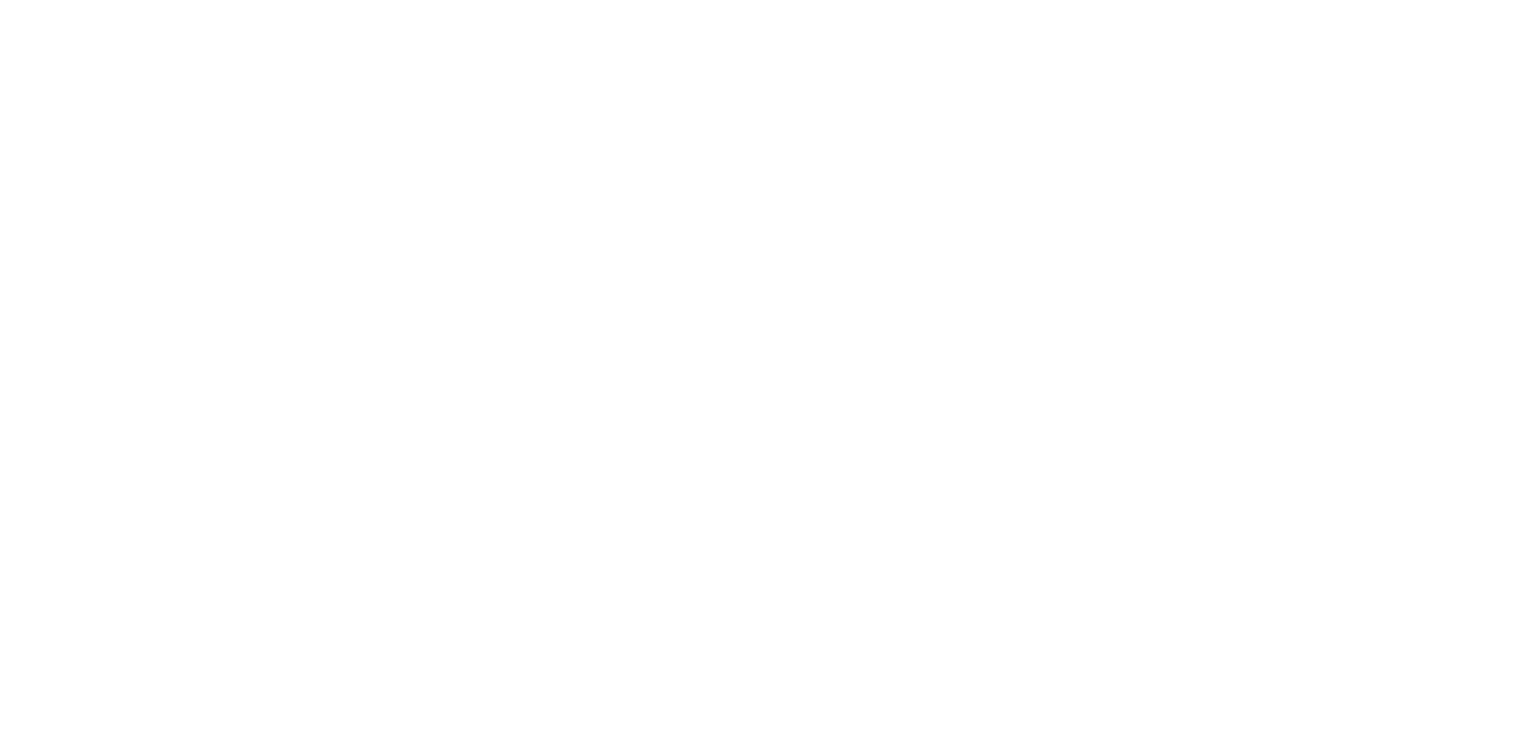 scroll, scrollTop: 0, scrollLeft: 0, axis: both 